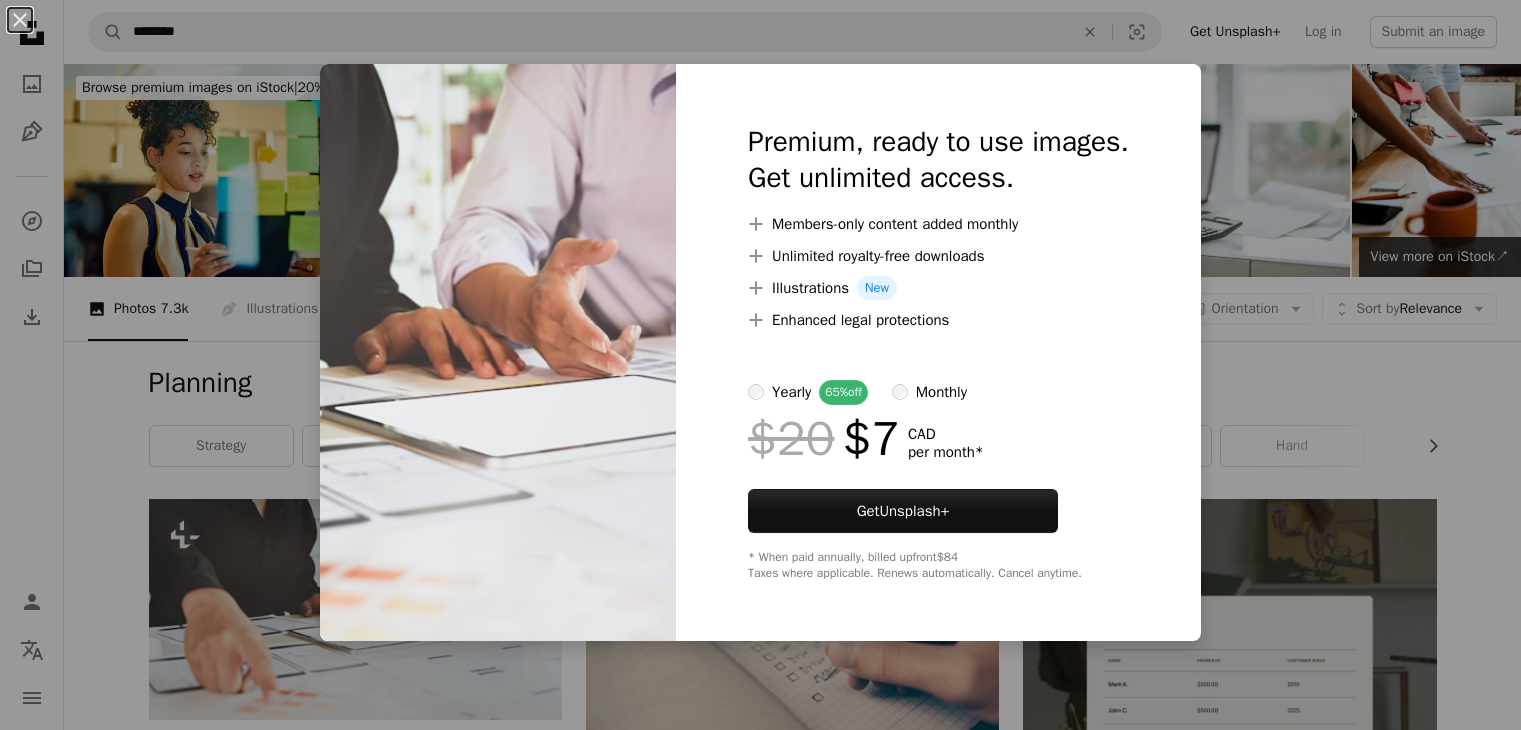 scroll, scrollTop: 194, scrollLeft: 0, axis: vertical 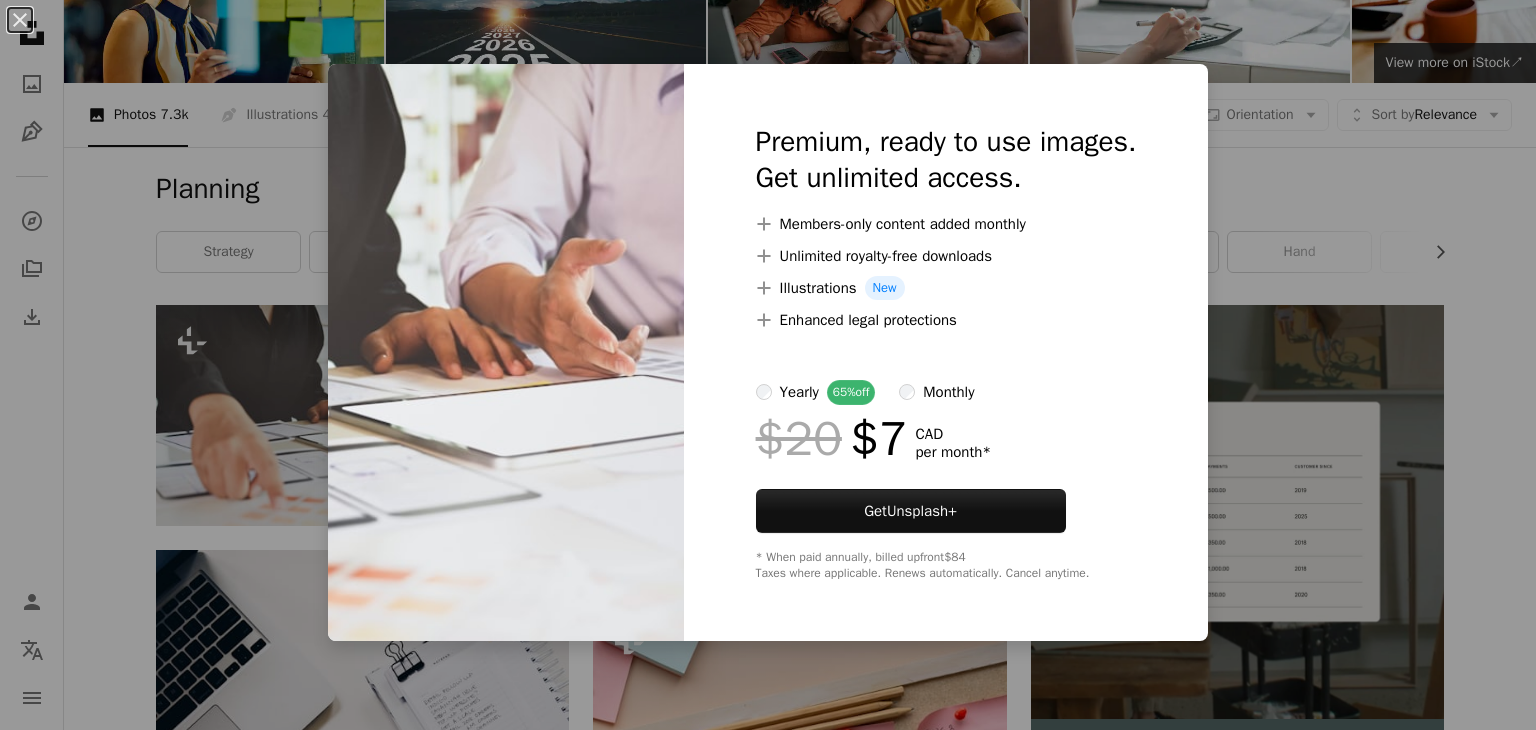 click on "An X shape Premium, ready to use images. Get unlimited access. A plus sign Members-only content added monthly A plus sign Unlimited royalty-free downloads A plus sign Illustrations  New A plus sign Enhanced legal protections yearly 65%  off monthly $20   $7 CAD per month * Get  Unsplash+ * When paid annually, billed upfront  $84 Taxes where applicable. Renews automatically. Cancel anytime." at bounding box center (768, 365) 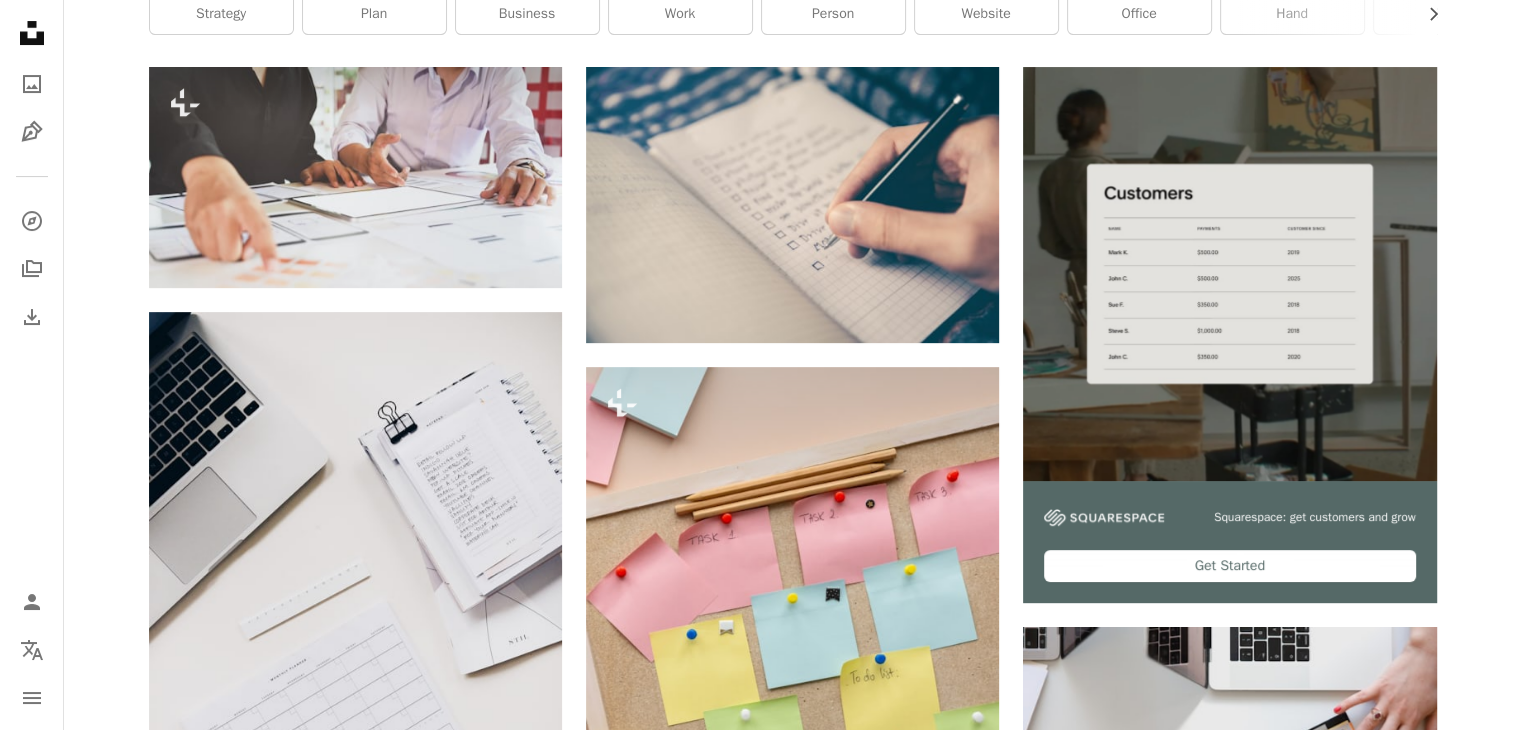 scroll, scrollTop: 736, scrollLeft: 0, axis: vertical 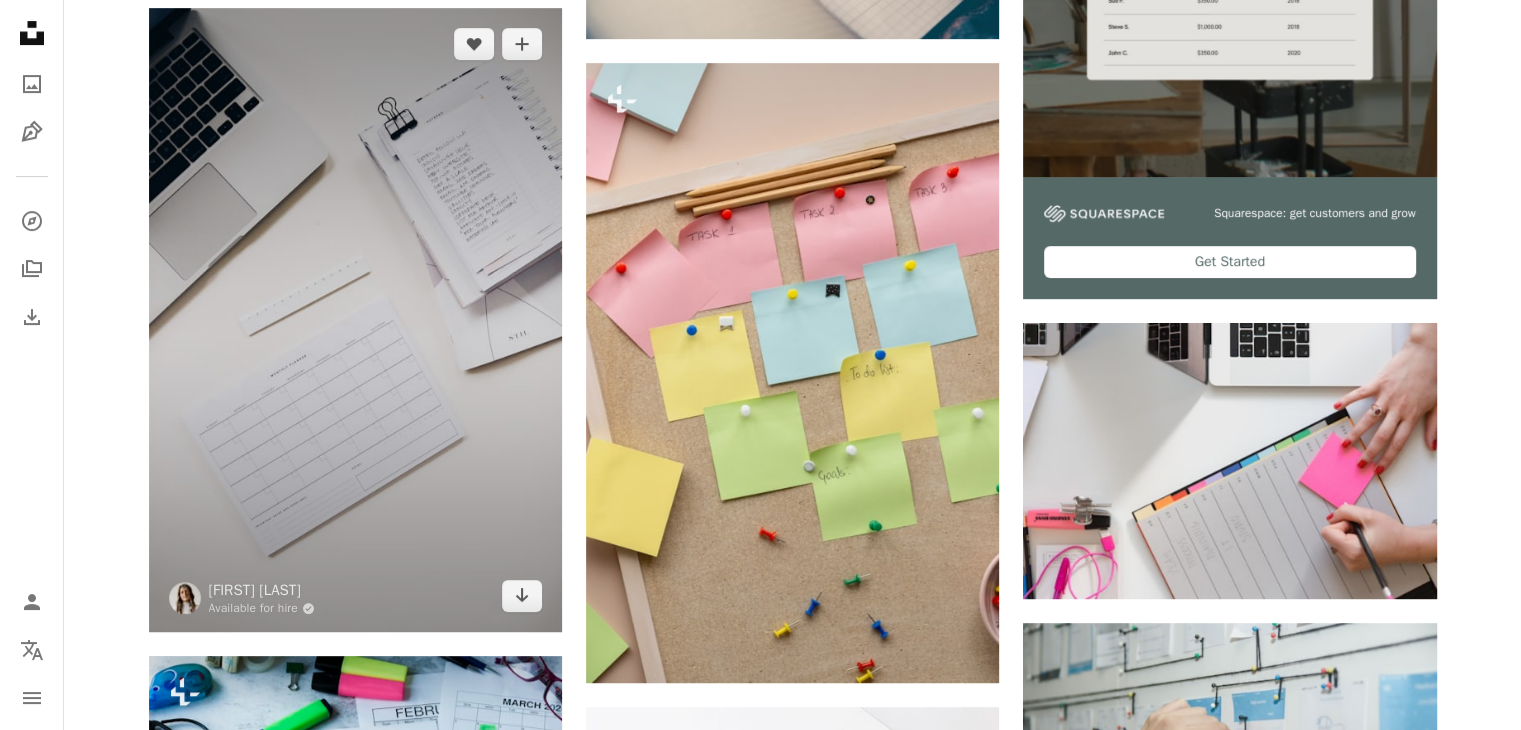 click at bounding box center (355, 320) 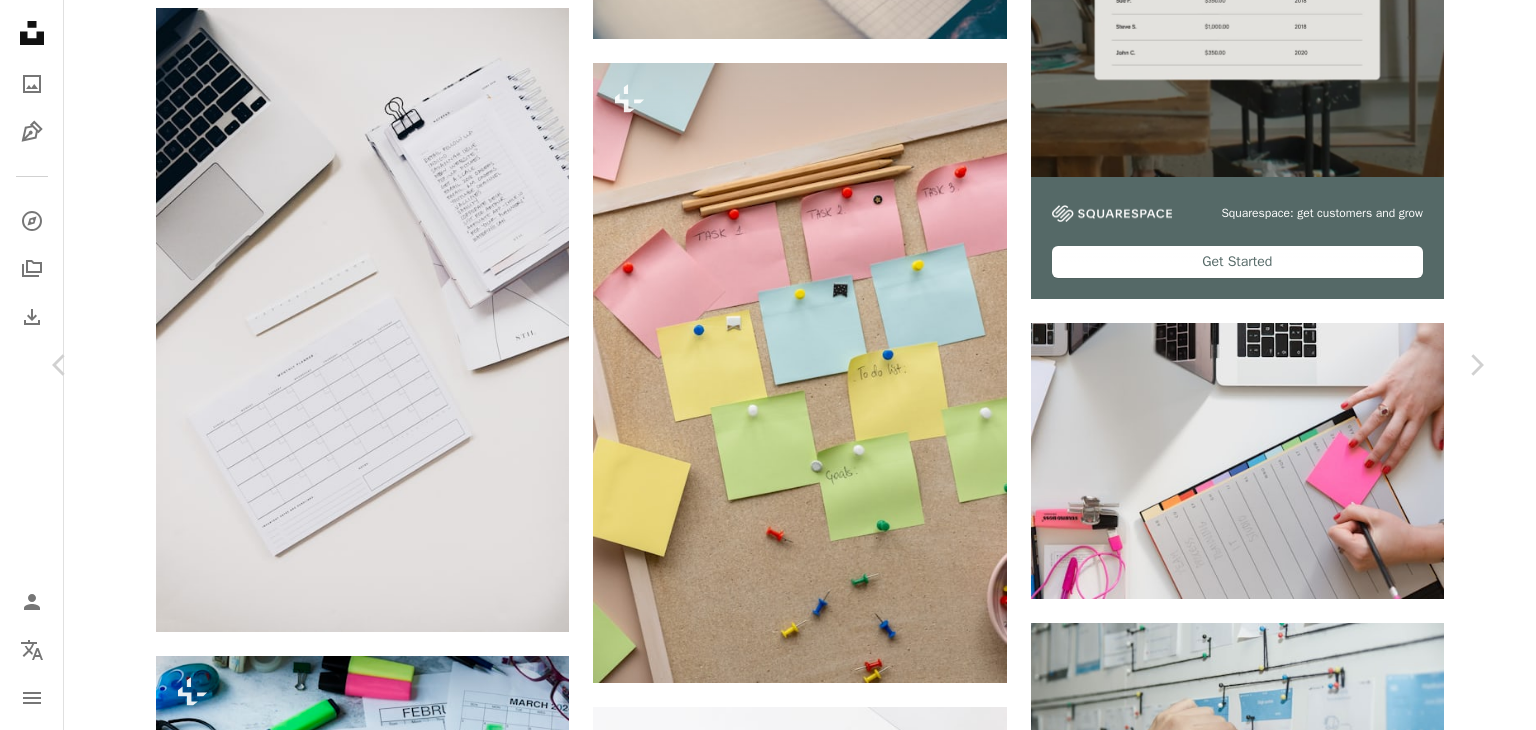 click on "Download free" at bounding box center (1287, 3922) 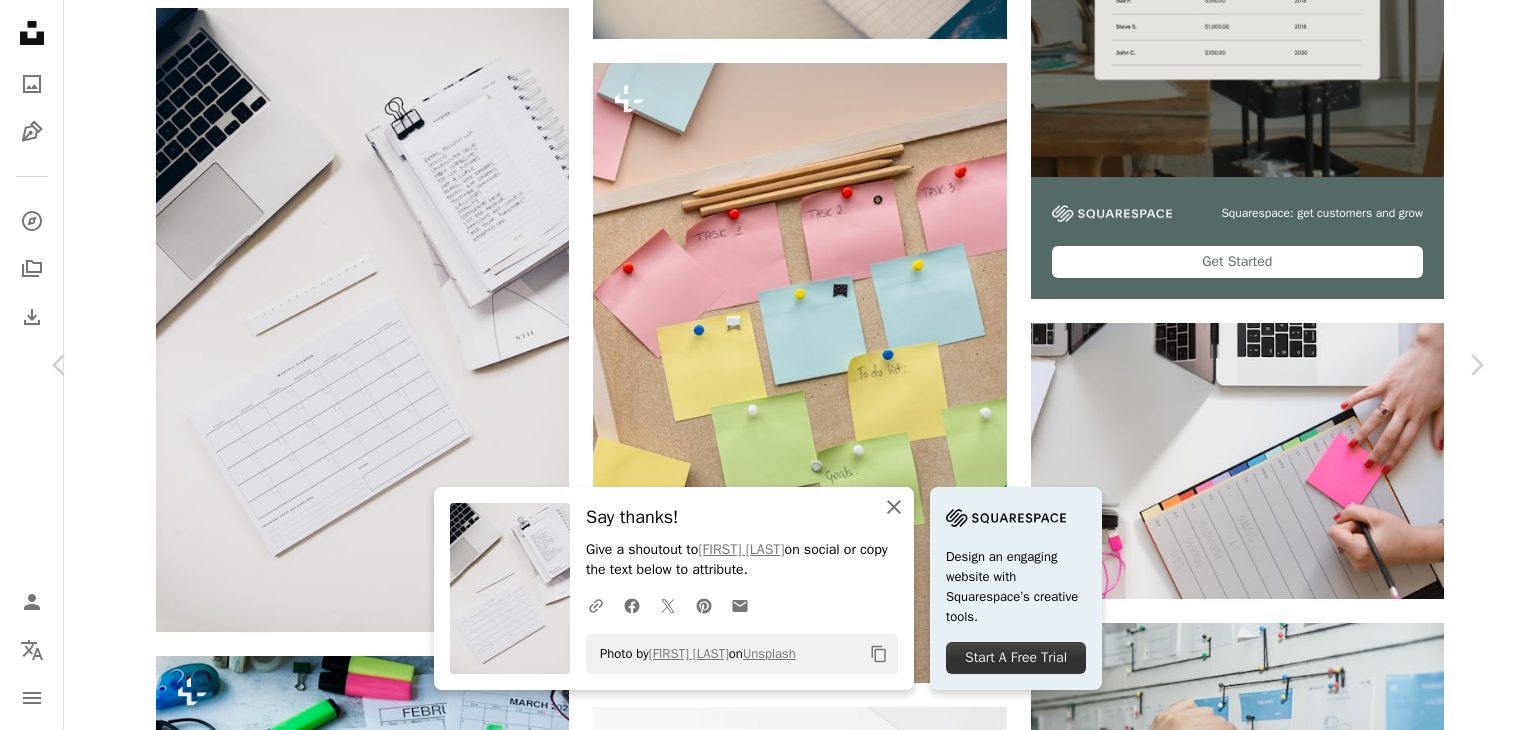 click on "An X shape" 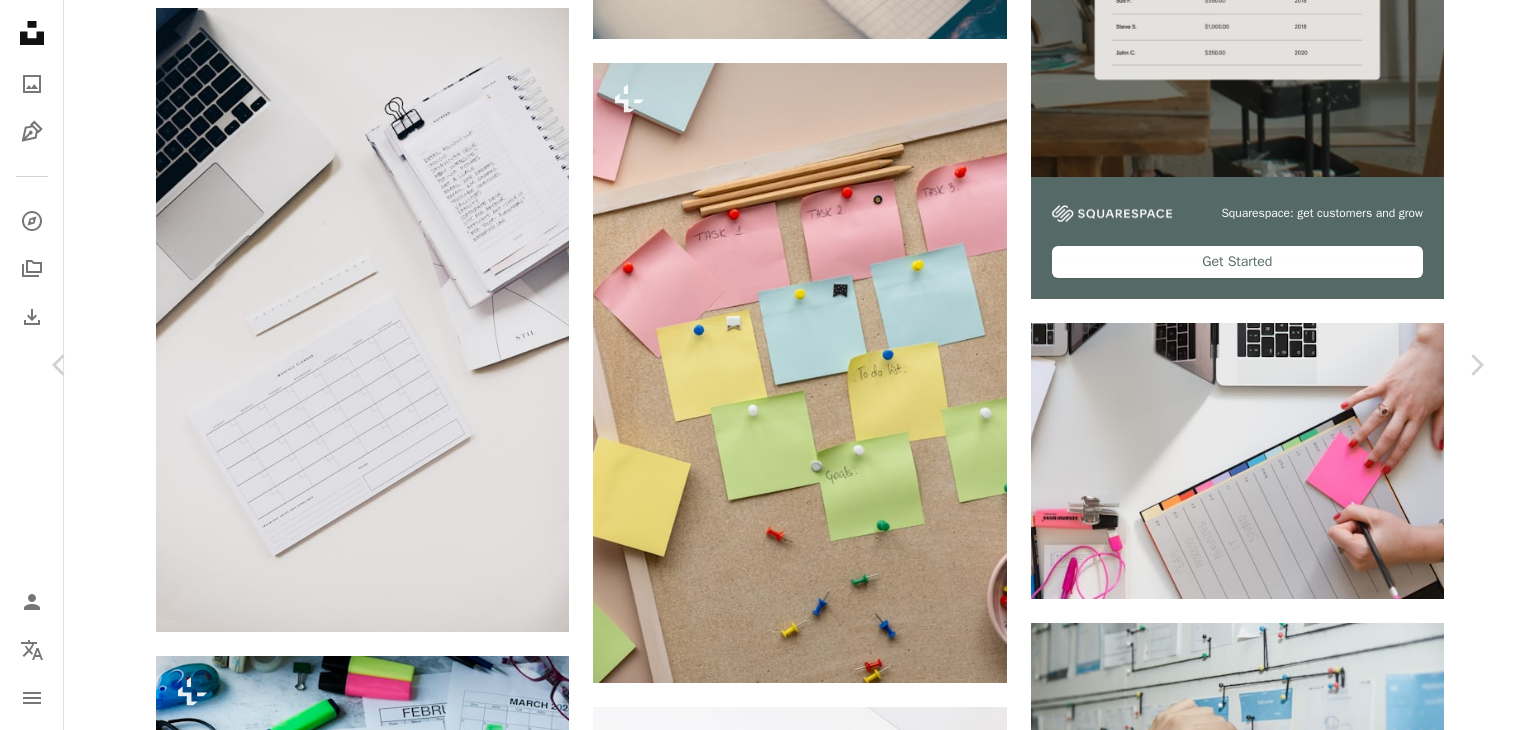 click on "[FIRST] [LAST]" at bounding box center (768, 4240) 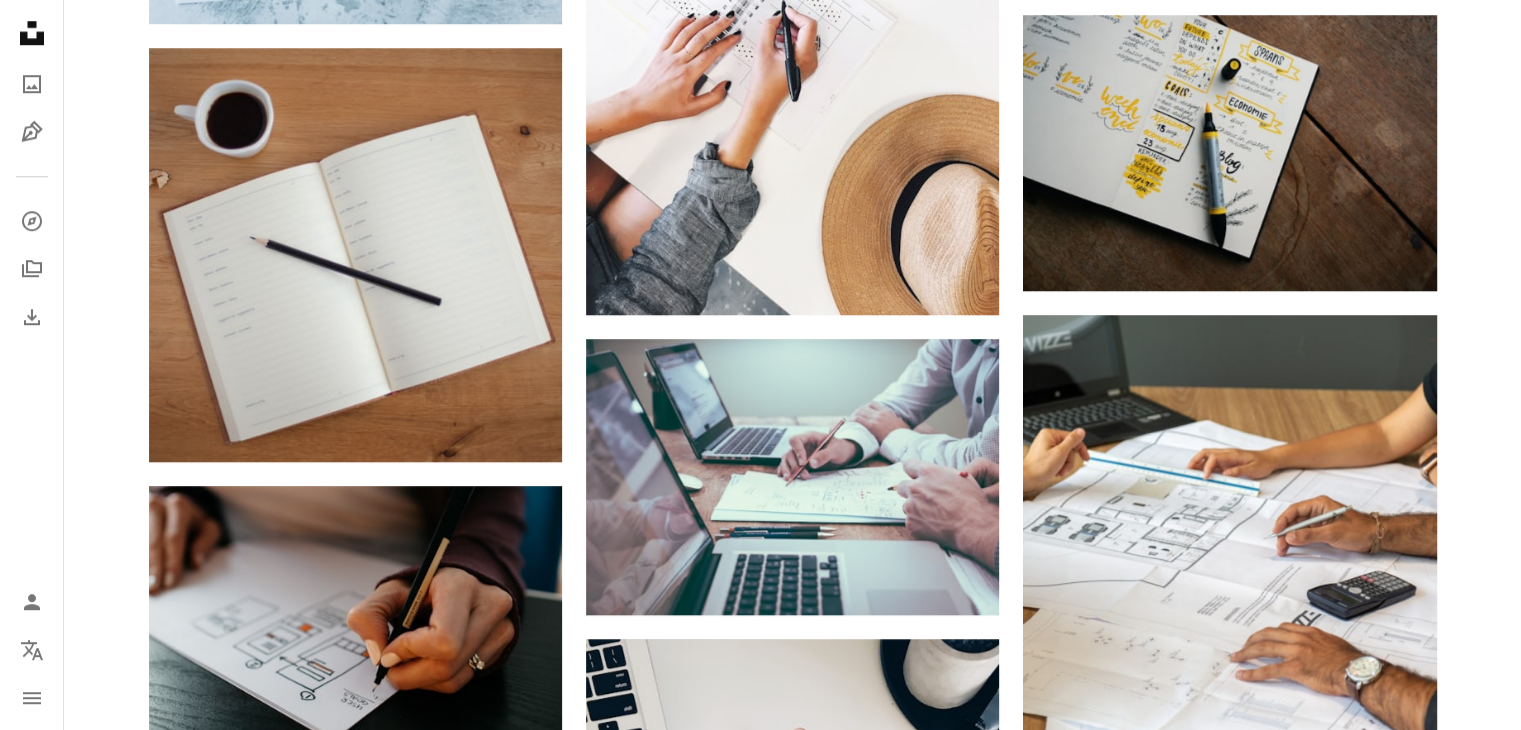 scroll, scrollTop: 1644, scrollLeft: 0, axis: vertical 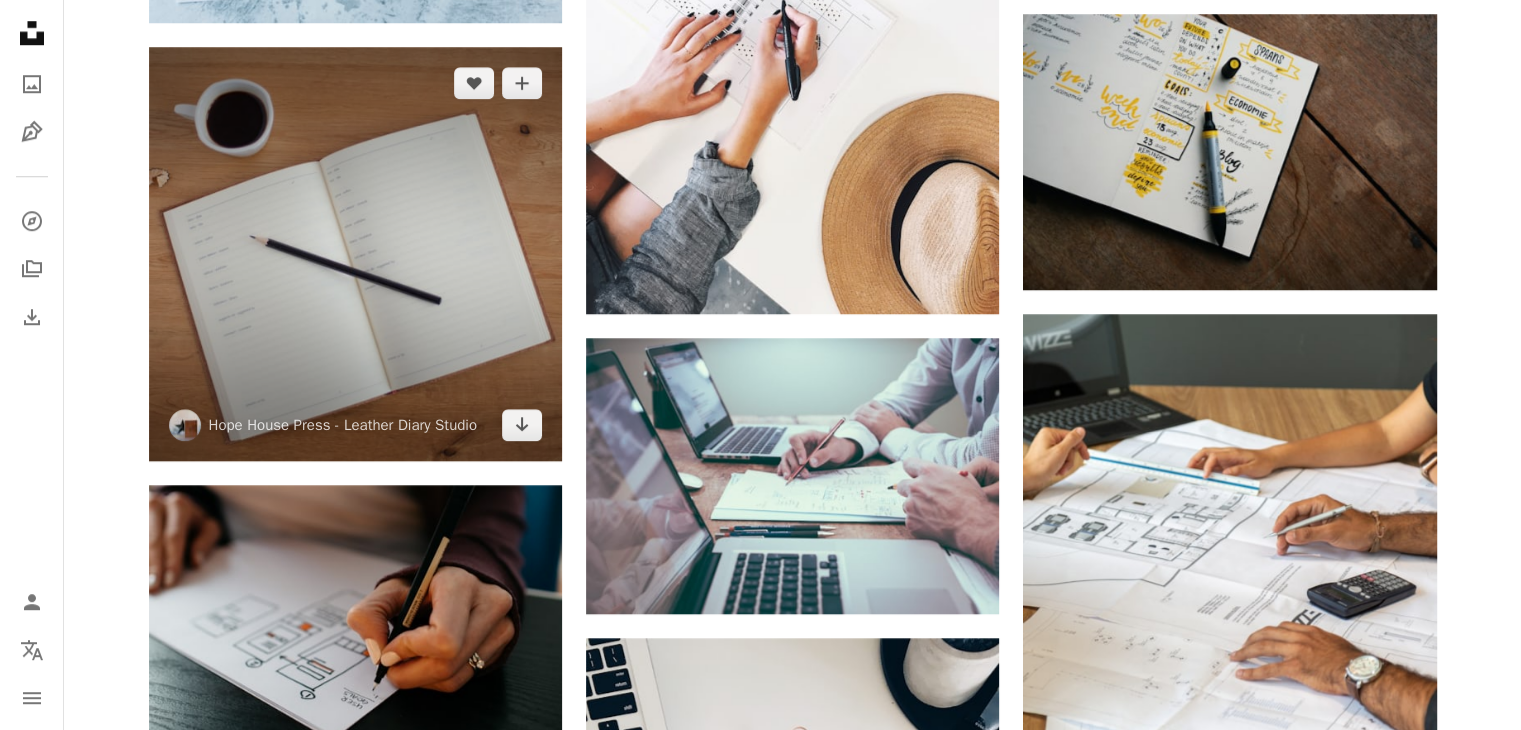 click at bounding box center (355, 253) 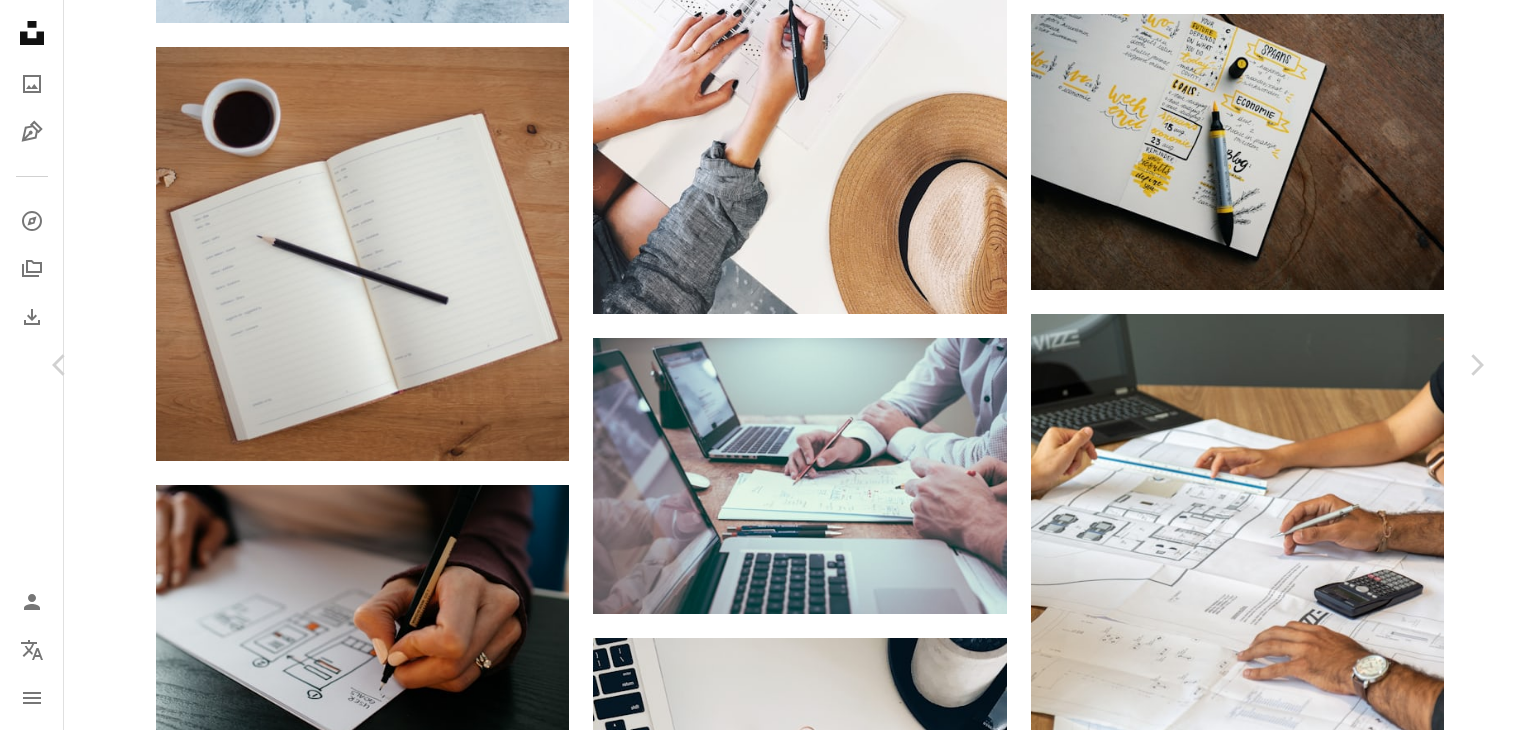 click on "Download free" at bounding box center (1287, 3014) 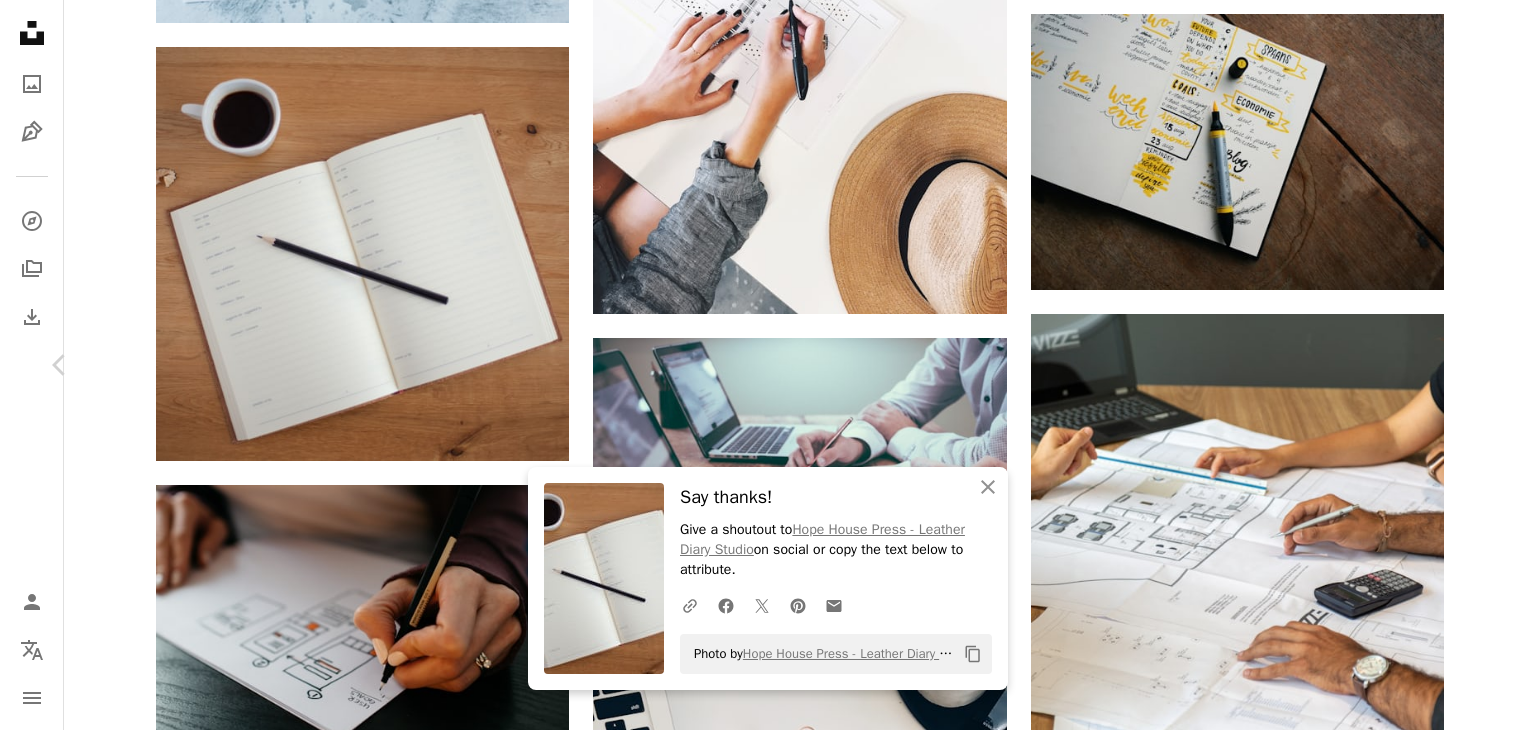 click on "Chevron right" at bounding box center [1476, 365] 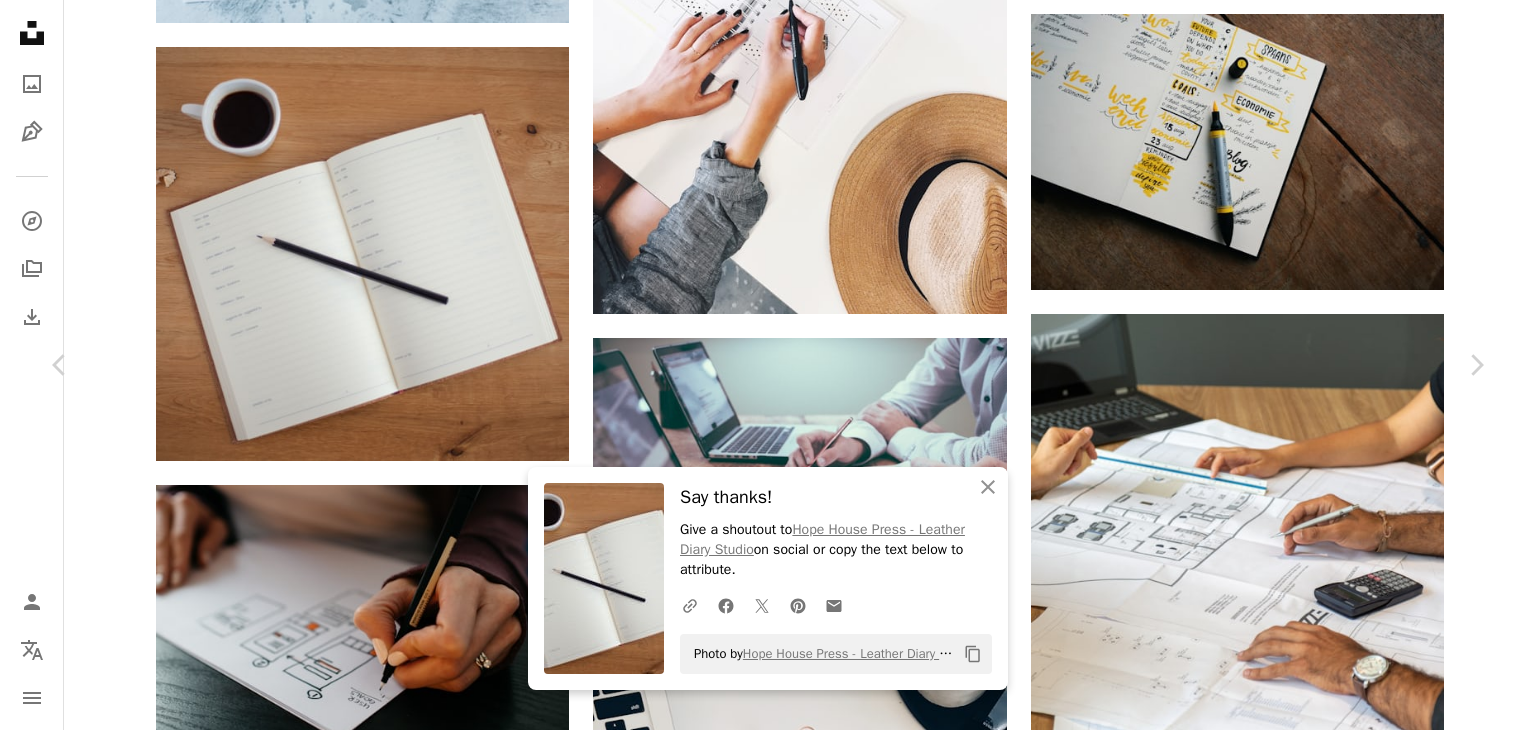 click on "Download free" at bounding box center [1287, 3014] 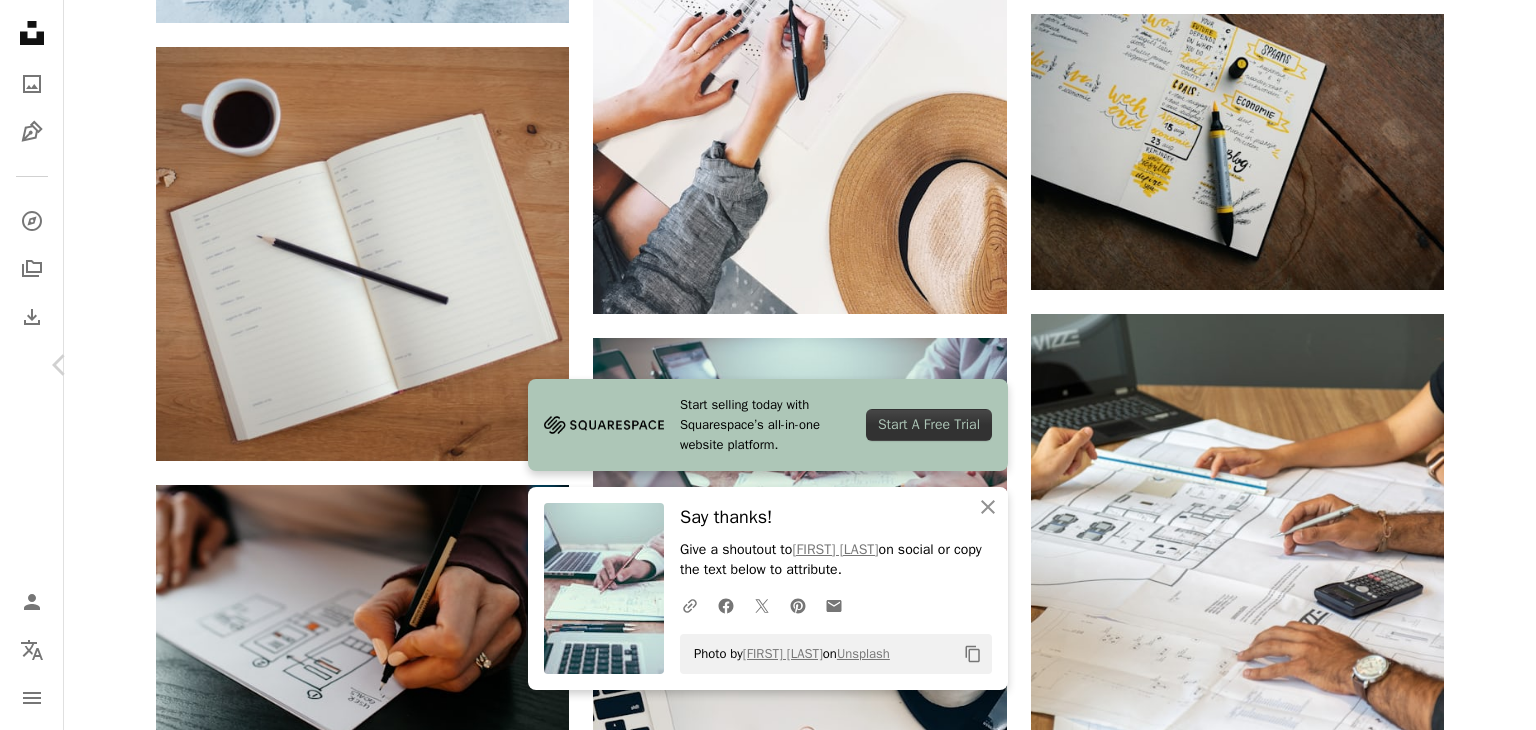 click on "Chevron right" 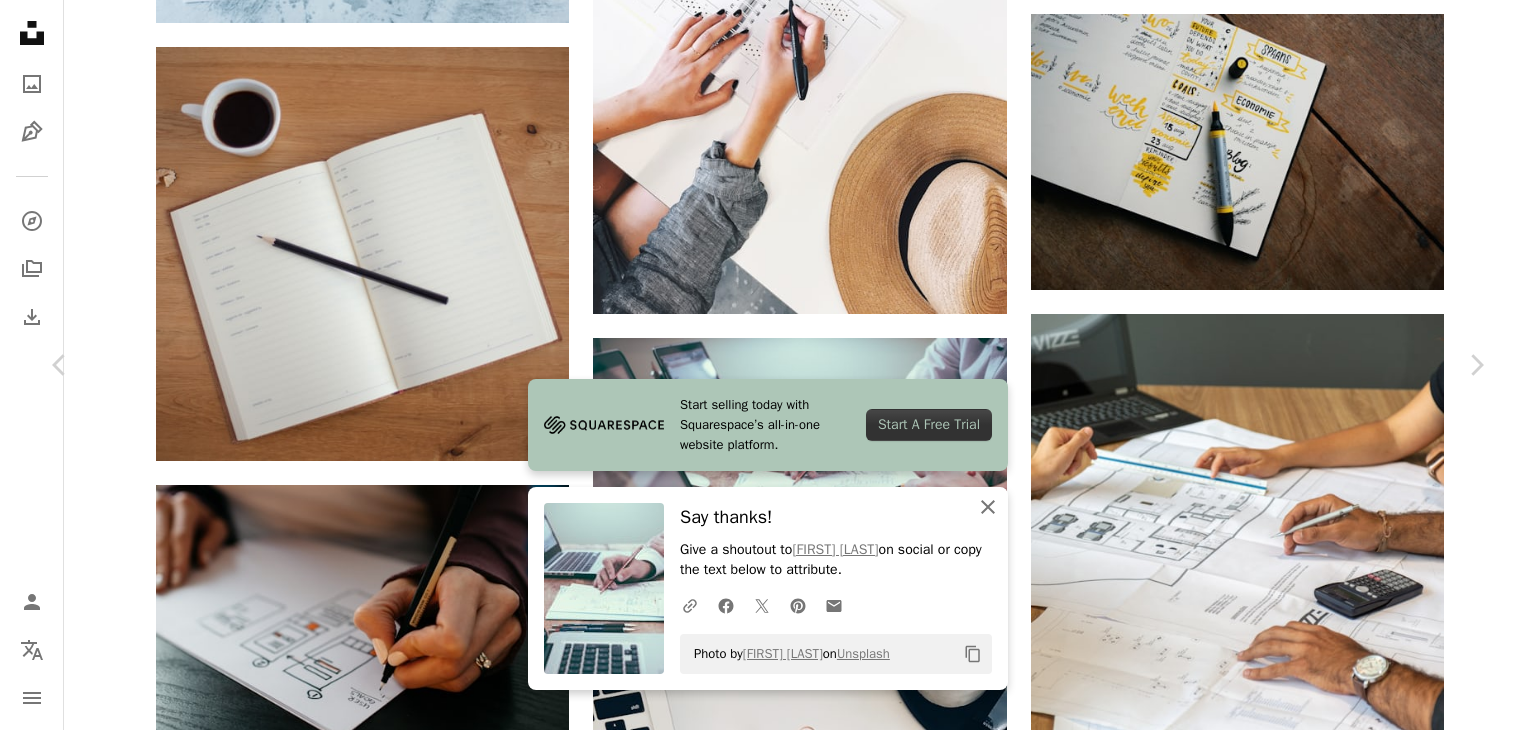click on "An X shape" 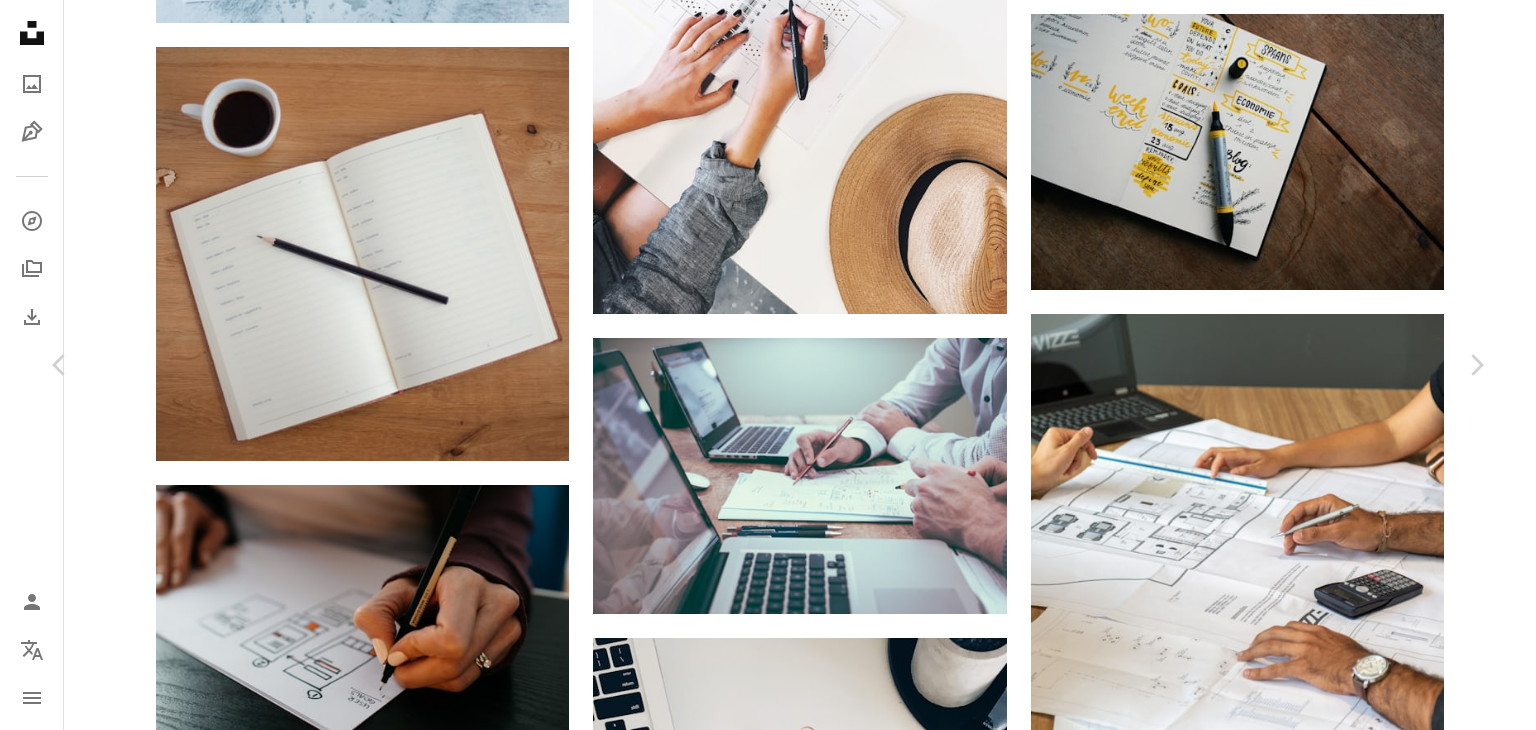 click on "Download free" at bounding box center (1287, 5864) 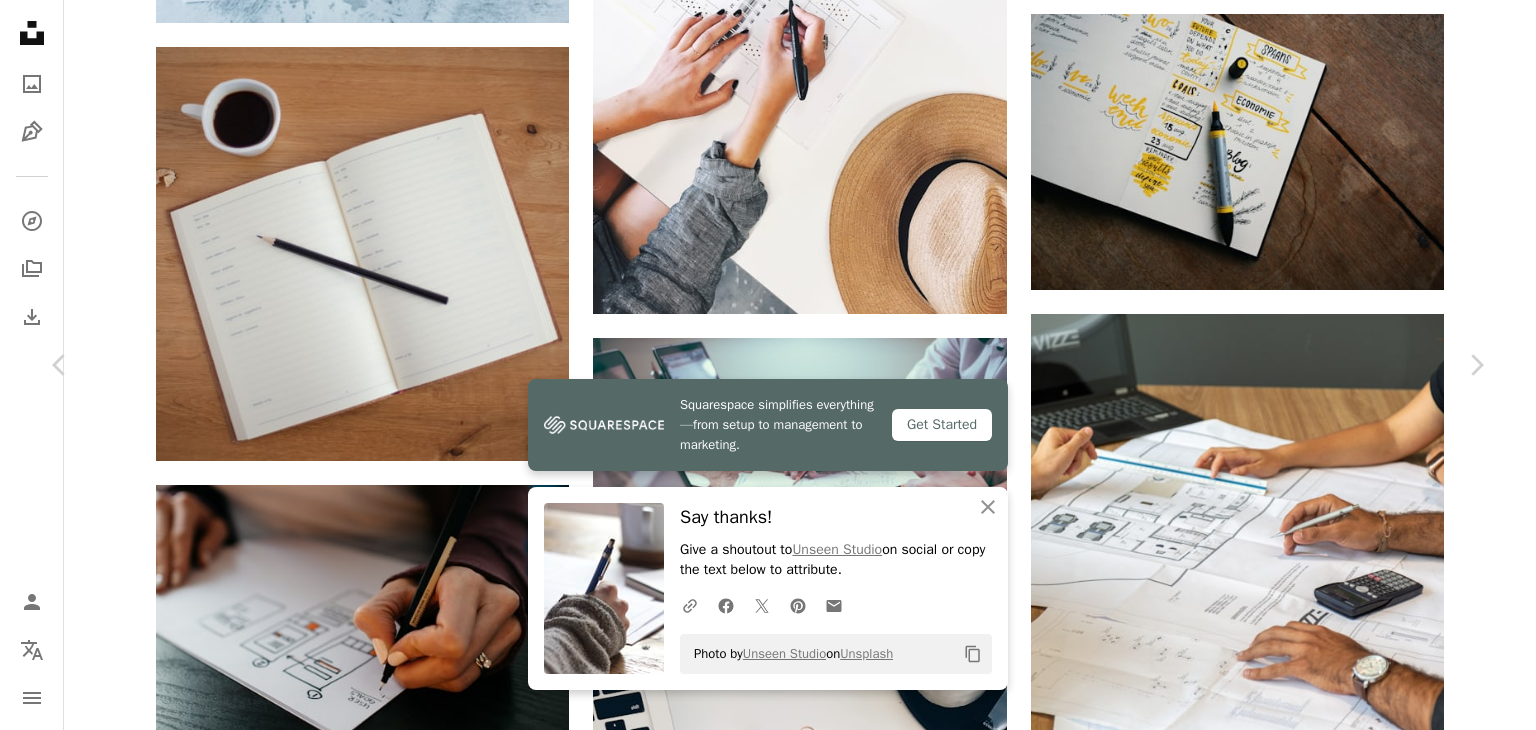 click on "An X shape" at bounding box center (20, 20) 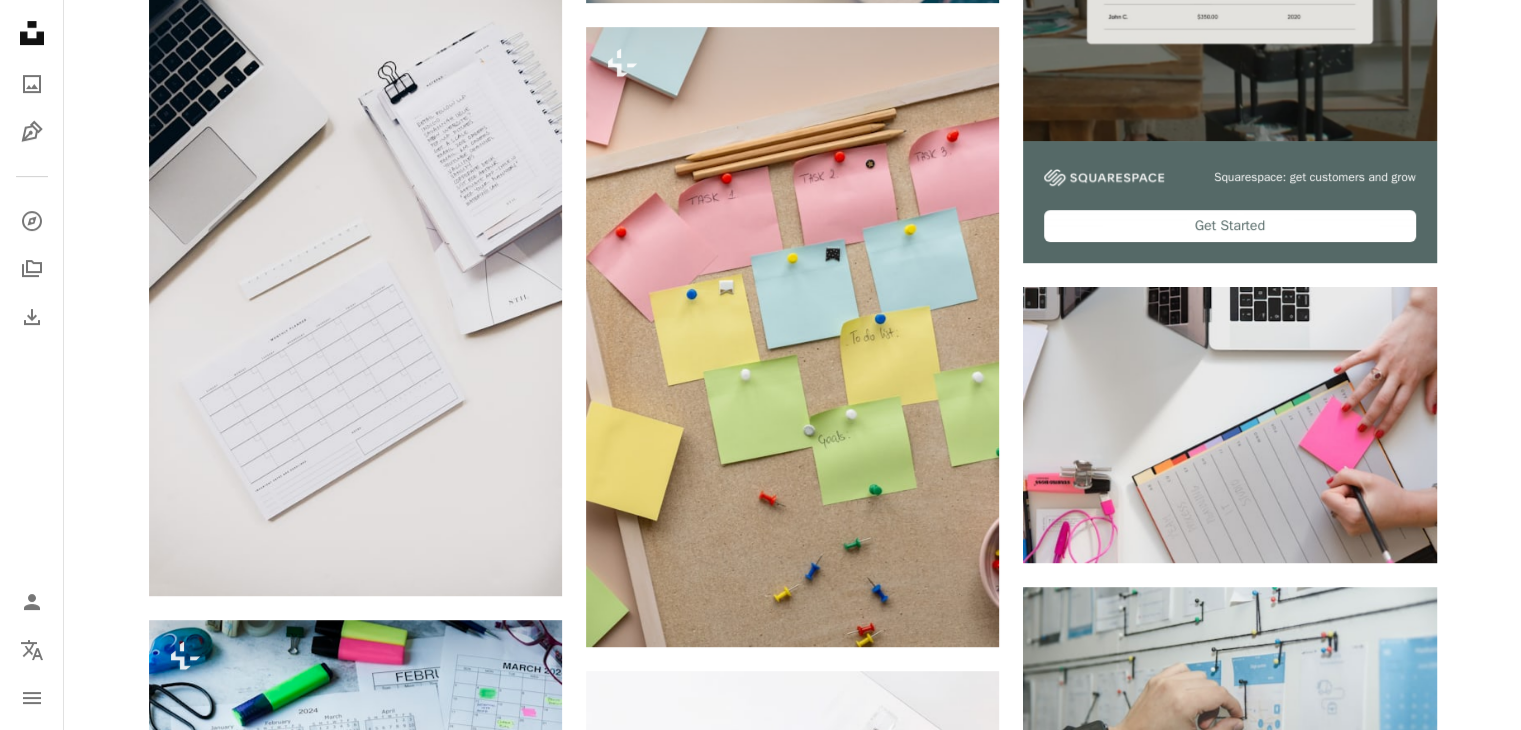 scroll, scrollTop: 0, scrollLeft: 0, axis: both 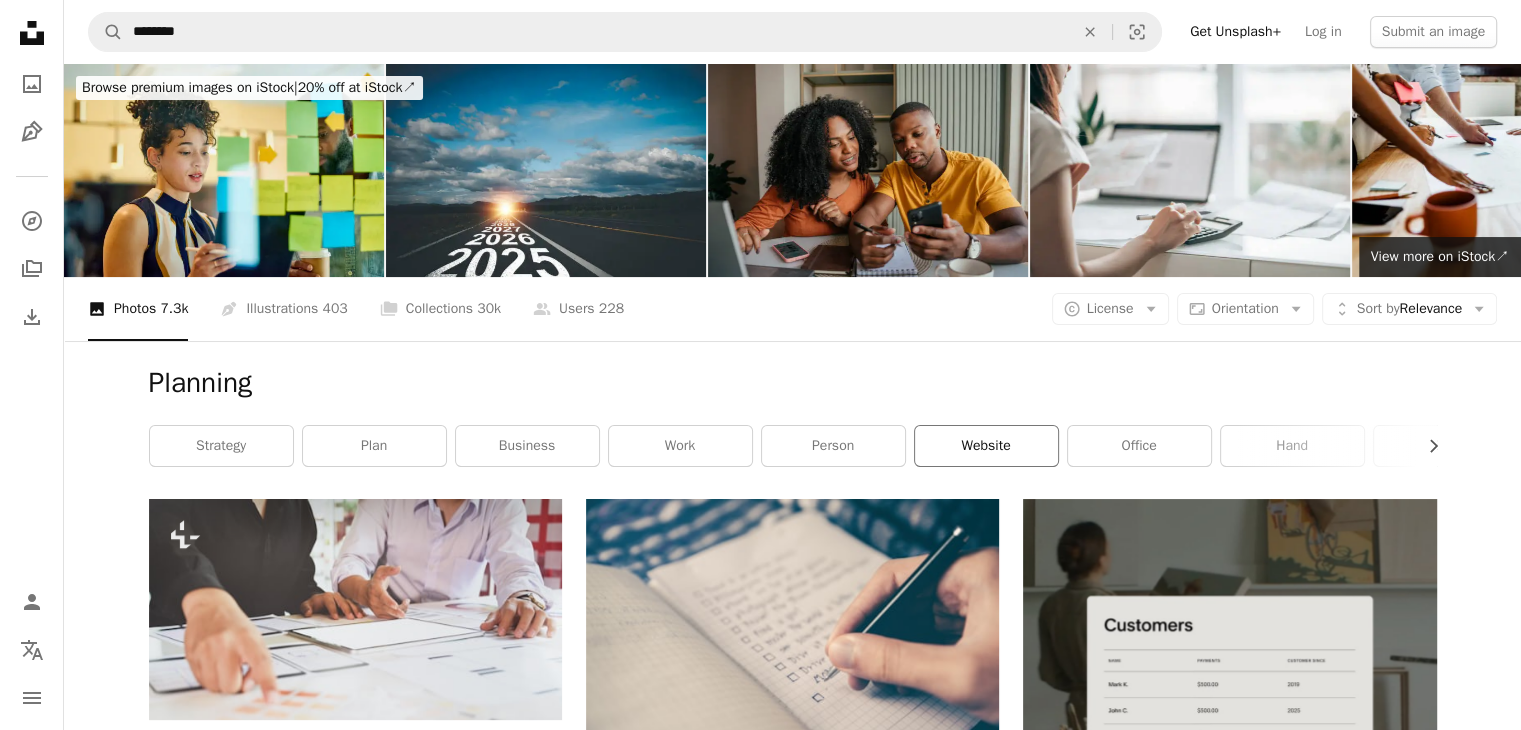 click on "website" at bounding box center (986, 446) 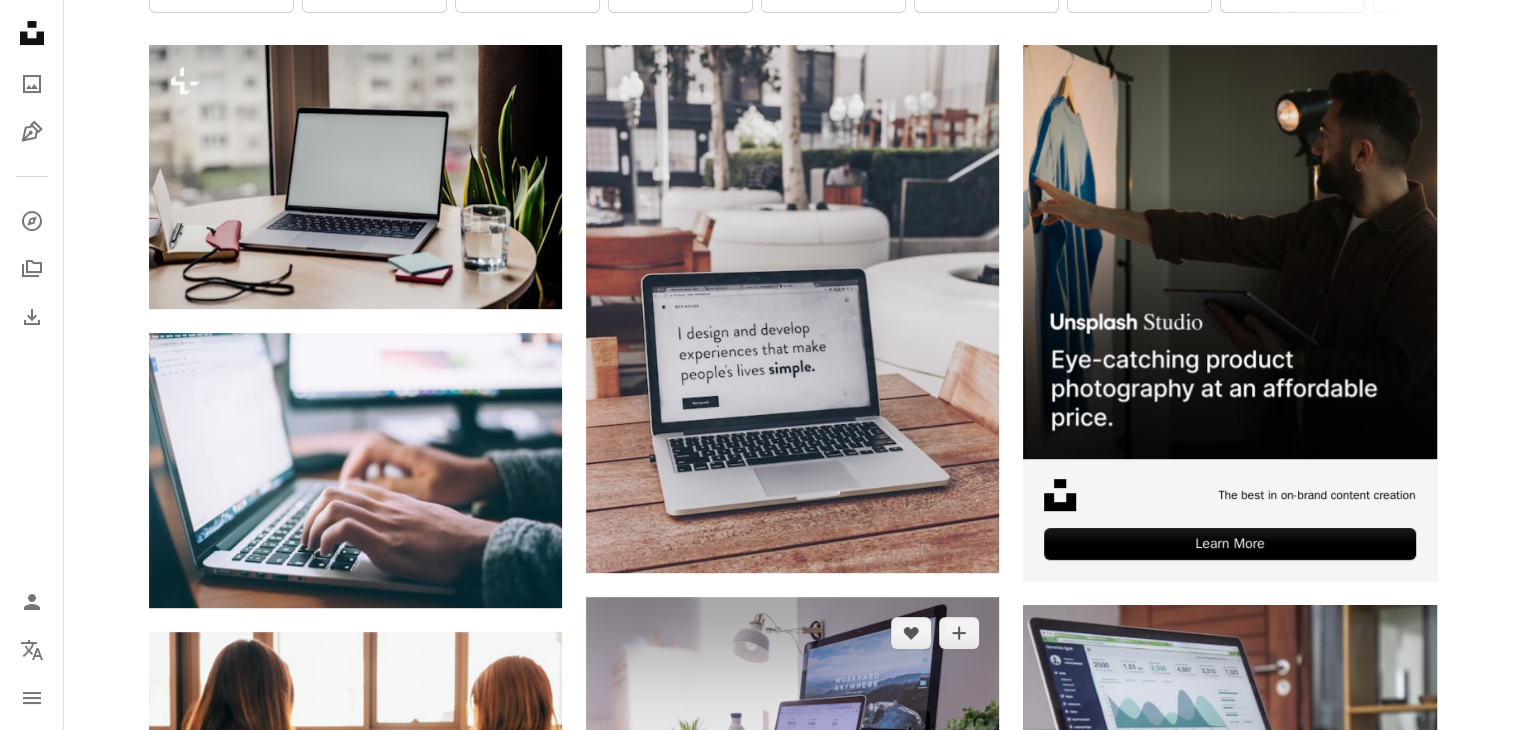 scroll, scrollTop: 0, scrollLeft: 0, axis: both 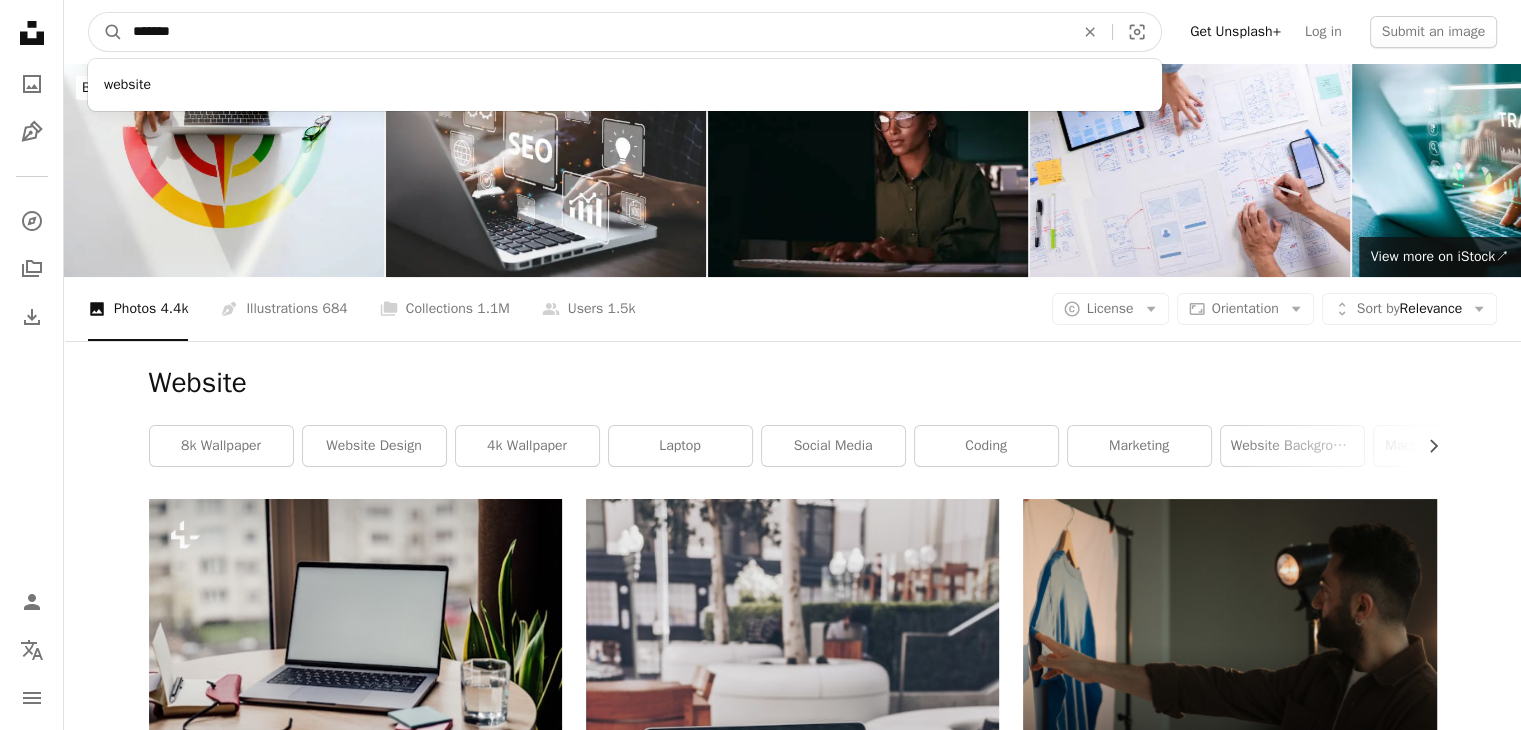drag, startPoint x: 192, startPoint y: 32, endPoint x: 73, endPoint y: 8, distance: 121.39605 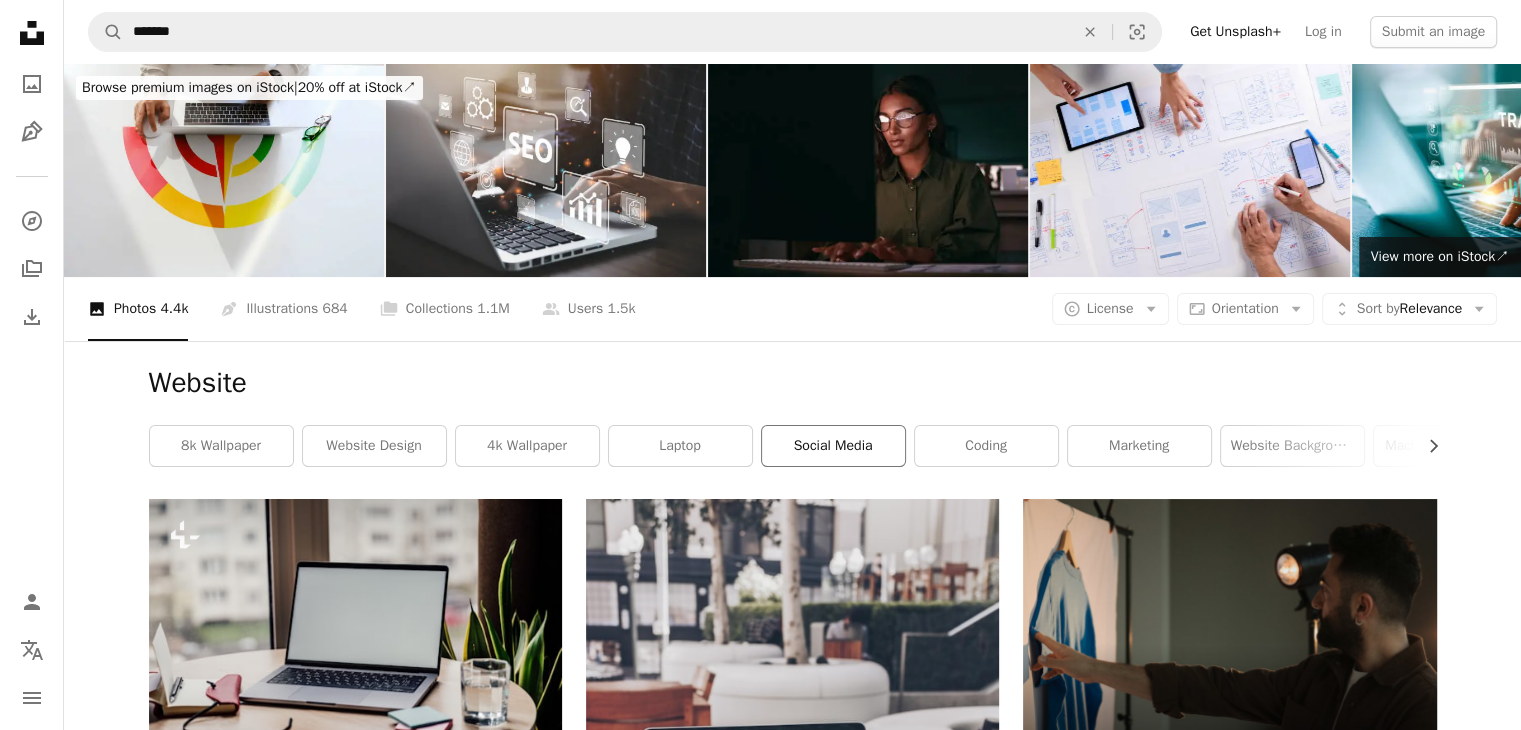 click on "social media" at bounding box center (833, 446) 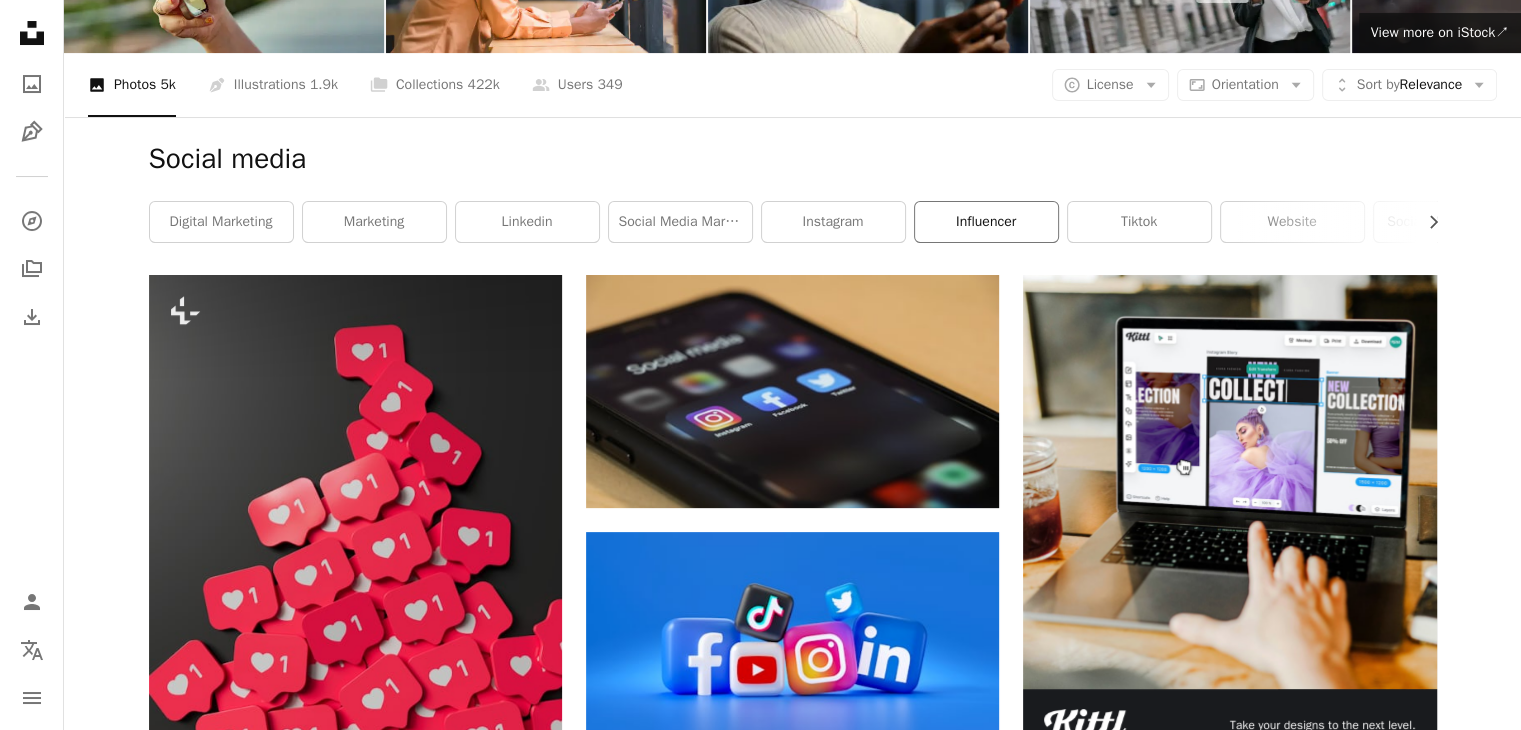 scroll, scrollTop: 0, scrollLeft: 0, axis: both 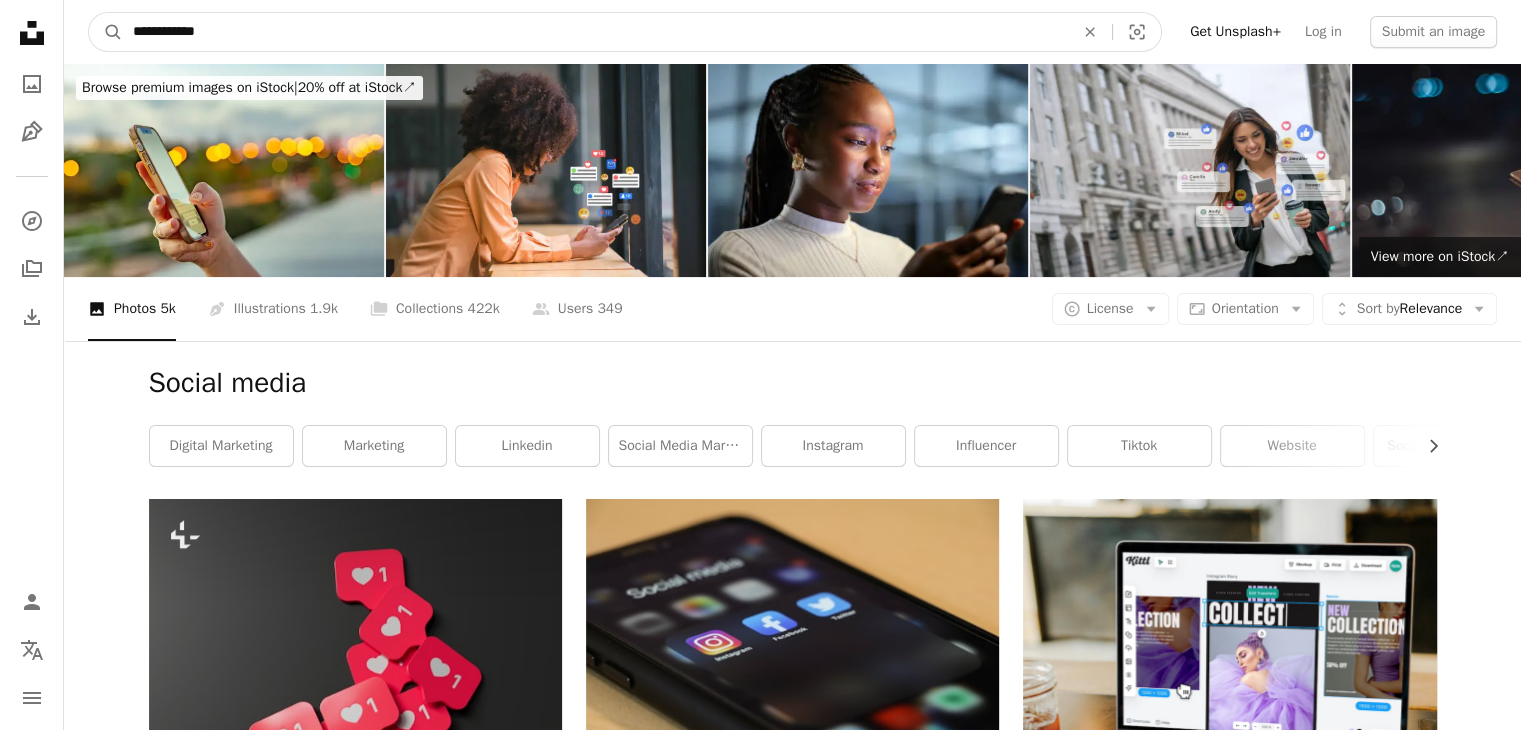 drag, startPoint x: 336, startPoint y: 20, endPoint x: 56, endPoint y: 10, distance: 280.17853 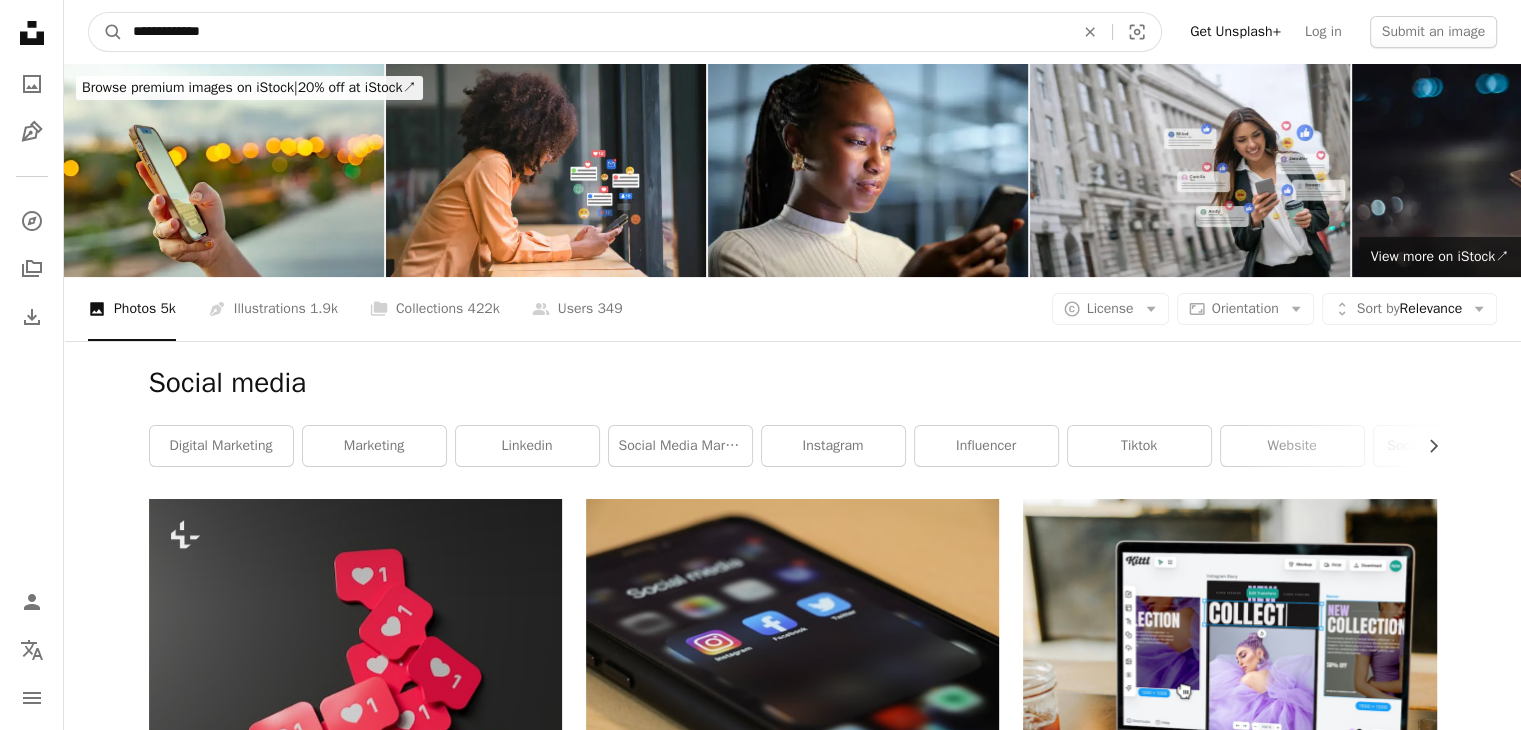type on "**********" 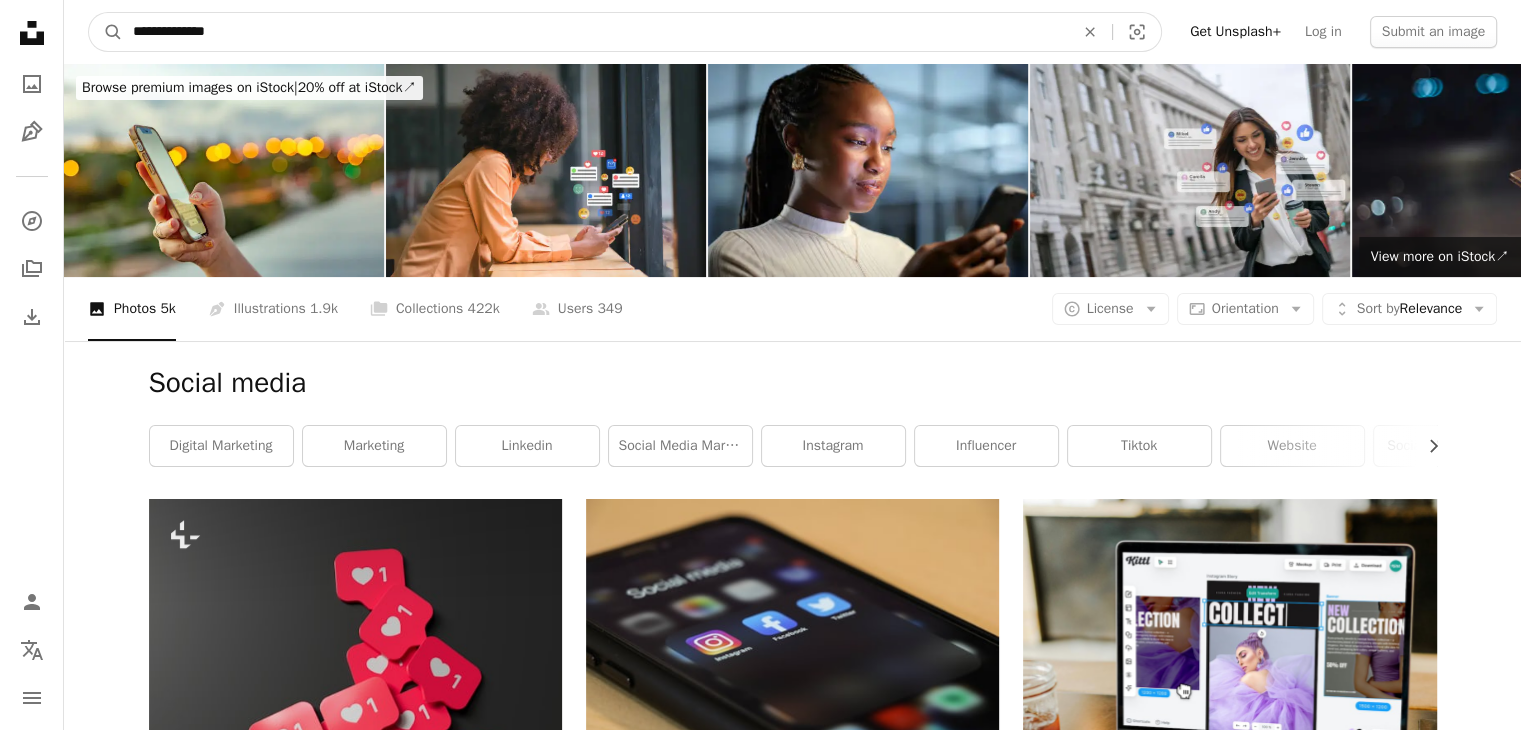 click on "A magnifying glass" at bounding box center (106, 32) 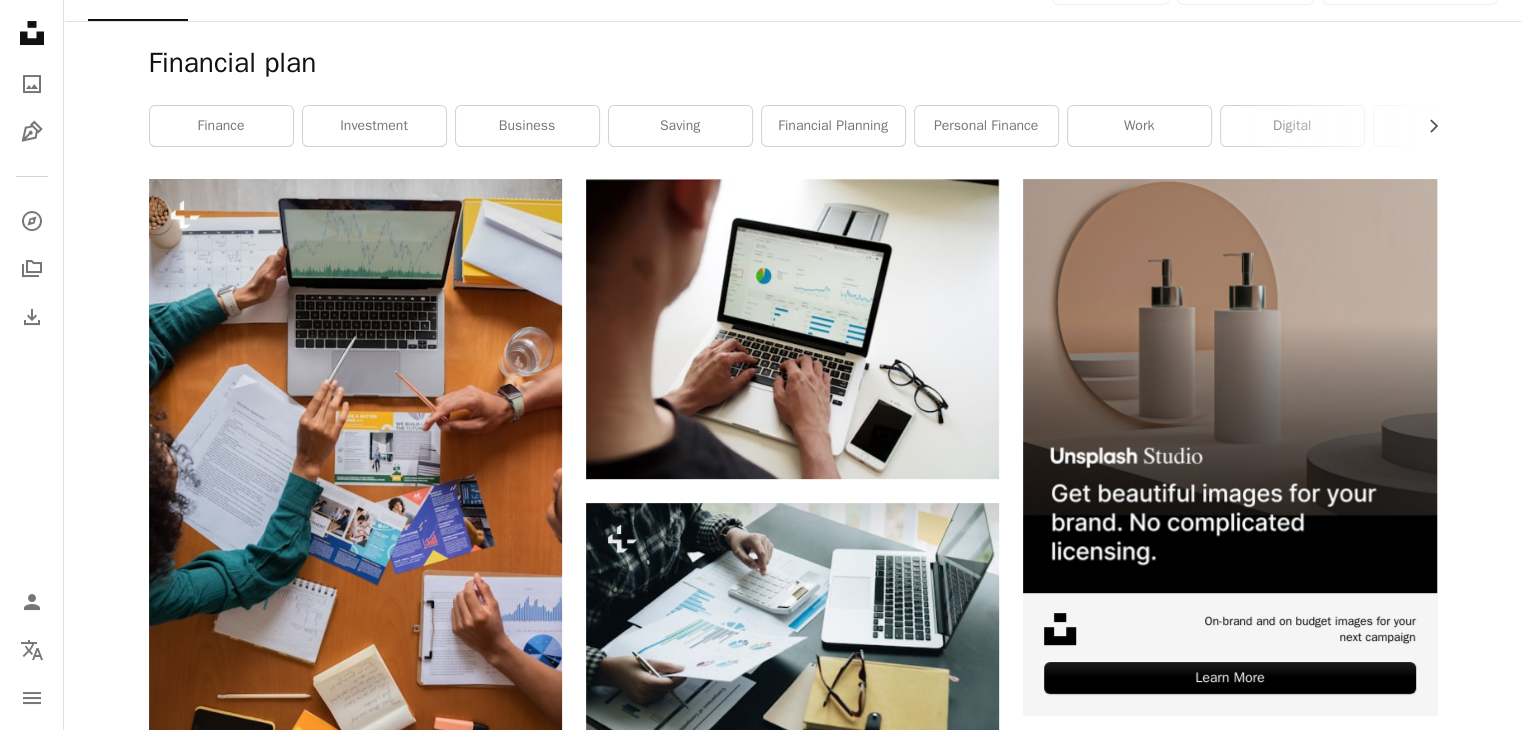 scroll, scrollTop: 322, scrollLeft: 0, axis: vertical 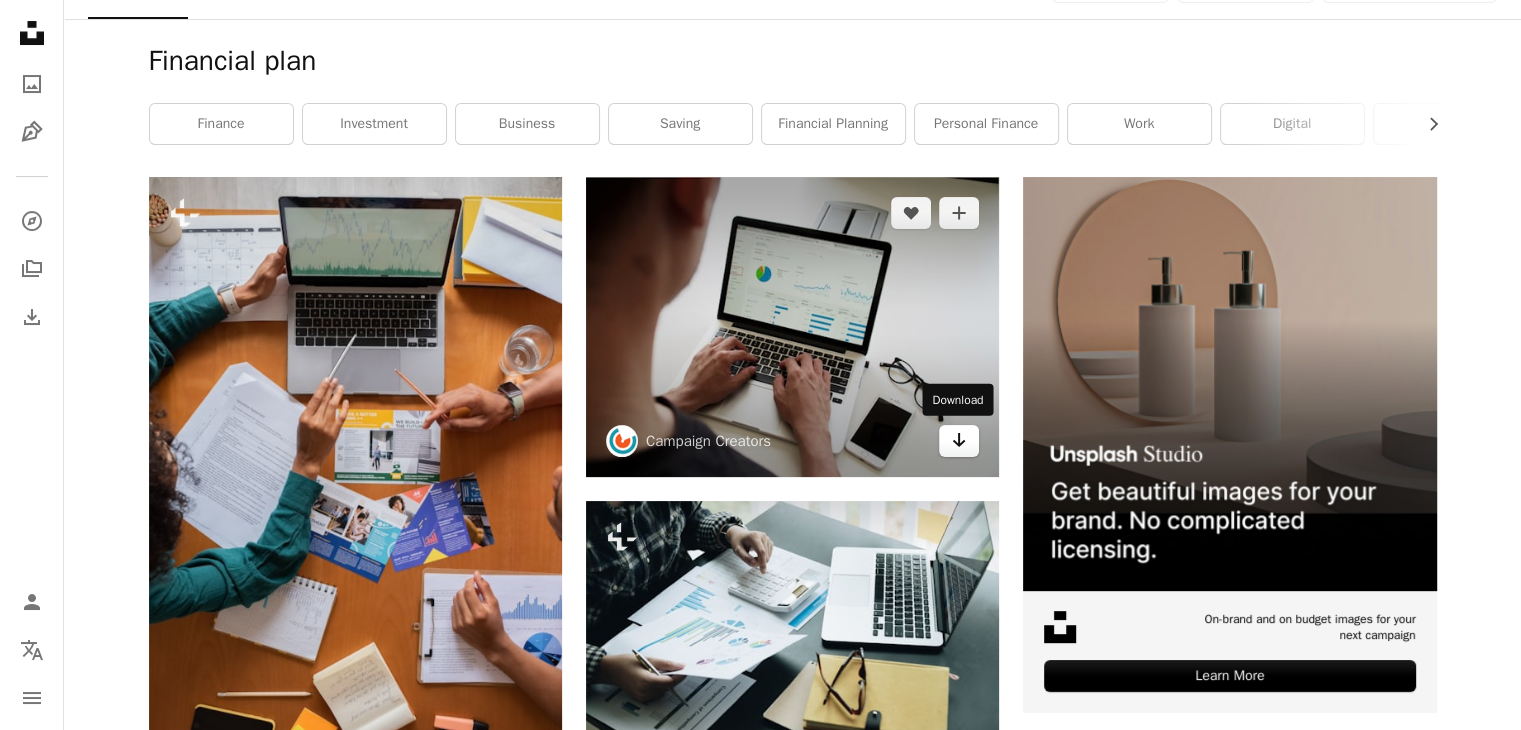 click on "Arrow pointing down" 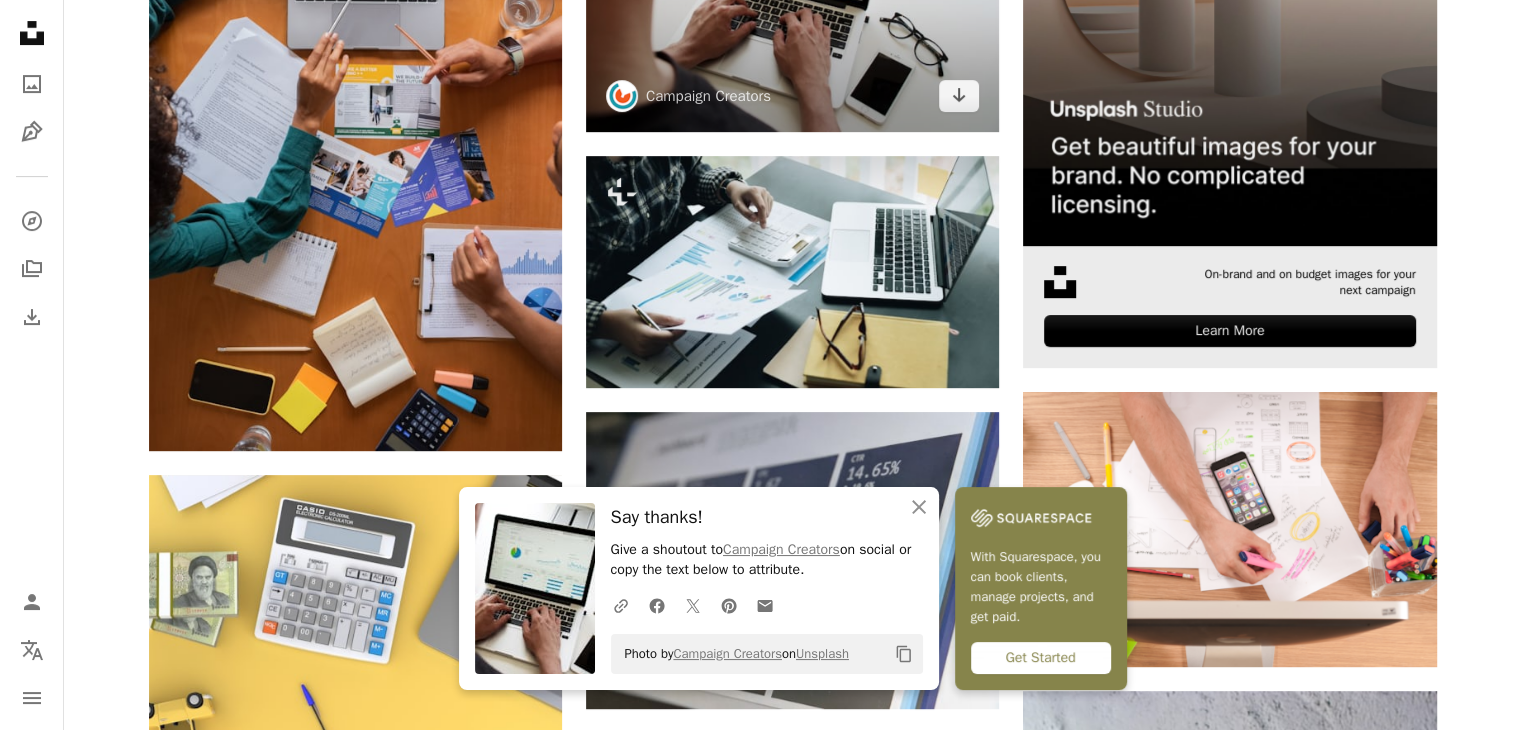 scroll, scrollTop: 711, scrollLeft: 0, axis: vertical 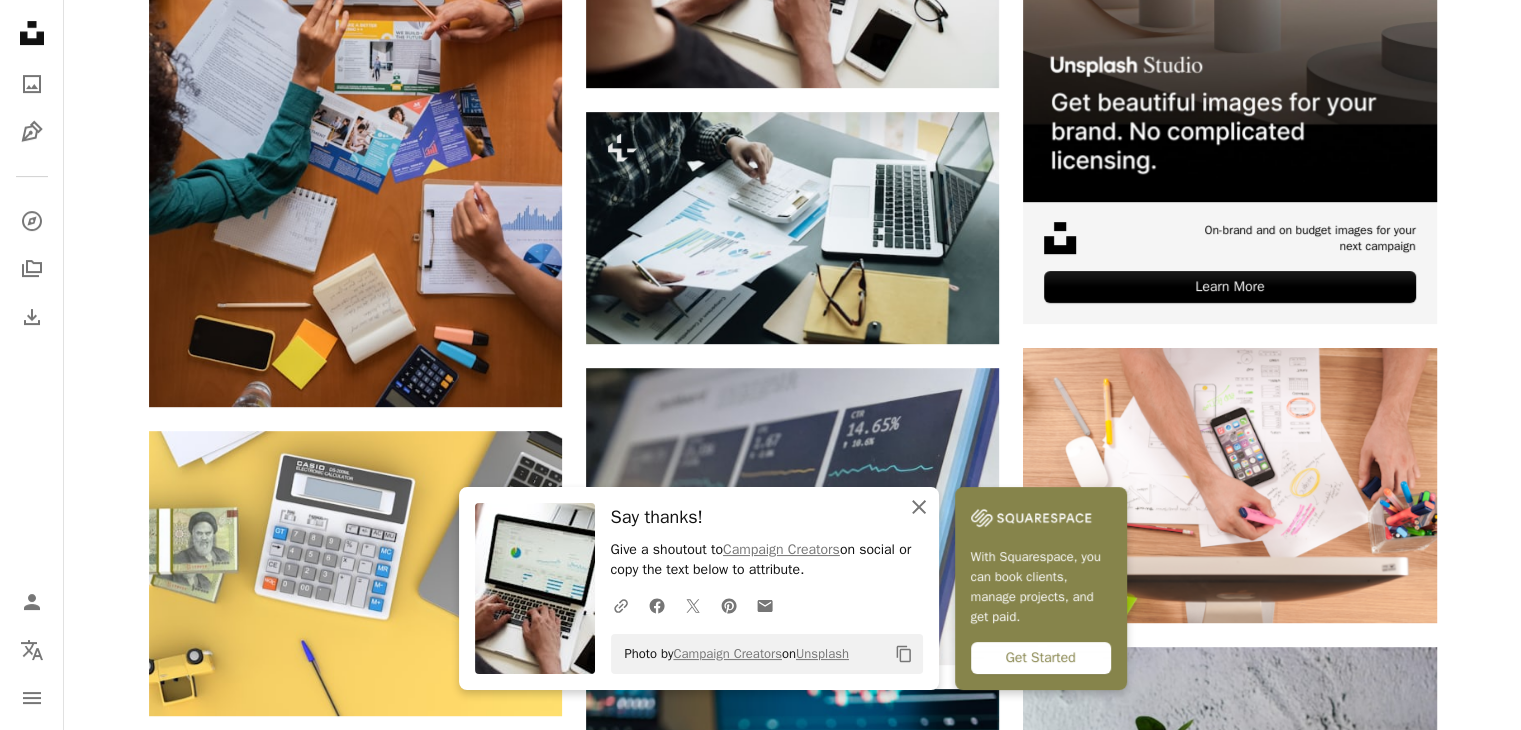 click 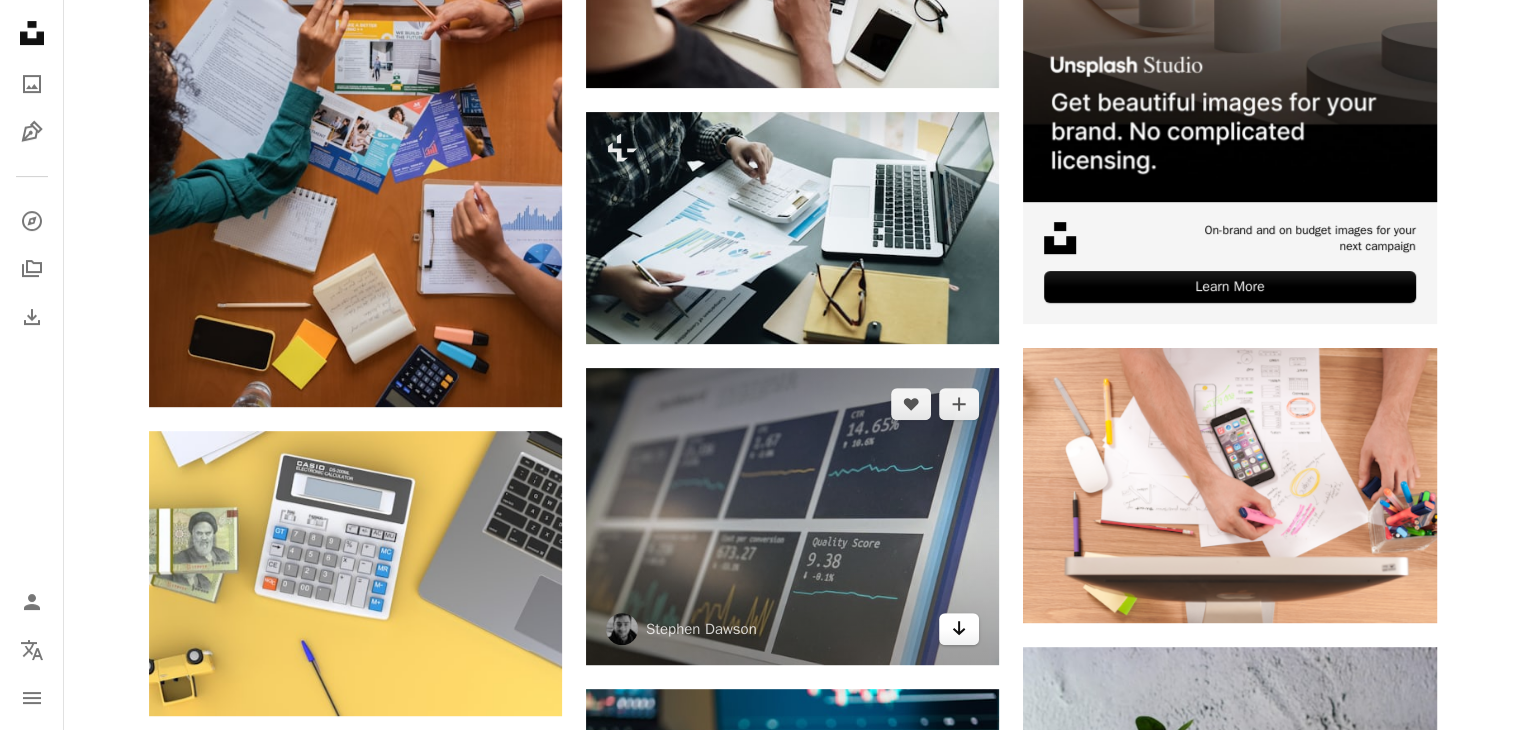 click on "Arrow pointing down" at bounding box center [959, 629] 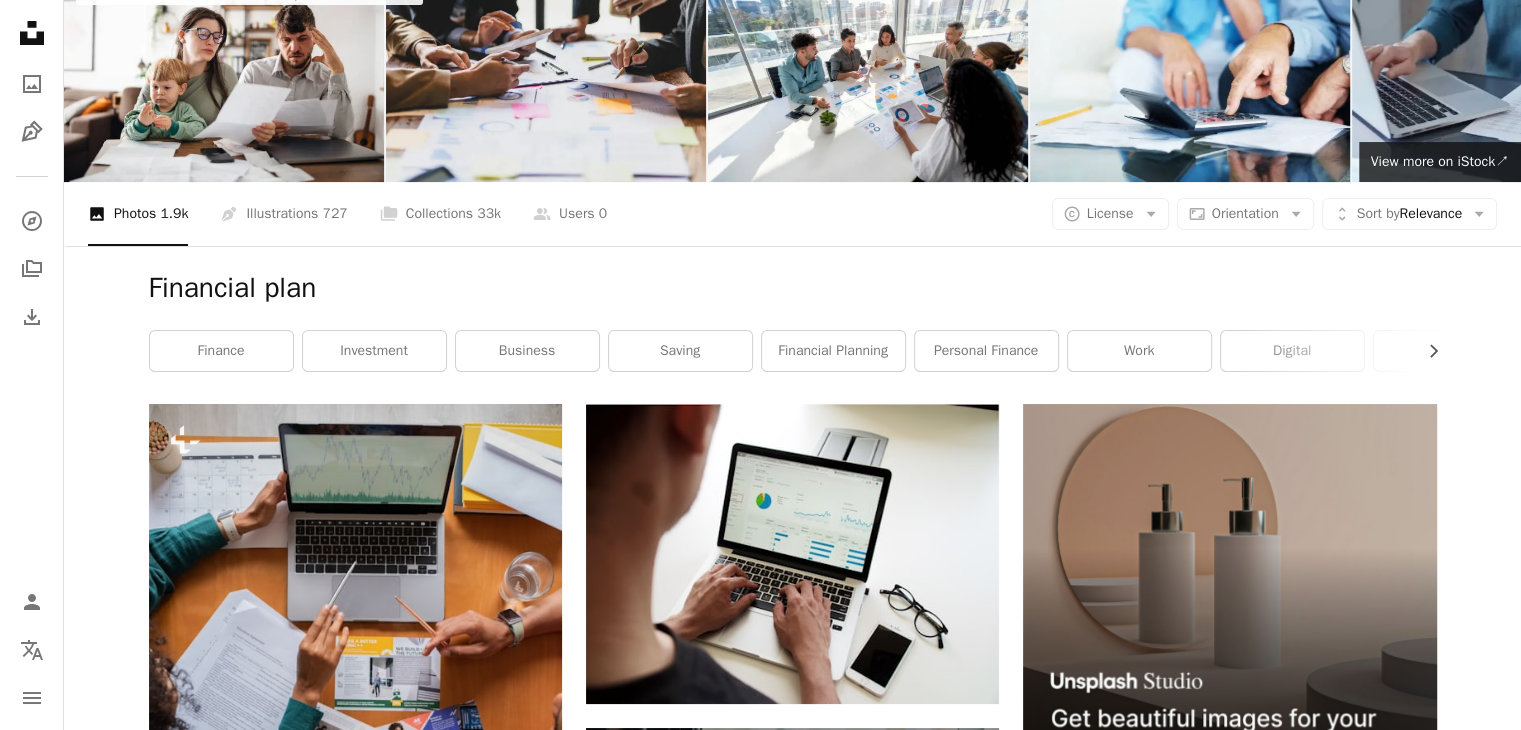 scroll, scrollTop: 0, scrollLeft: 0, axis: both 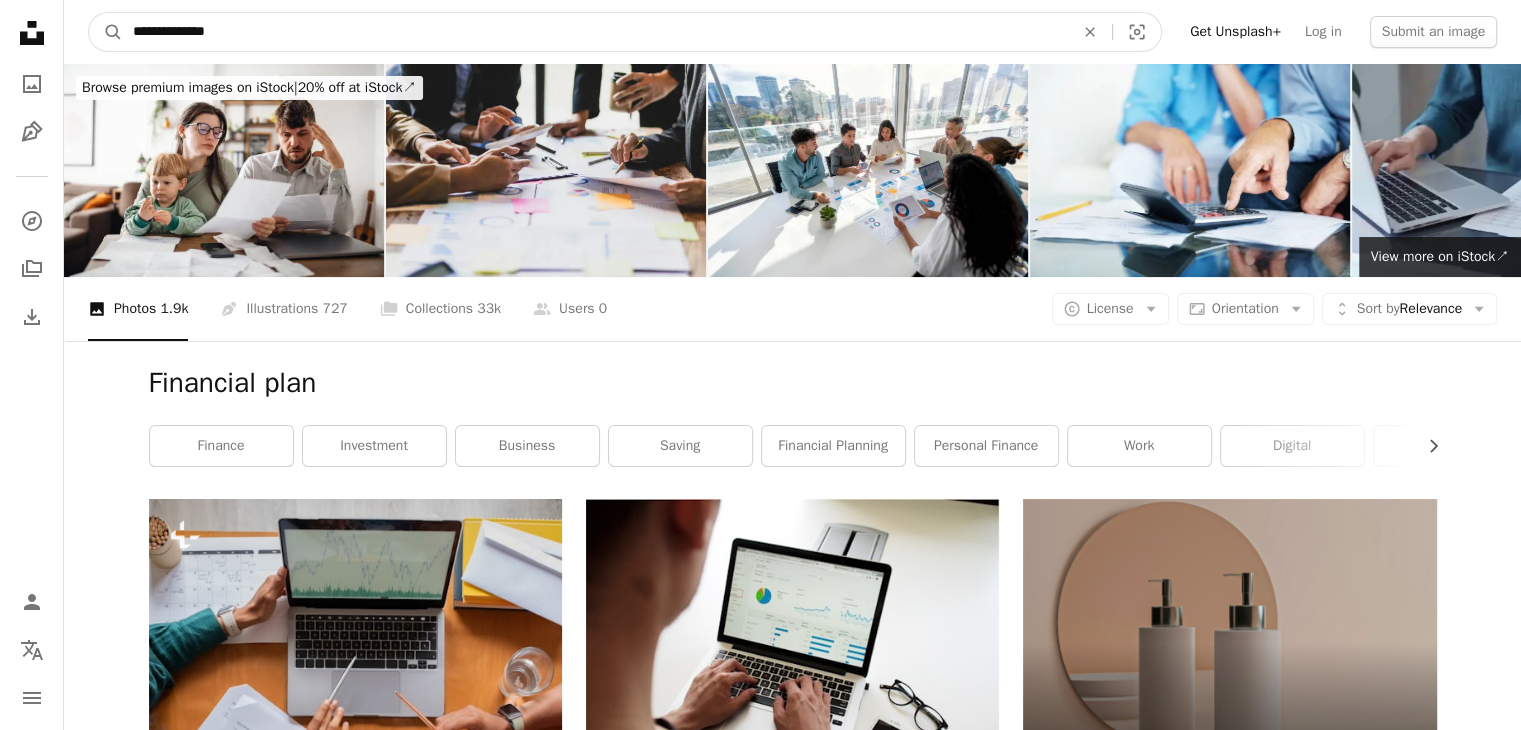 drag, startPoint x: 272, startPoint y: 26, endPoint x: 17, endPoint y: 5, distance: 255.86325 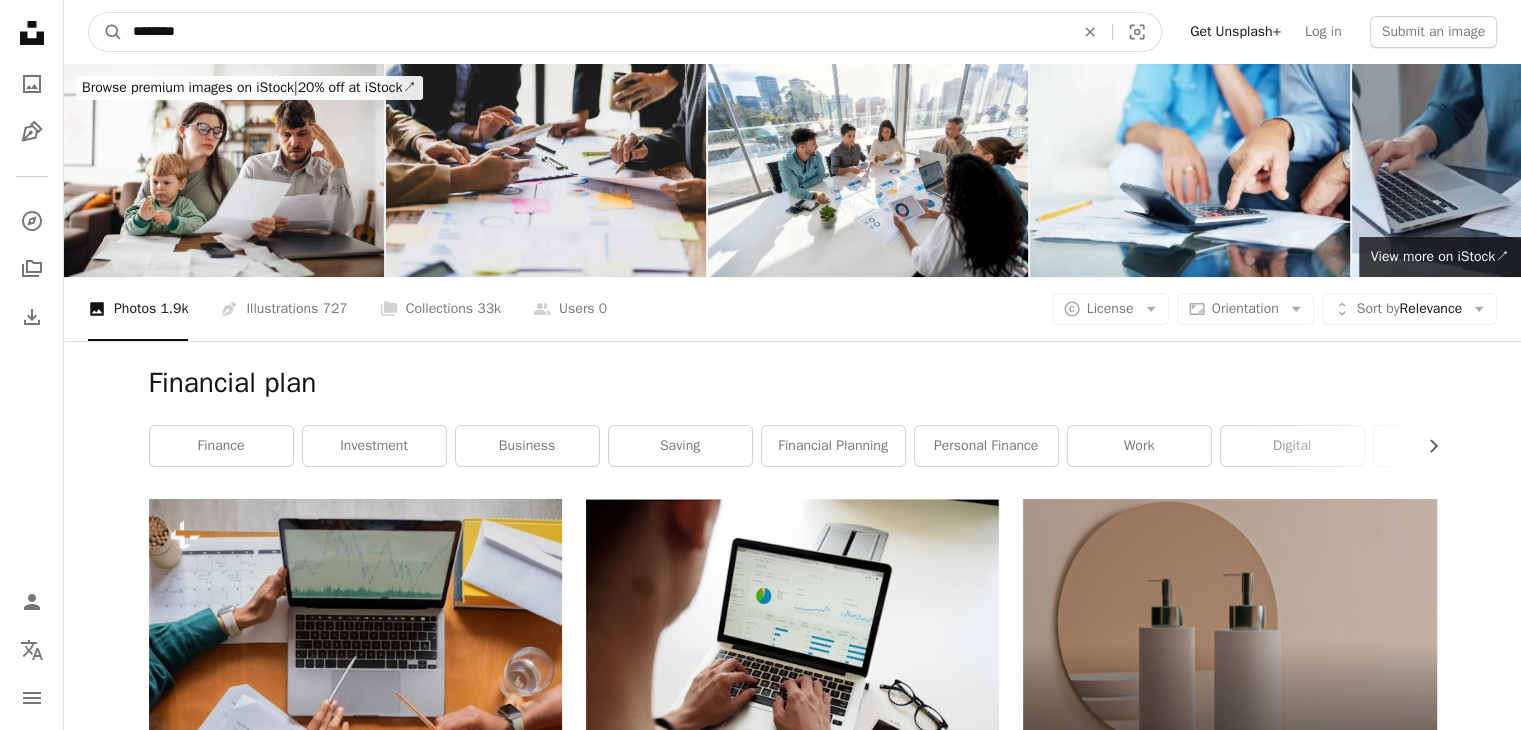 type on "*********" 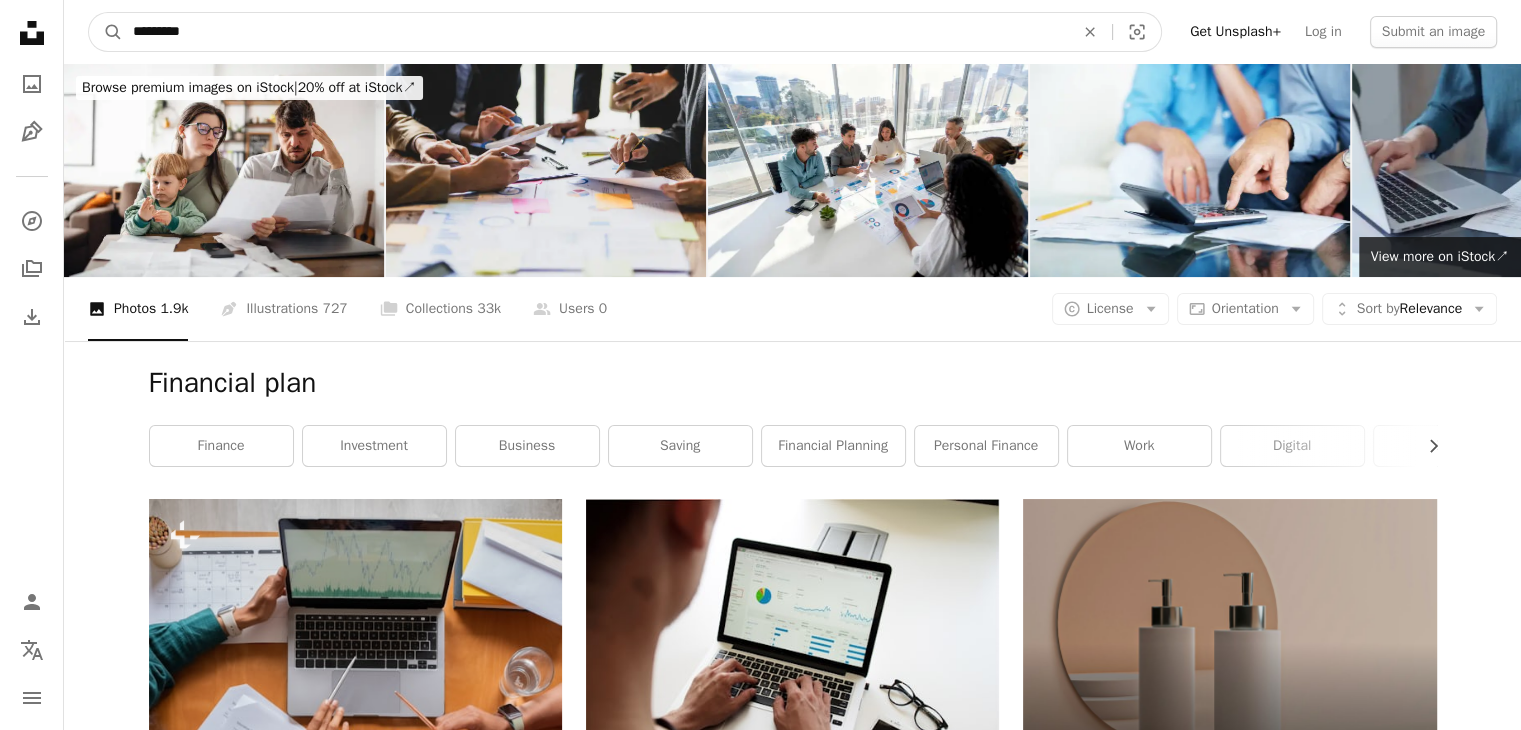 click on "A magnifying glass" at bounding box center (106, 32) 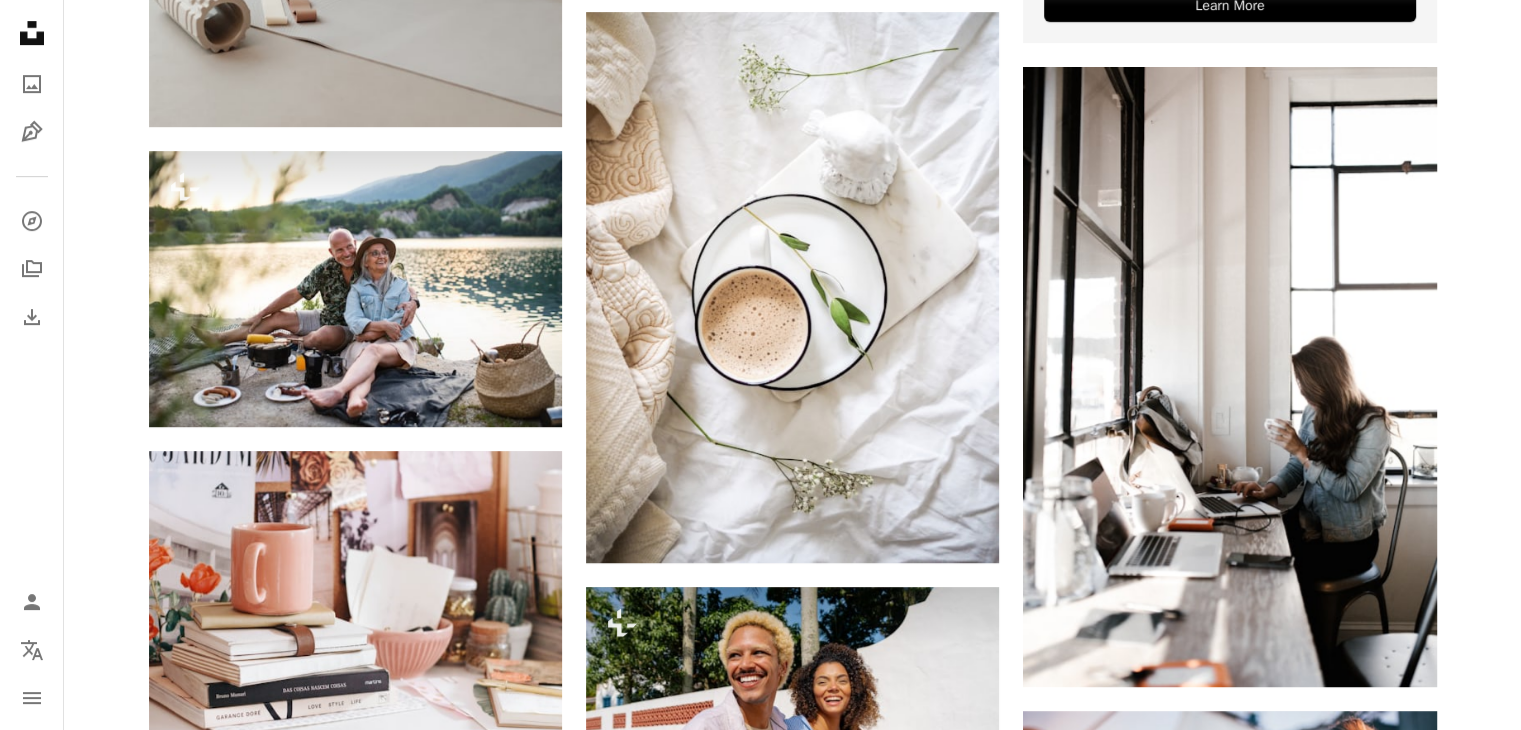 scroll, scrollTop: 992, scrollLeft: 0, axis: vertical 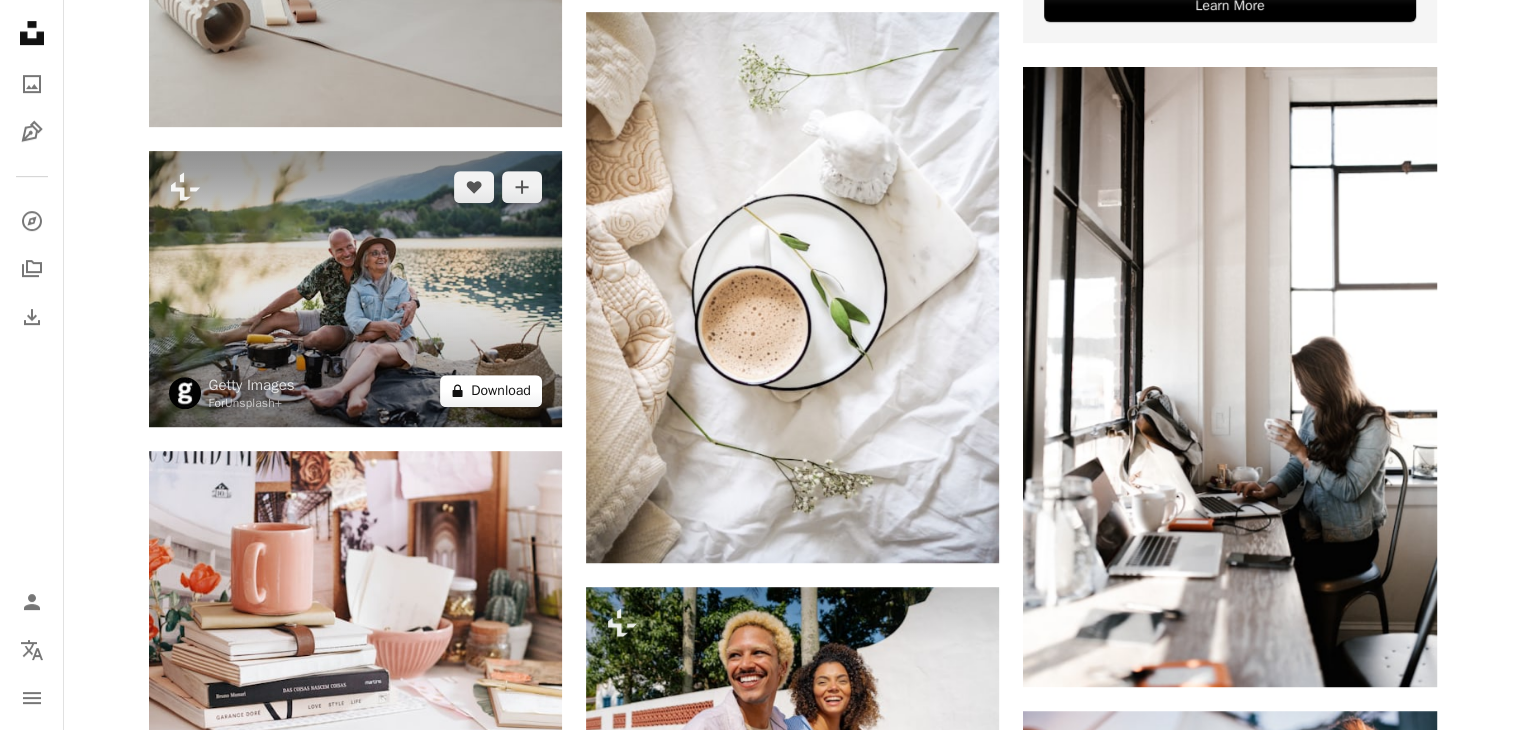 click on "A lock Download" at bounding box center [491, 391] 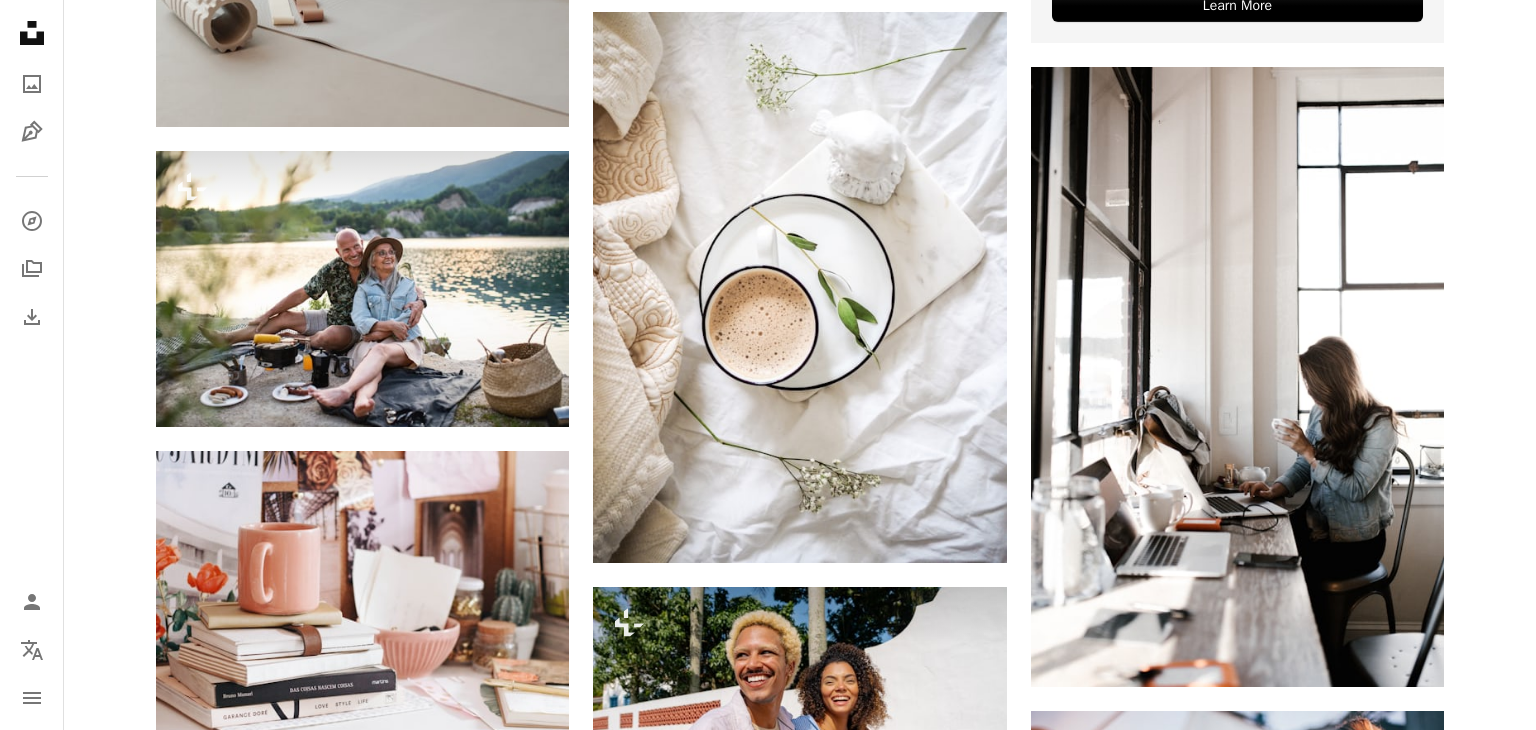 click on "An X shape Premium, ready to use images. Get unlimited access. A plus sign Members-only content added monthly A plus sign Unlimited royalty-free downloads A plus sign Illustrations  New A plus sign Enhanced legal protections yearly 65%  off monthly $20   $7 CAD per month * Get  Unsplash+ * When paid annually, billed upfront  $84 Taxes where applicable. Renews automatically. Cancel anytime." at bounding box center [768, 5102] 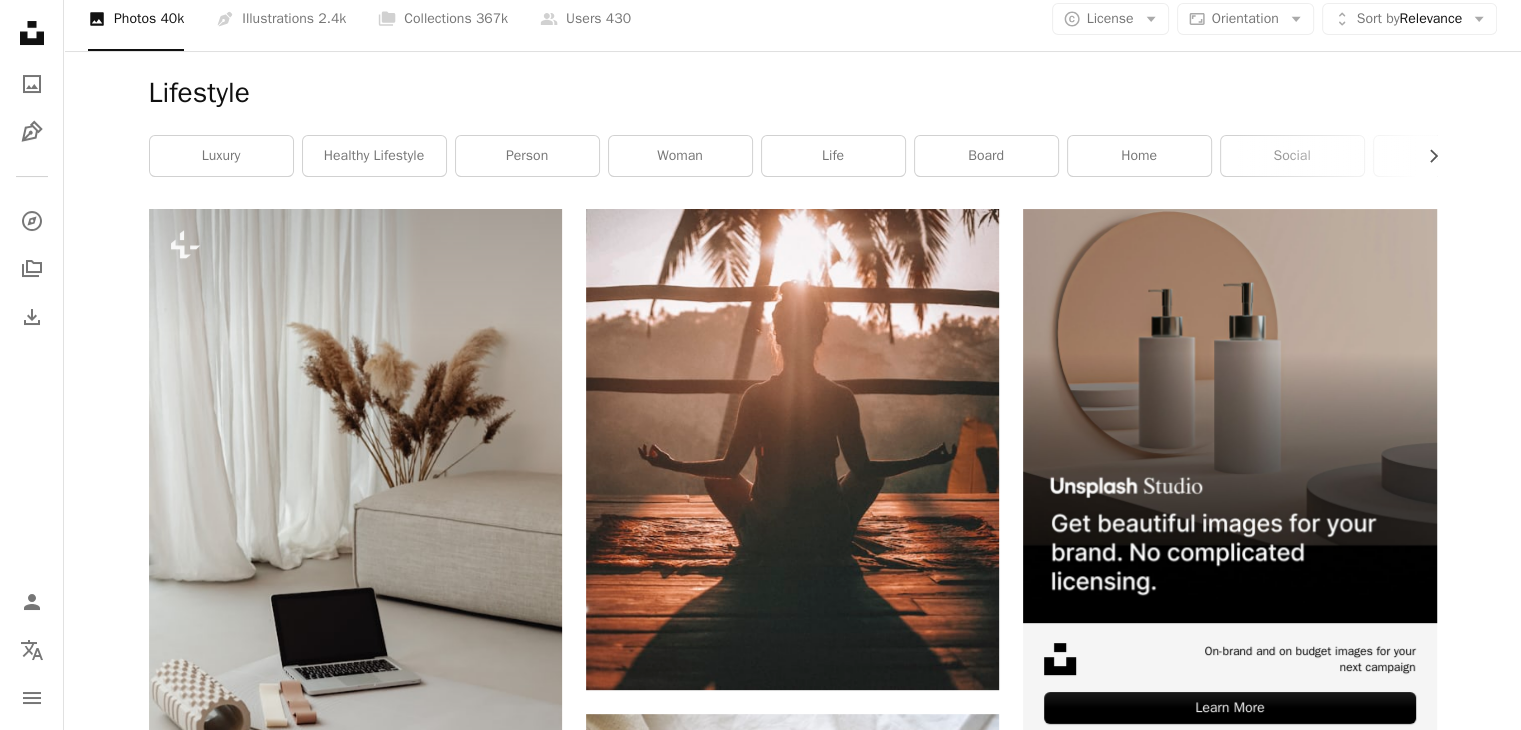 scroll, scrollTop: 291, scrollLeft: 0, axis: vertical 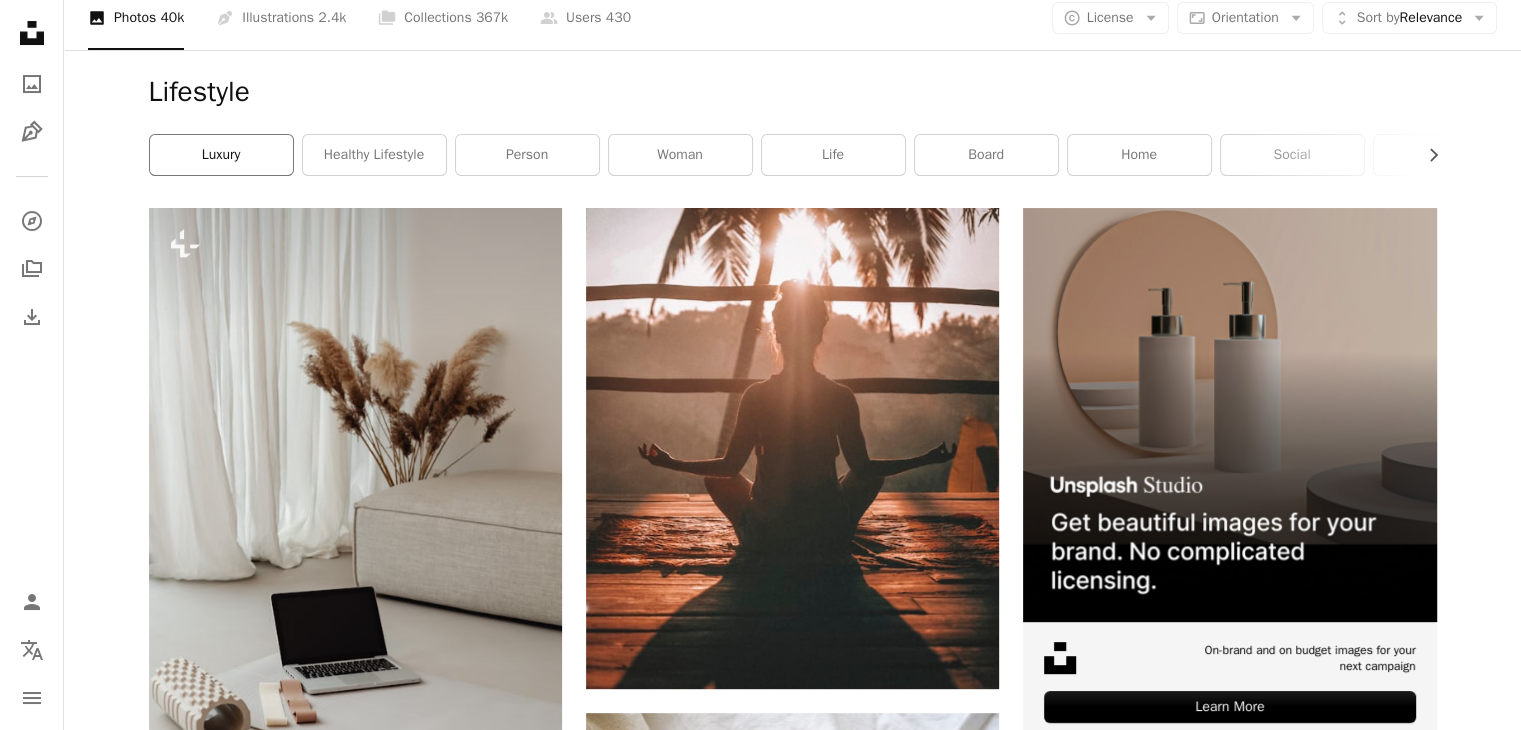 click on "luxury" at bounding box center (221, 155) 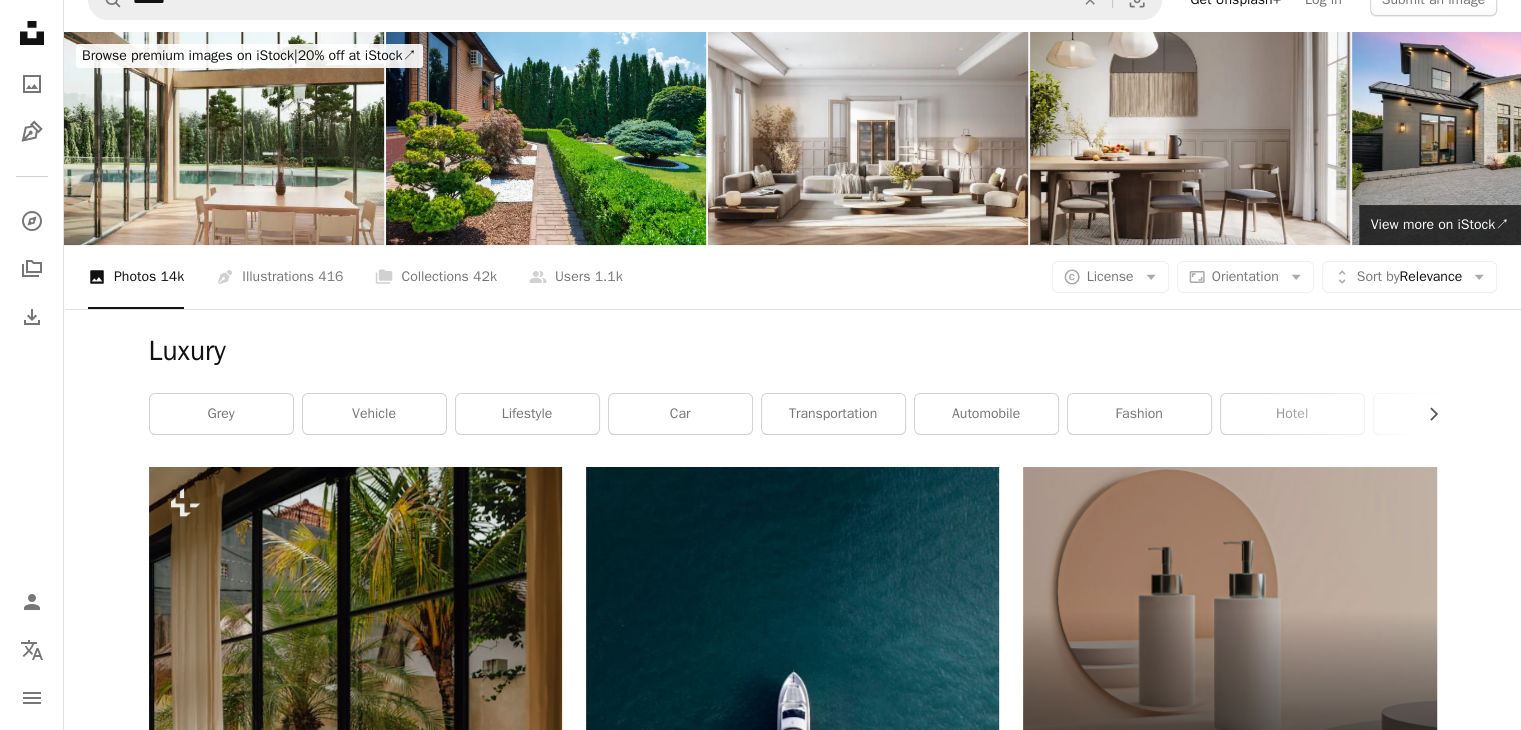 scroll, scrollTop: 28, scrollLeft: 0, axis: vertical 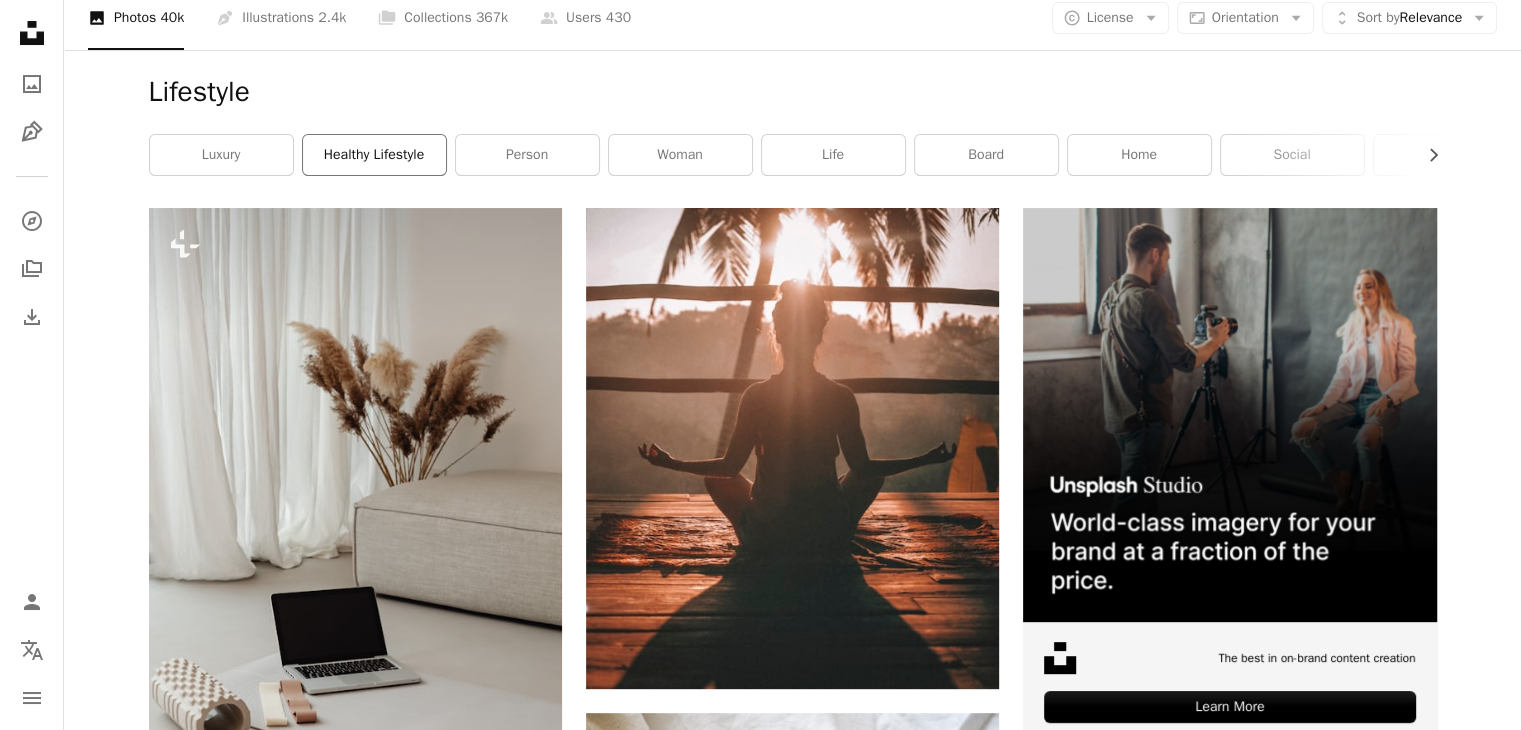 click on "healthy lifestyle" at bounding box center [374, 155] 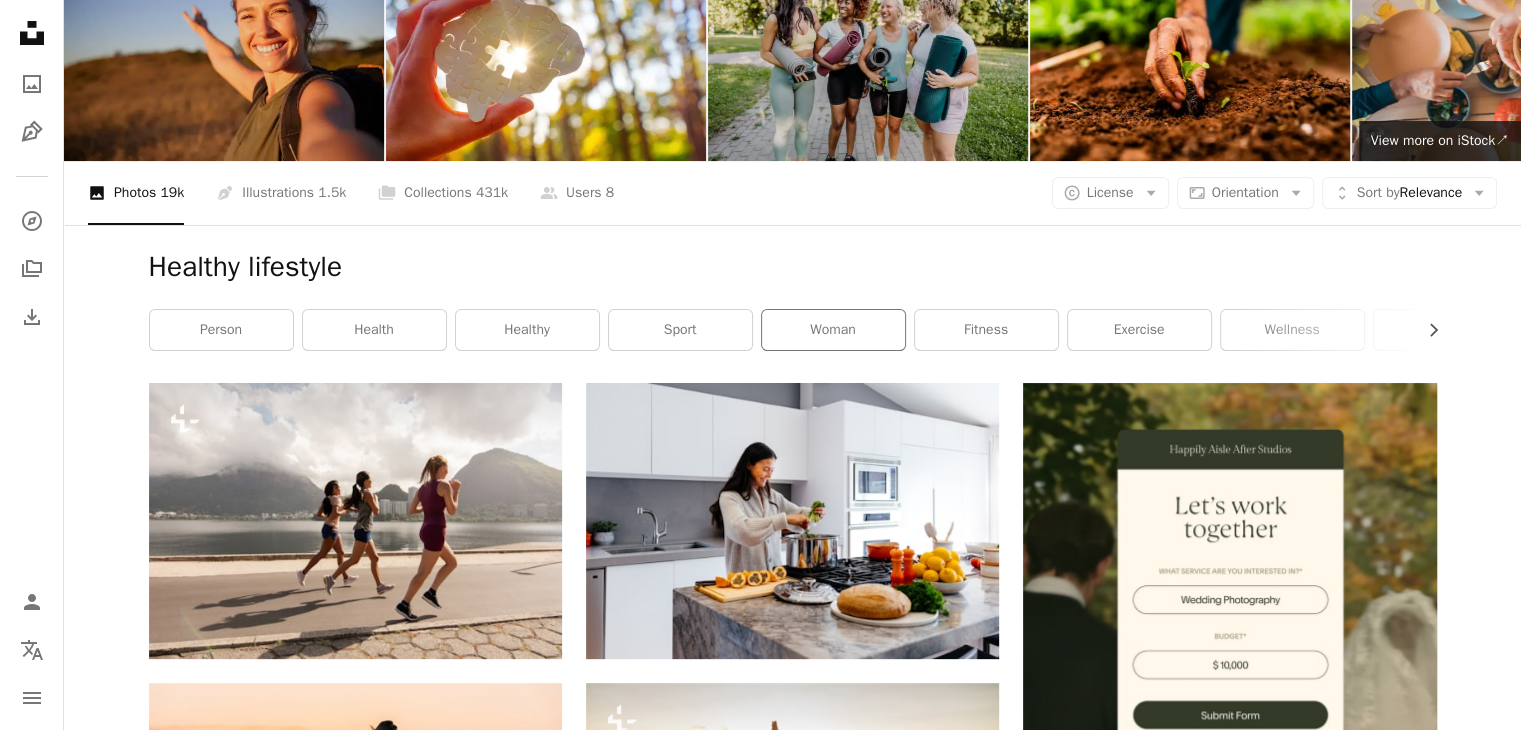 scroll, scrollTop: 116, scrollLeft: 0, axis: vertical 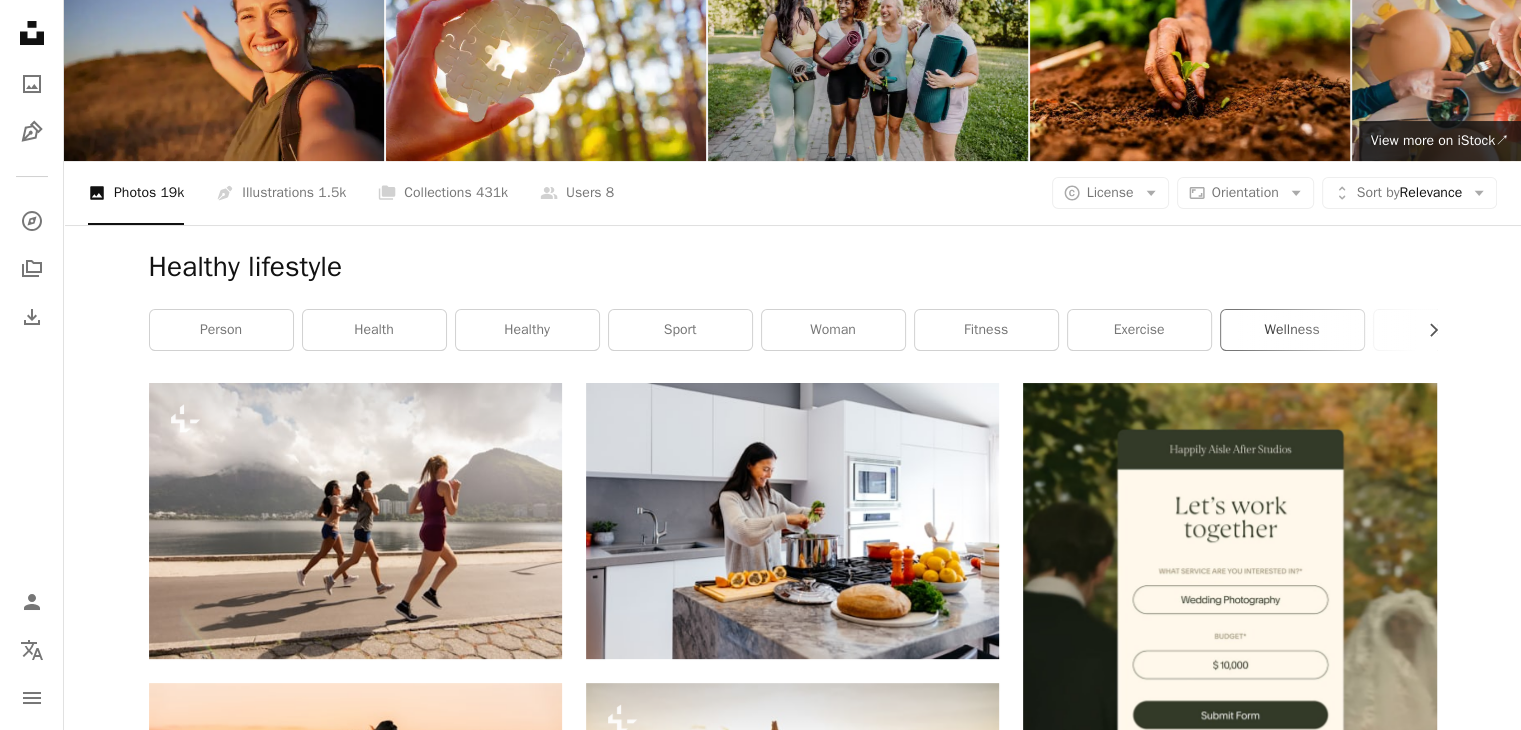 click on "wellness" at bounding box center (1292, 330) 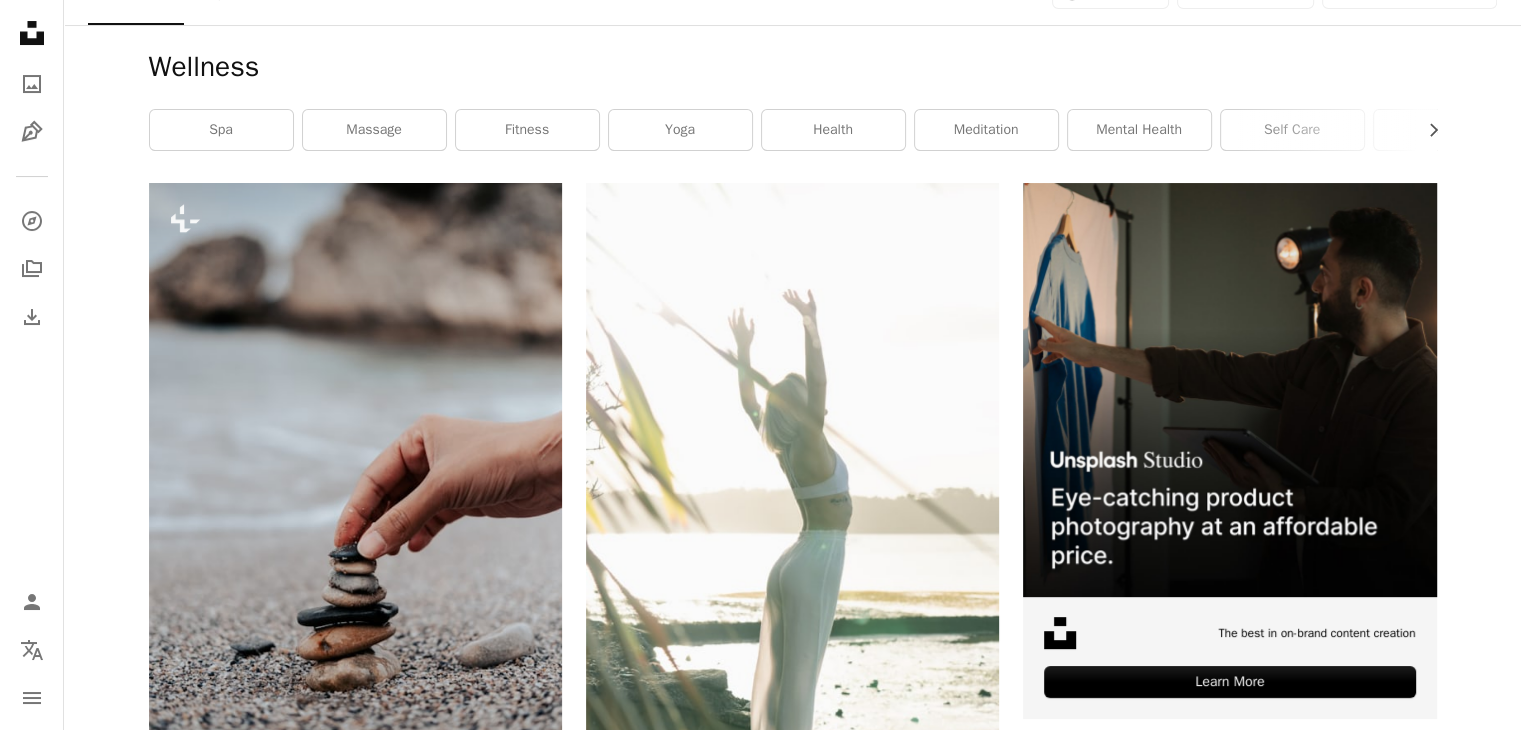 scroll, scrollTop: 0, scrollLeft: 0, axis: both 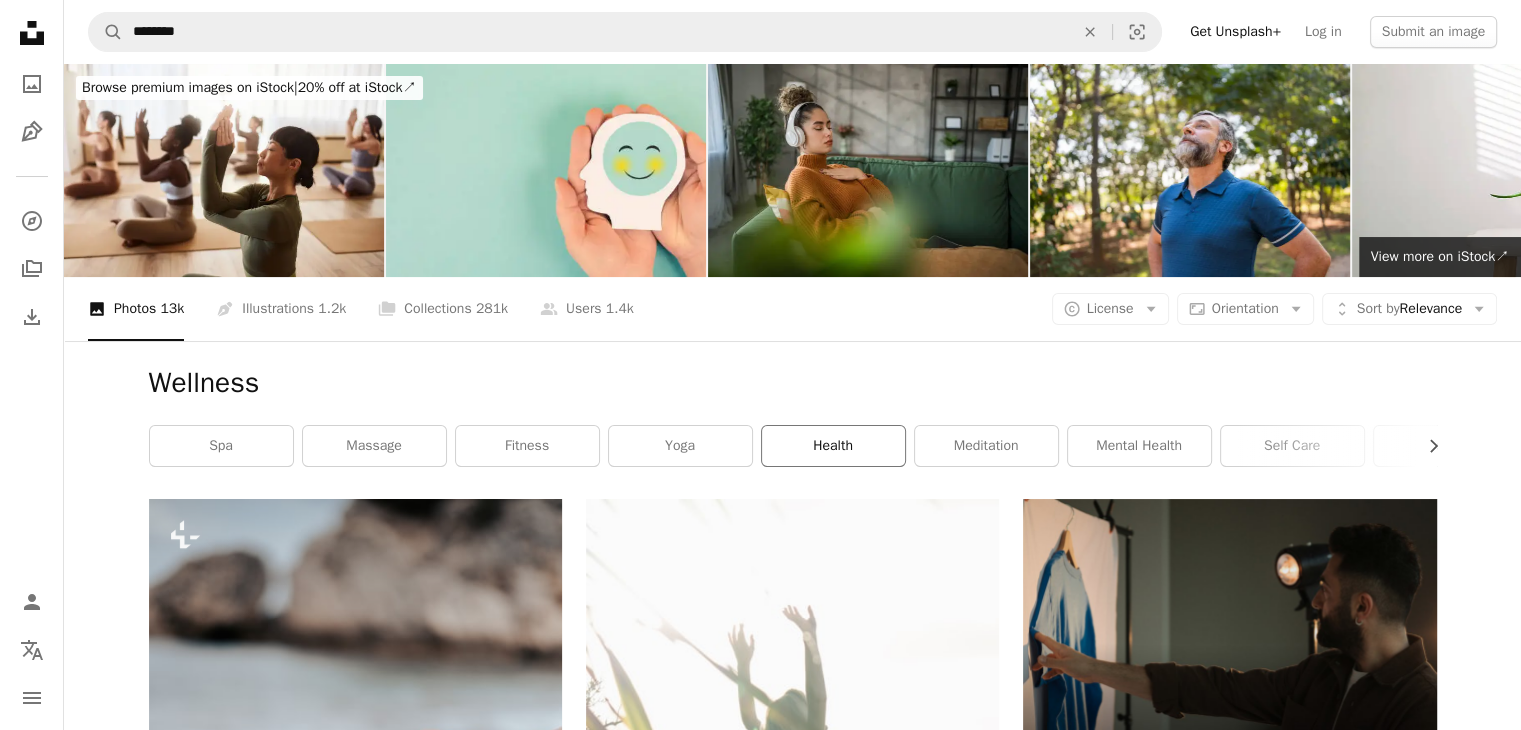 click on "health" at bounding box center (833, 446) 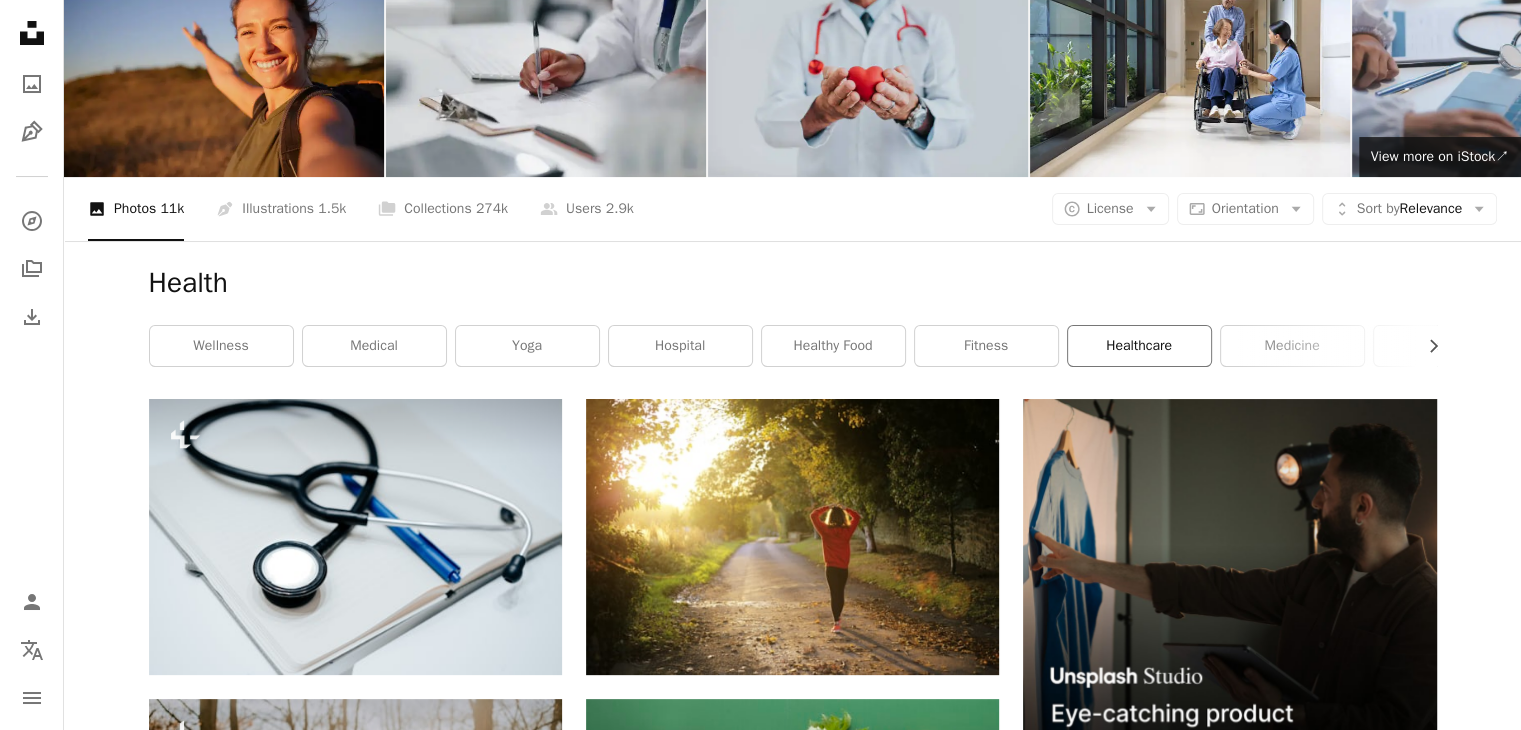 scroll, scrollTop: 43, scrollLeft: 0, axis: vertical 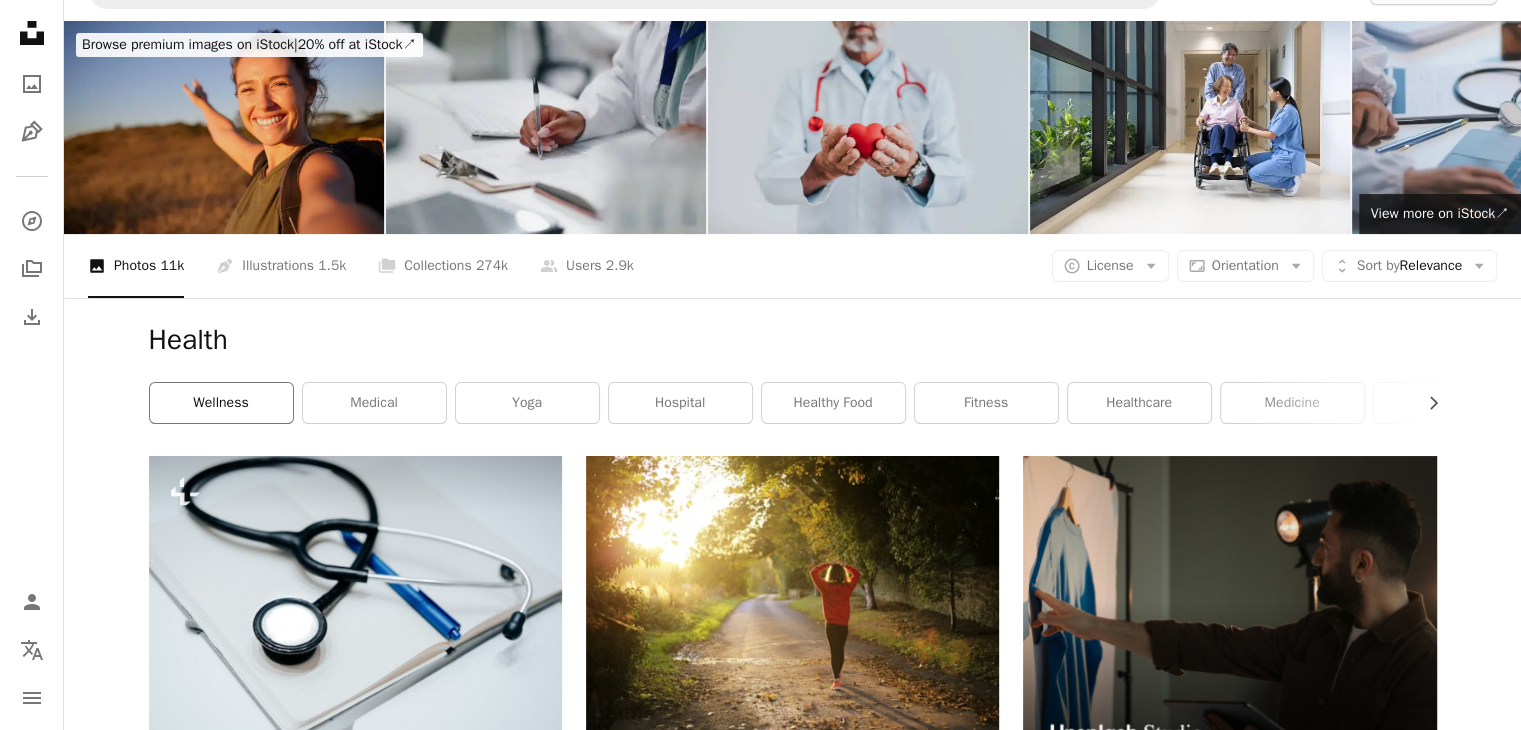 click on "wellness" at bounding box center [221, 403] 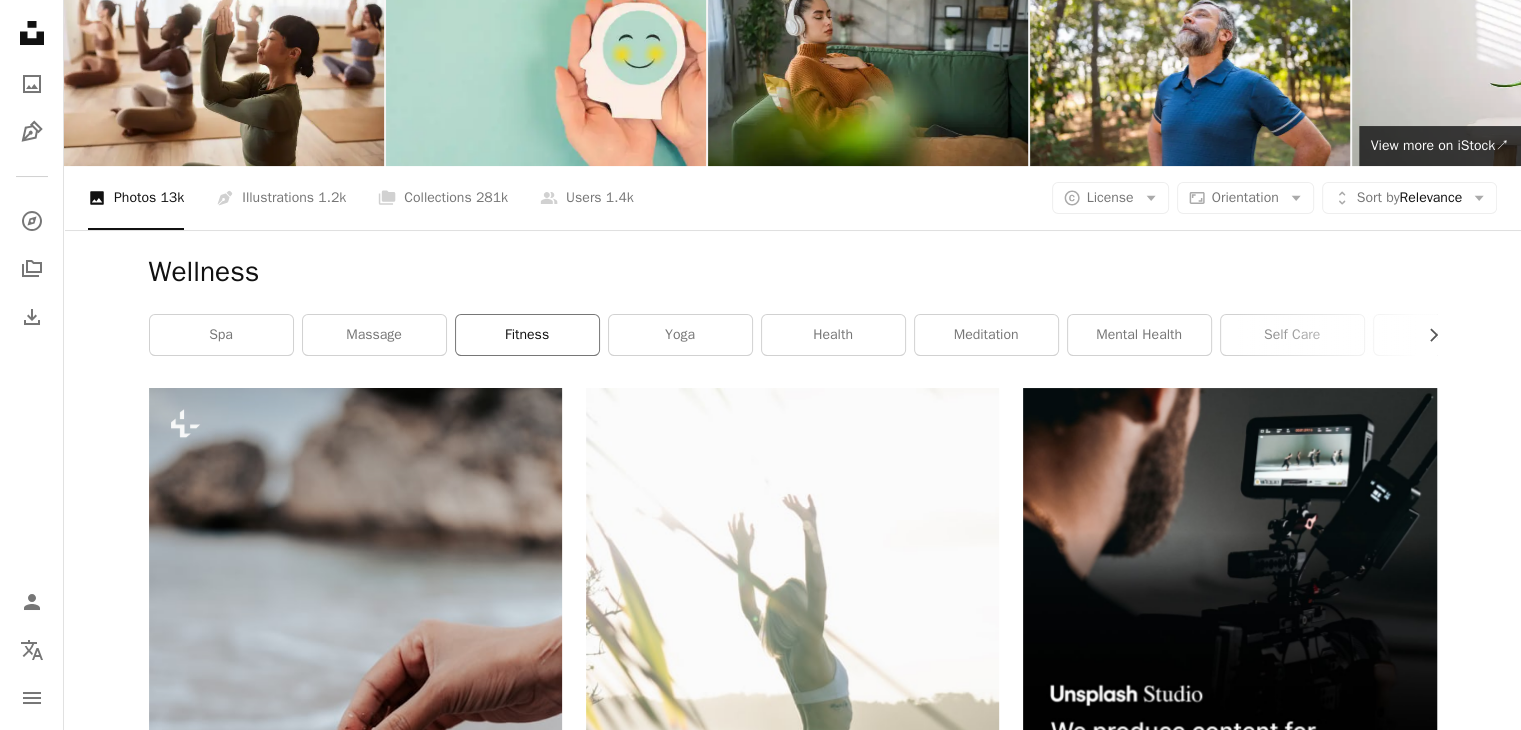 scroll, scrollTop: 0, scrollLeft: 0, axis: both 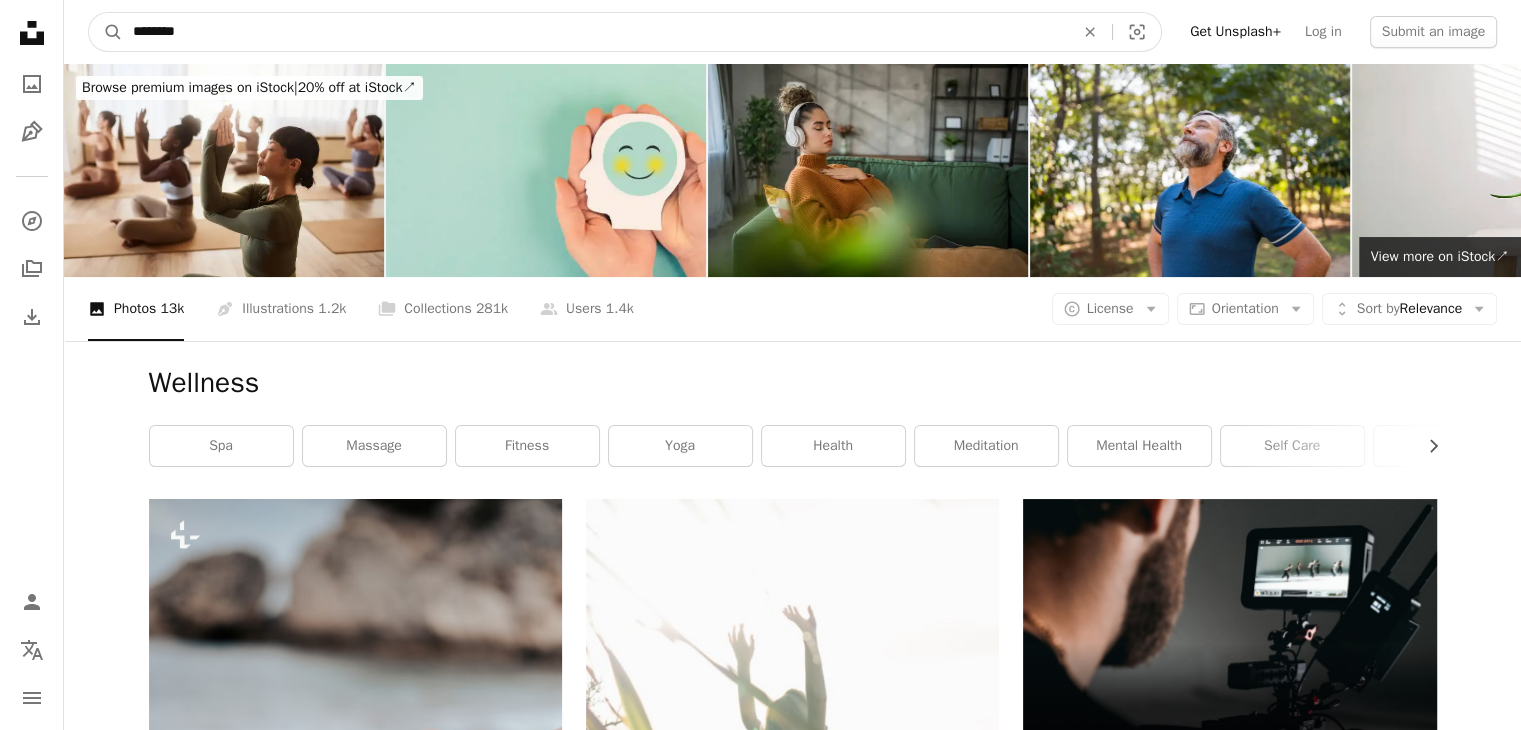 drag, startPoint x: 248, startPoint y: 38, endPoint x: 60, endPoint y: 12, distance: 189.78935 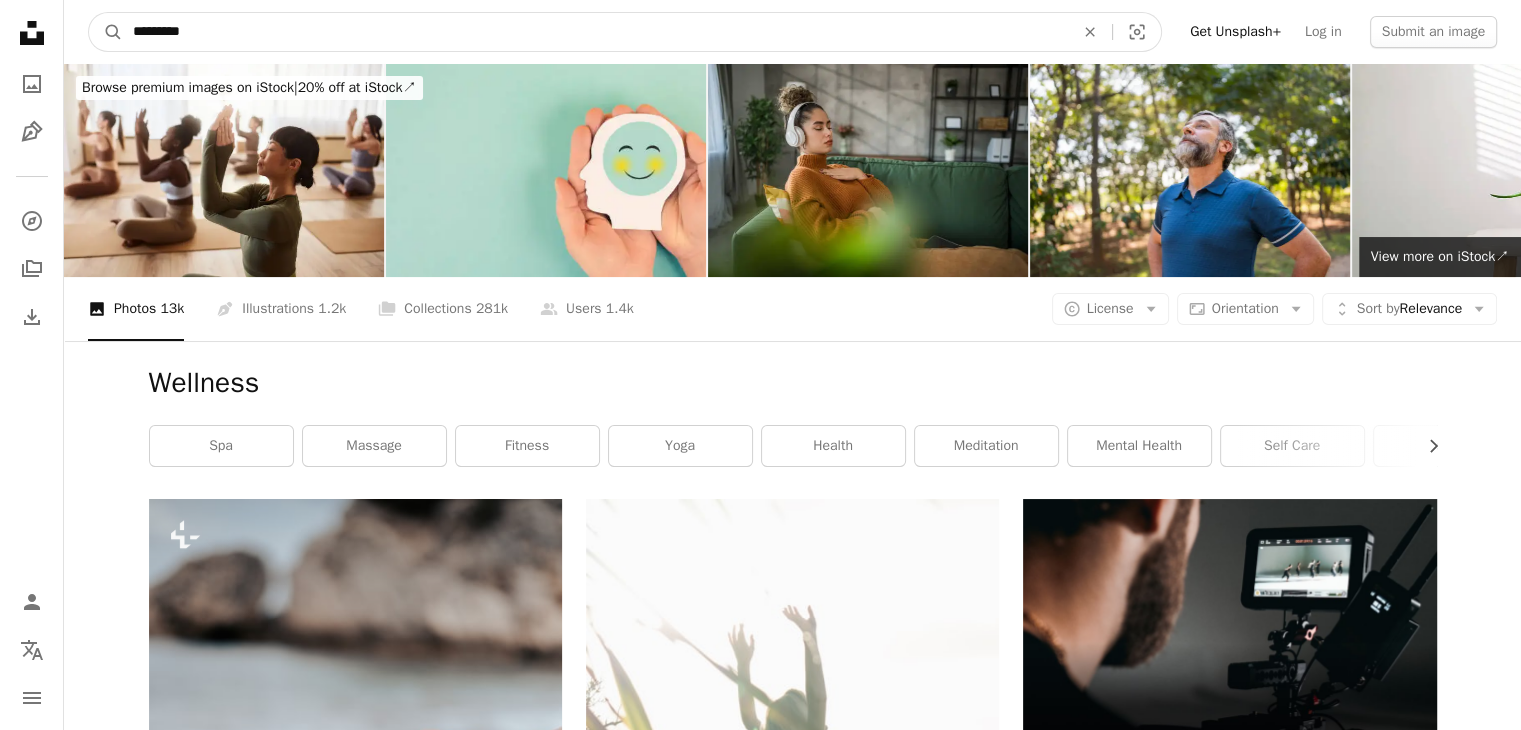 type on "**********" 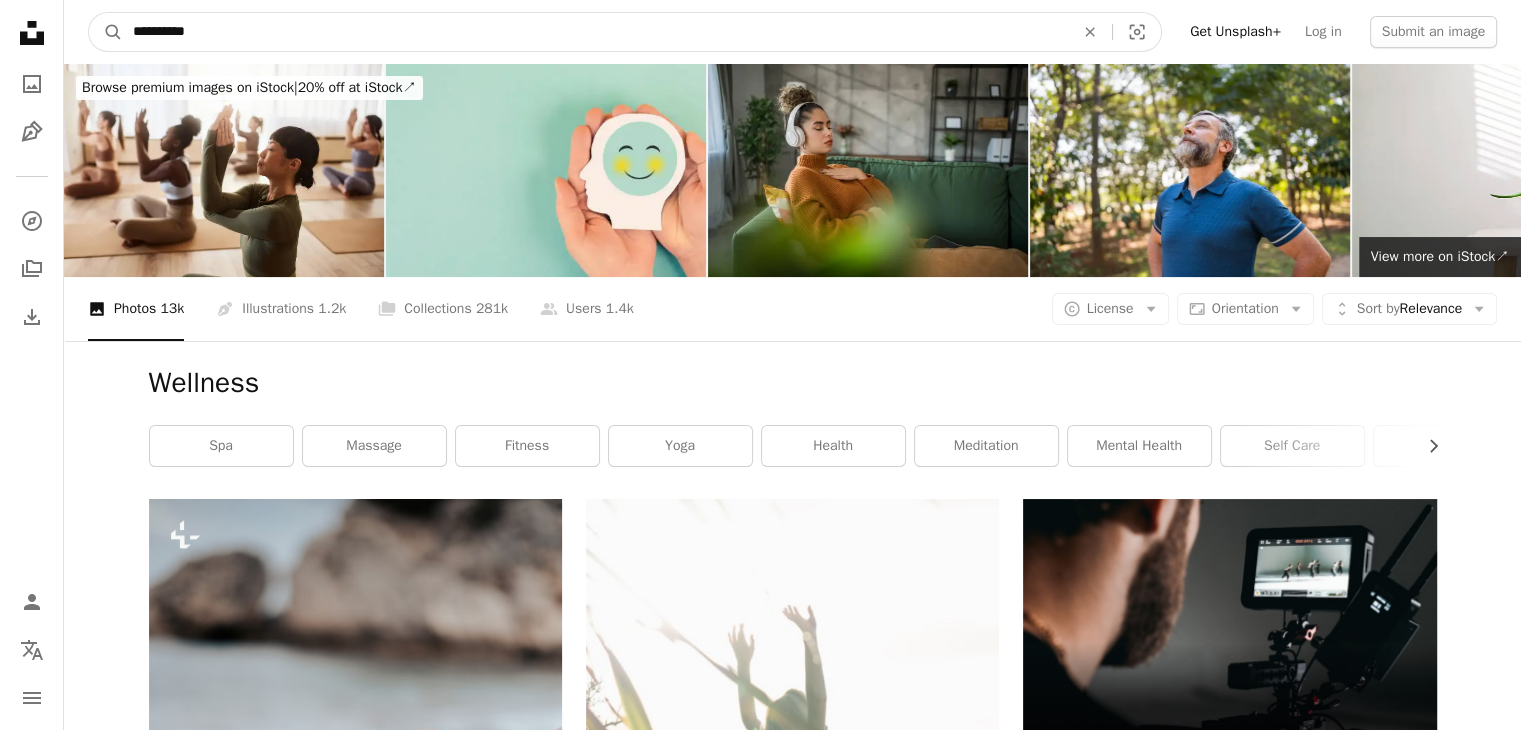 click on "A magnifying glass" at bounding box center (106, 32) 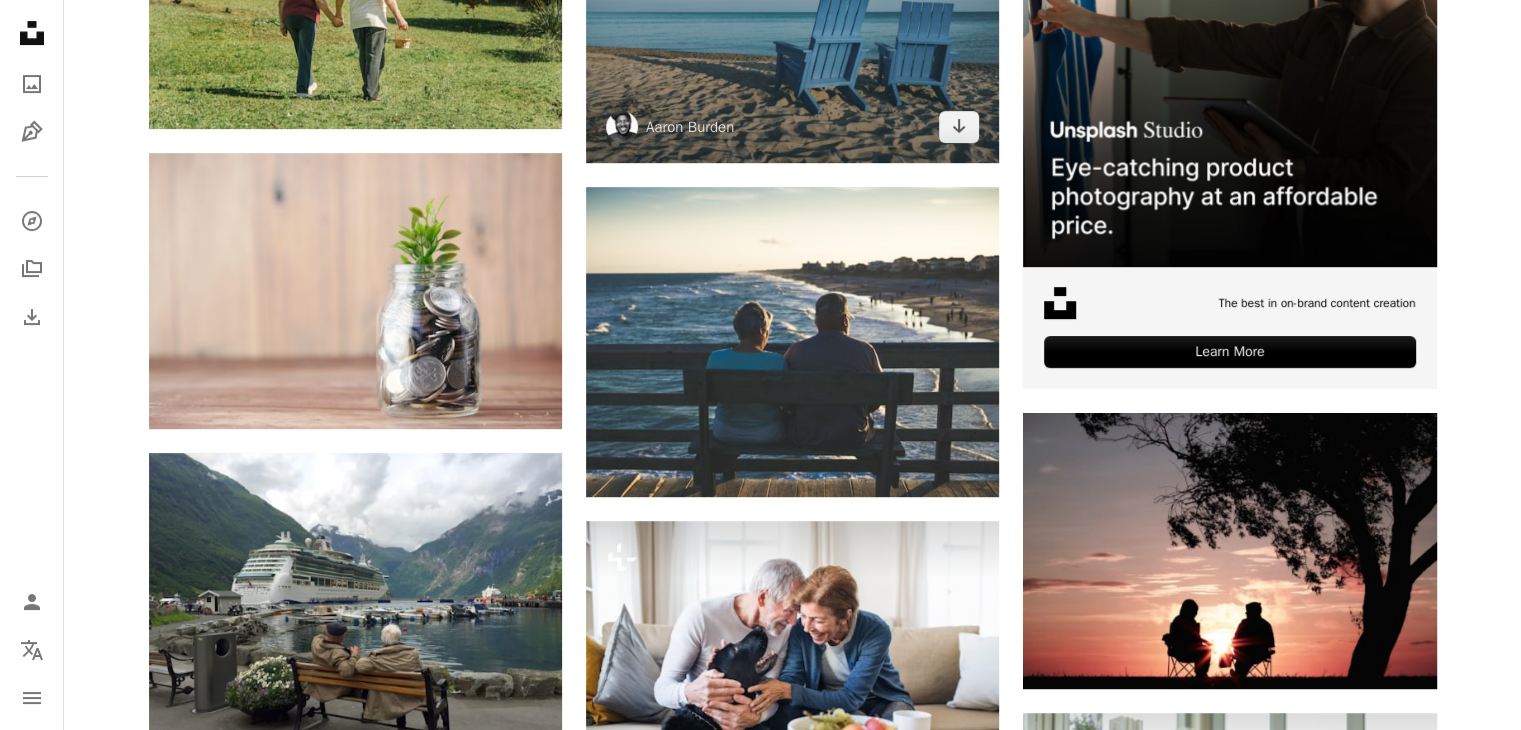 scroll, scrollTop: 0, scrollLeft: 0, axis: both 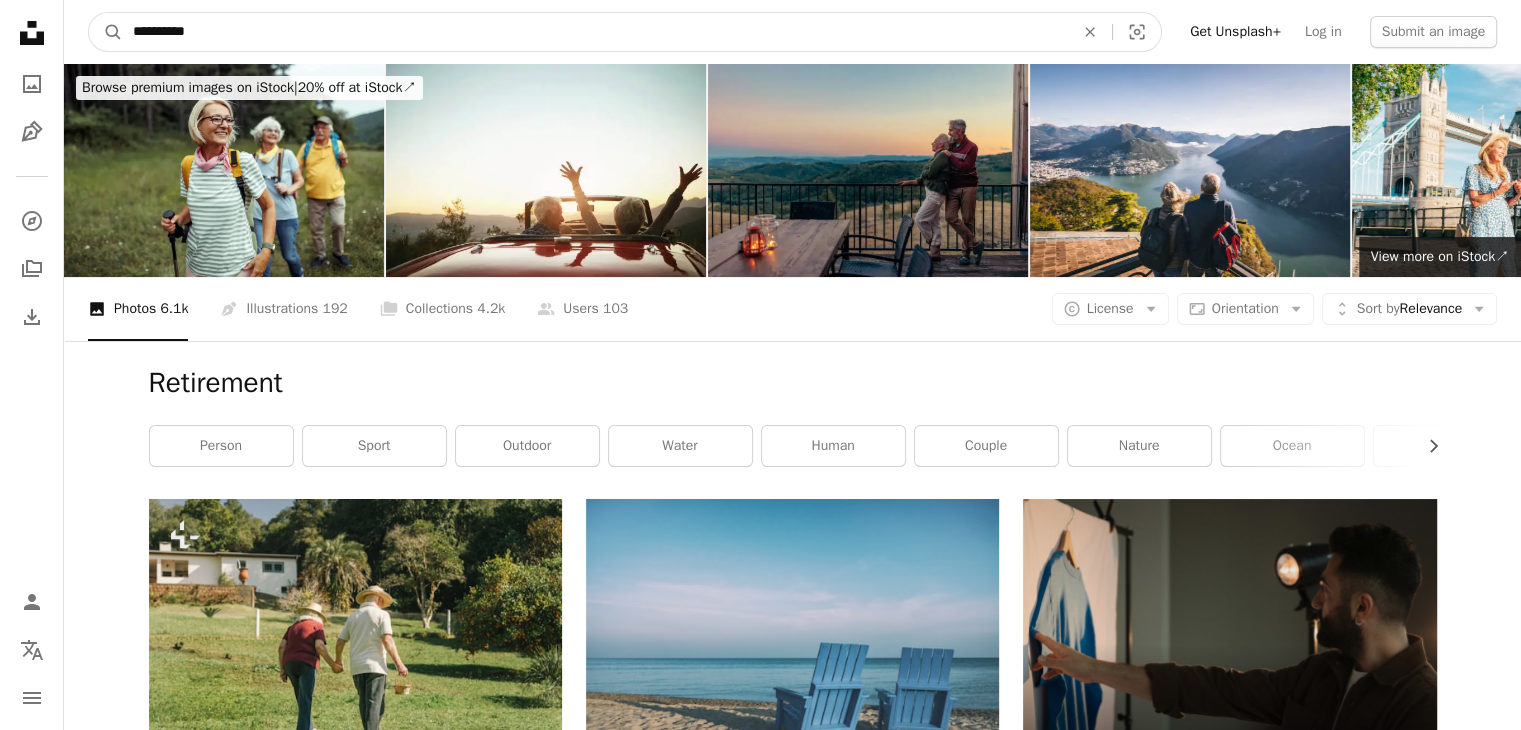 drag, startPoint x: 239, startPoint y: 29, endPoint x: 81, endPoint y: 37, distance: 158.20241 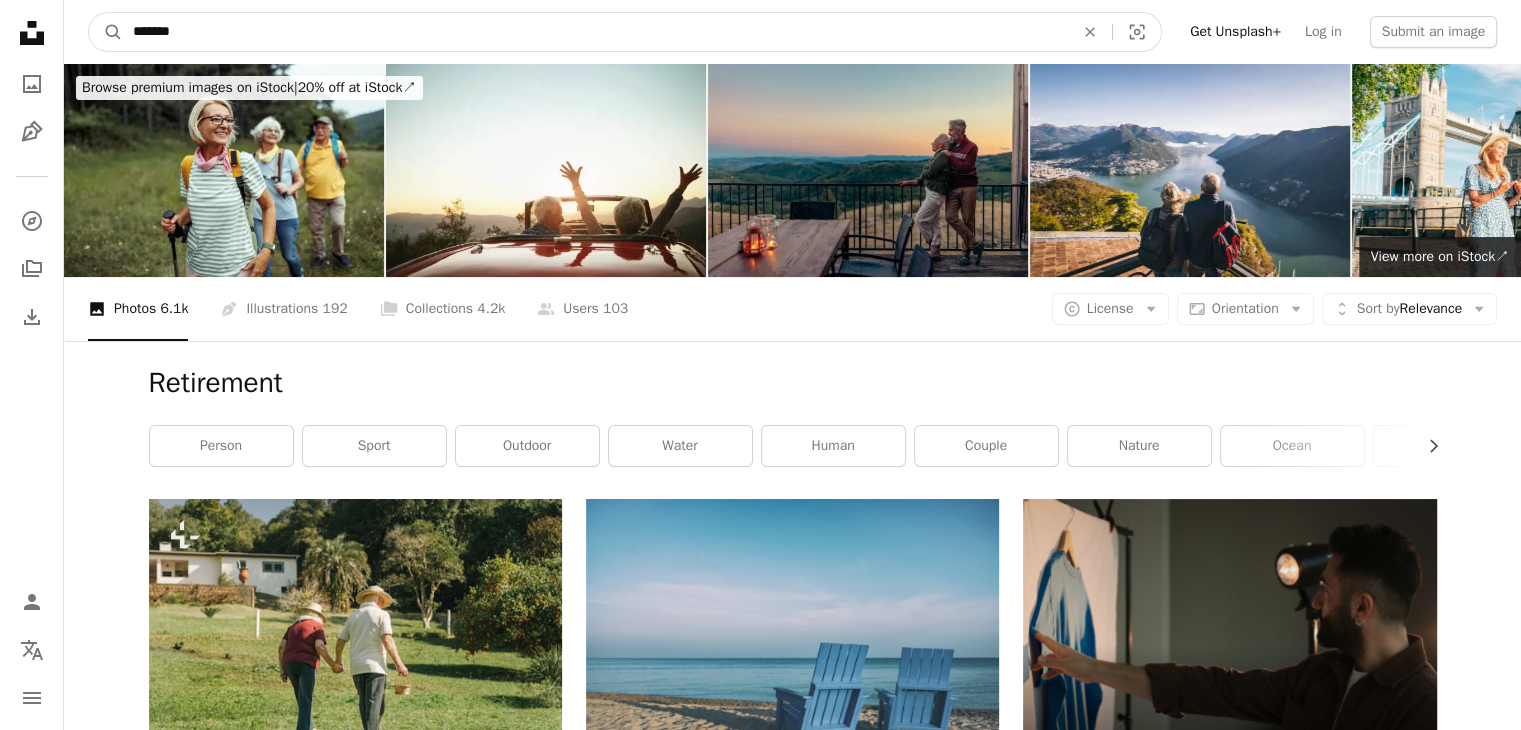 type on "********" 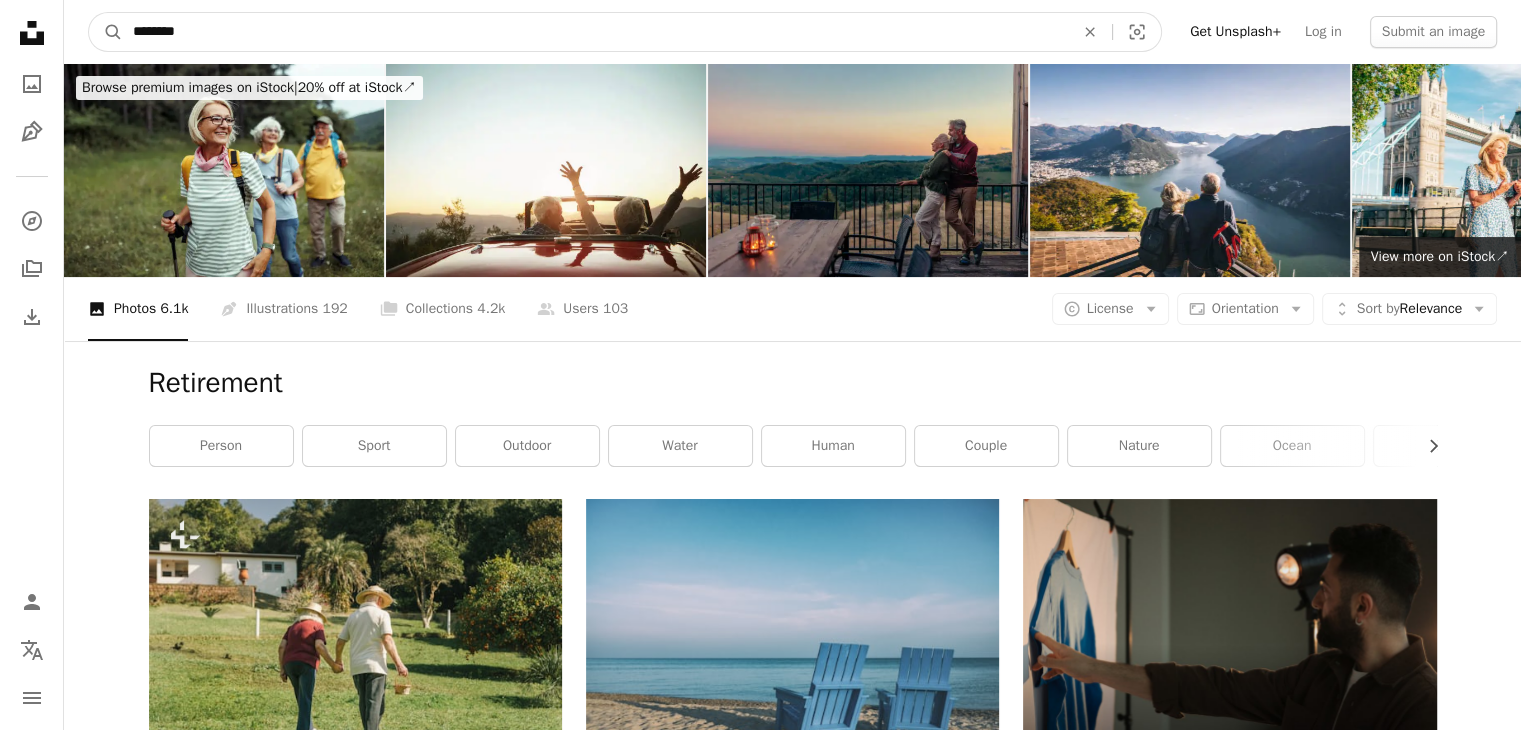 click on "A magnifying glass" at bounding box center [106, 32] 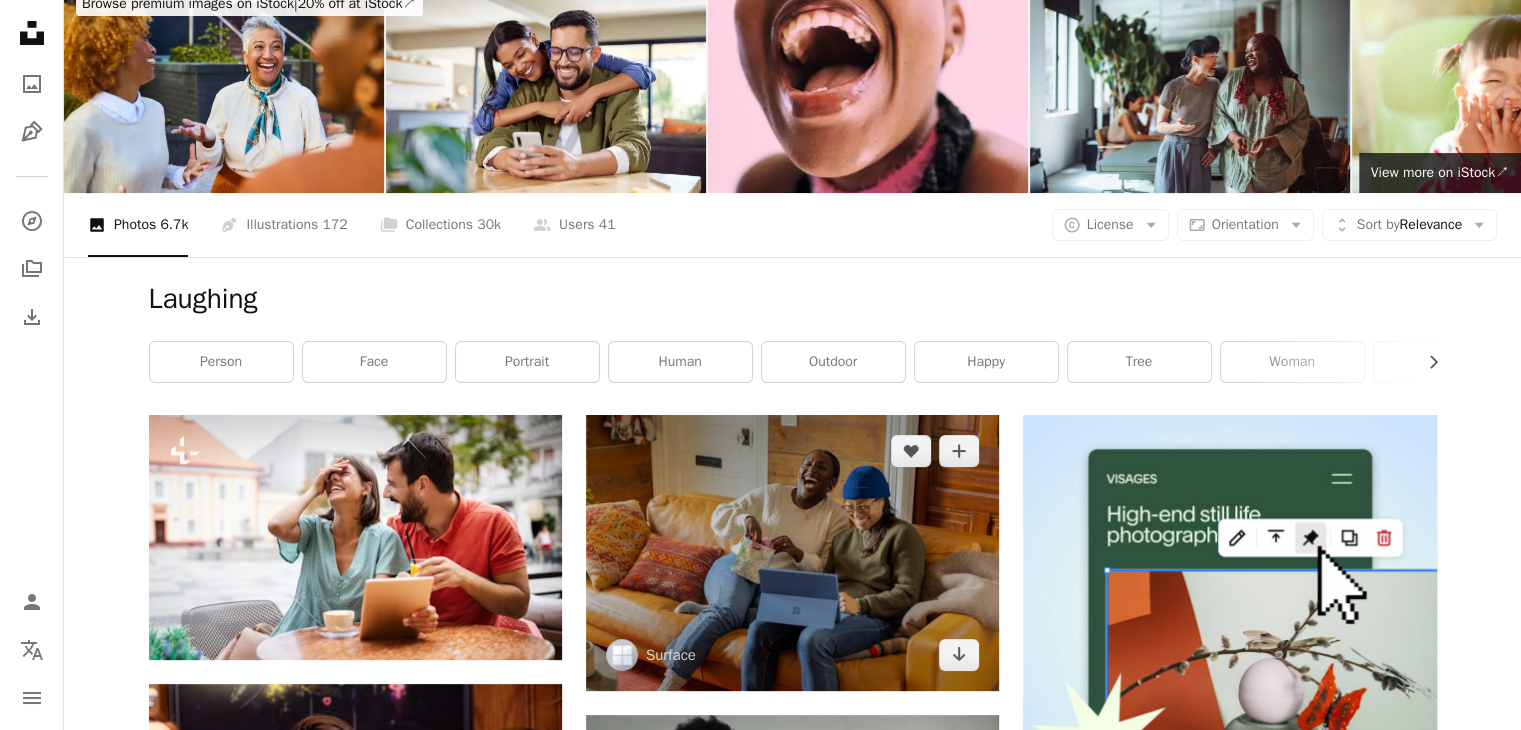 scroll, scrollTop: 0, scrollLeft: 0, axis: both 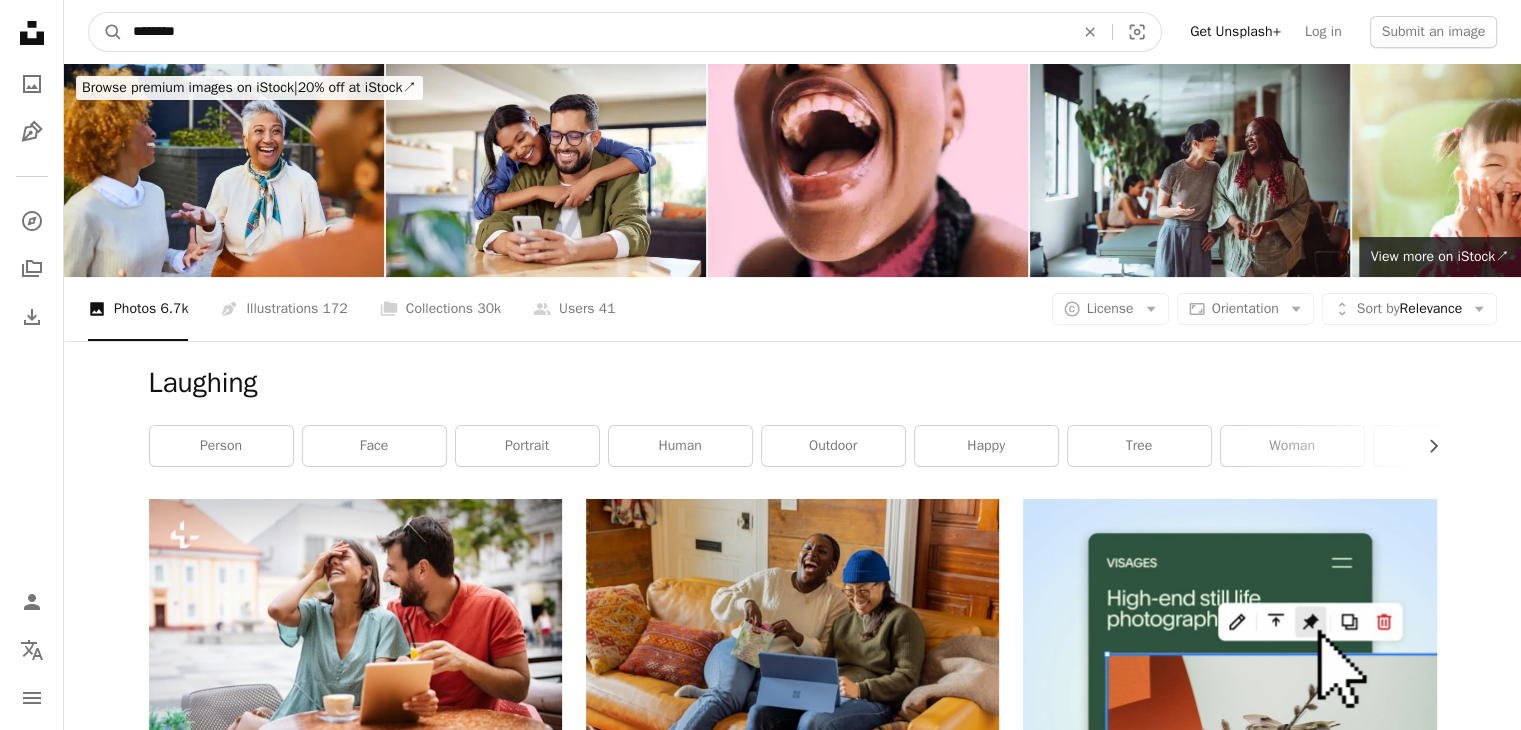drag, startPoint x: 197, startPoint y: 27, endPoint x: 3, endPoint y: 9, distance: 194.83327 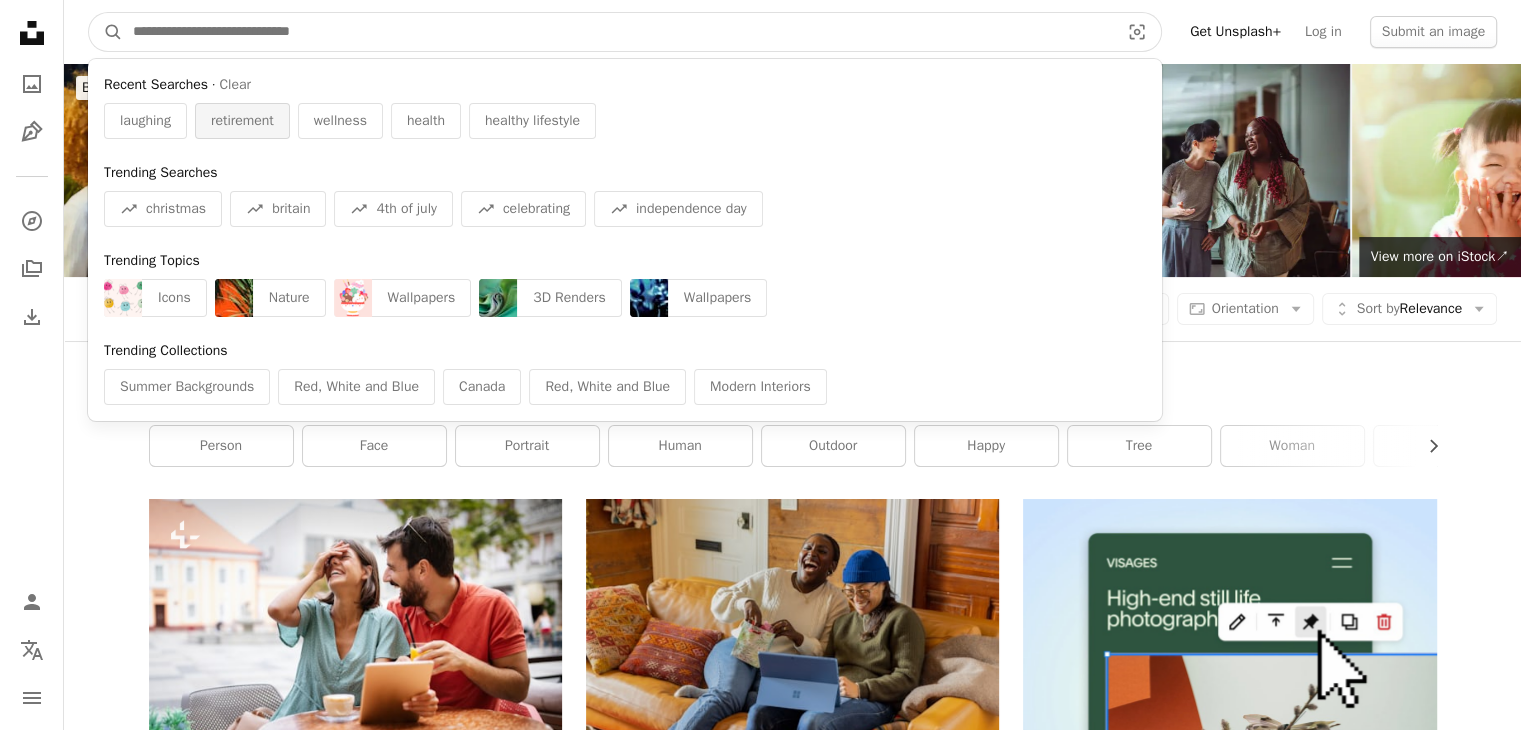 type 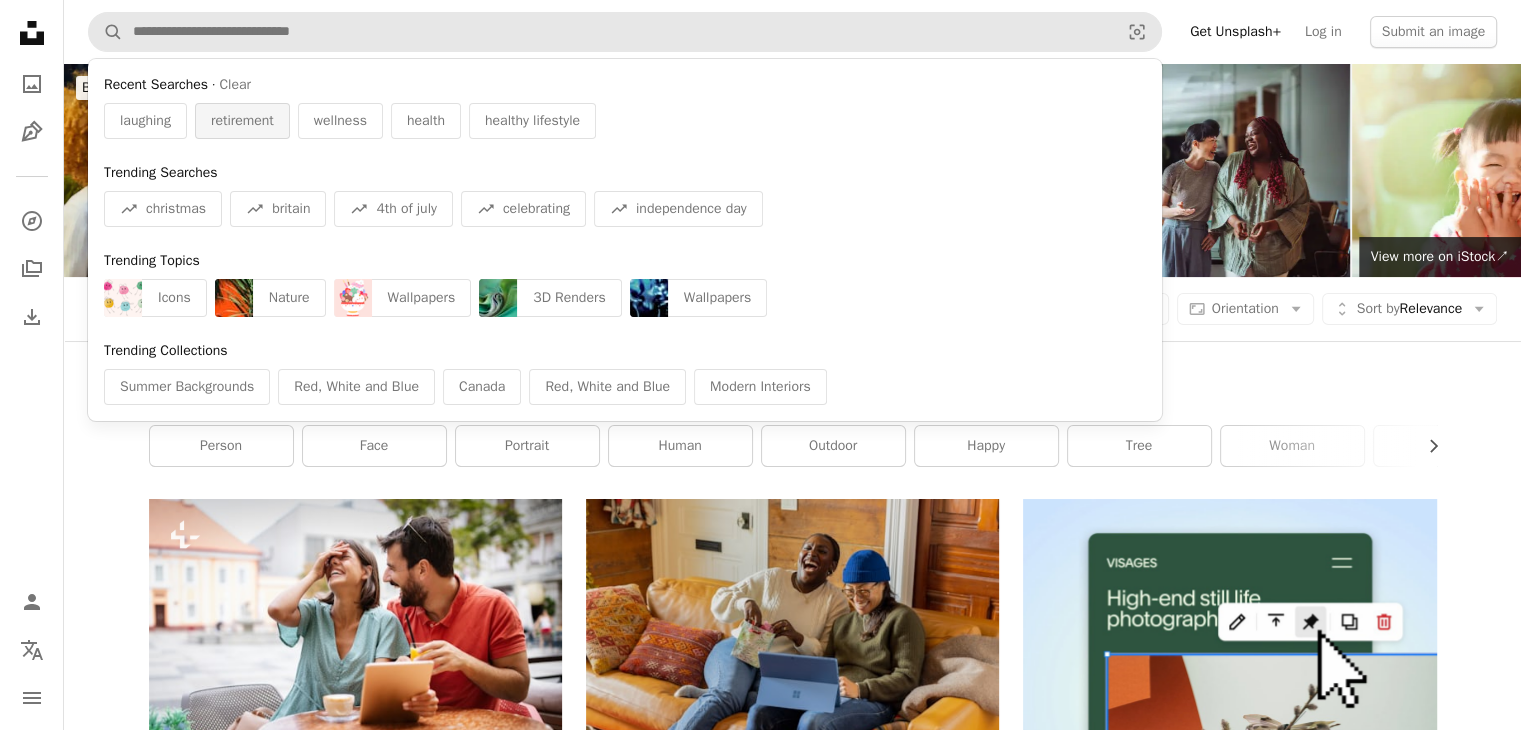 click on "retirement" at bounding box center [242, 121] 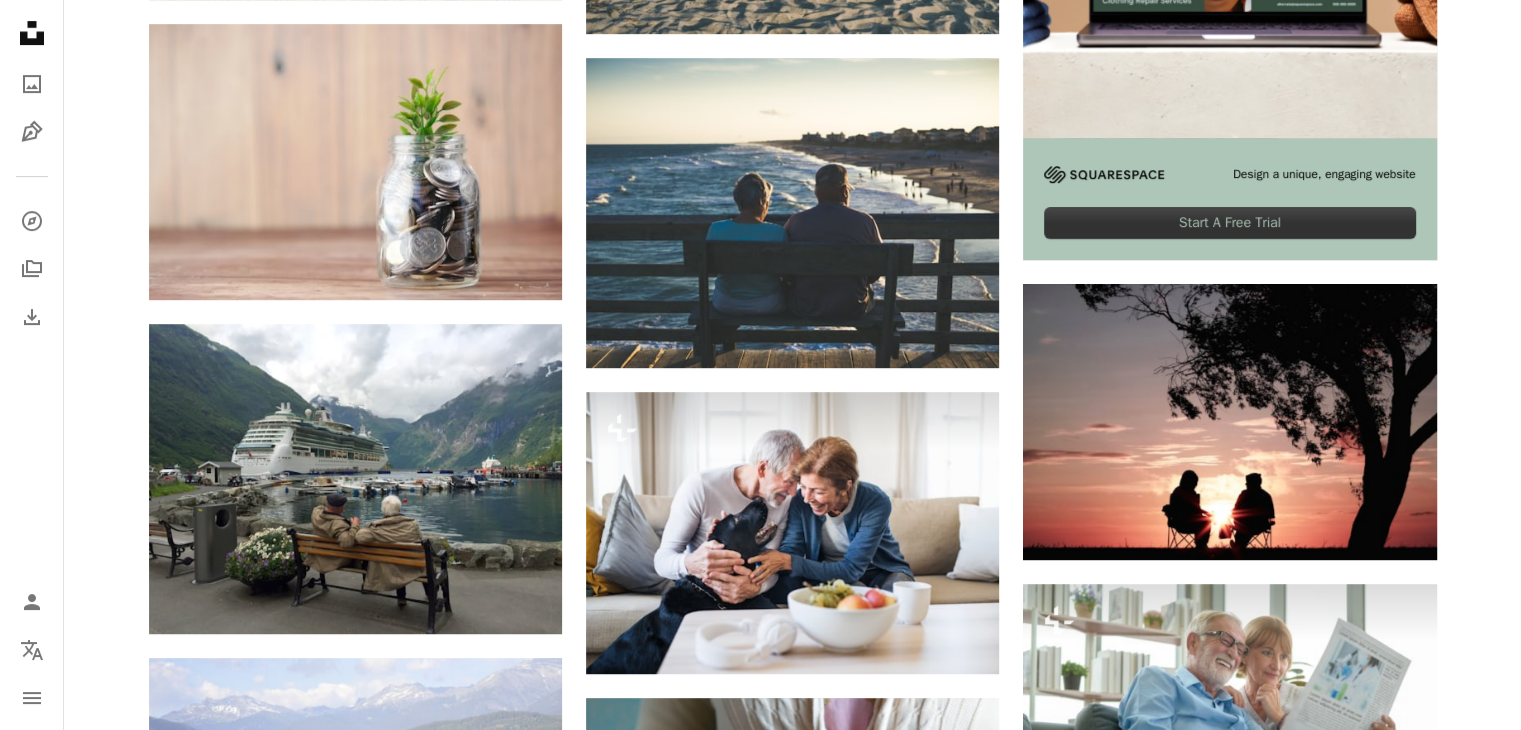 scroll, scrollTop: 770, scrollLeft: 0, axis: vertical 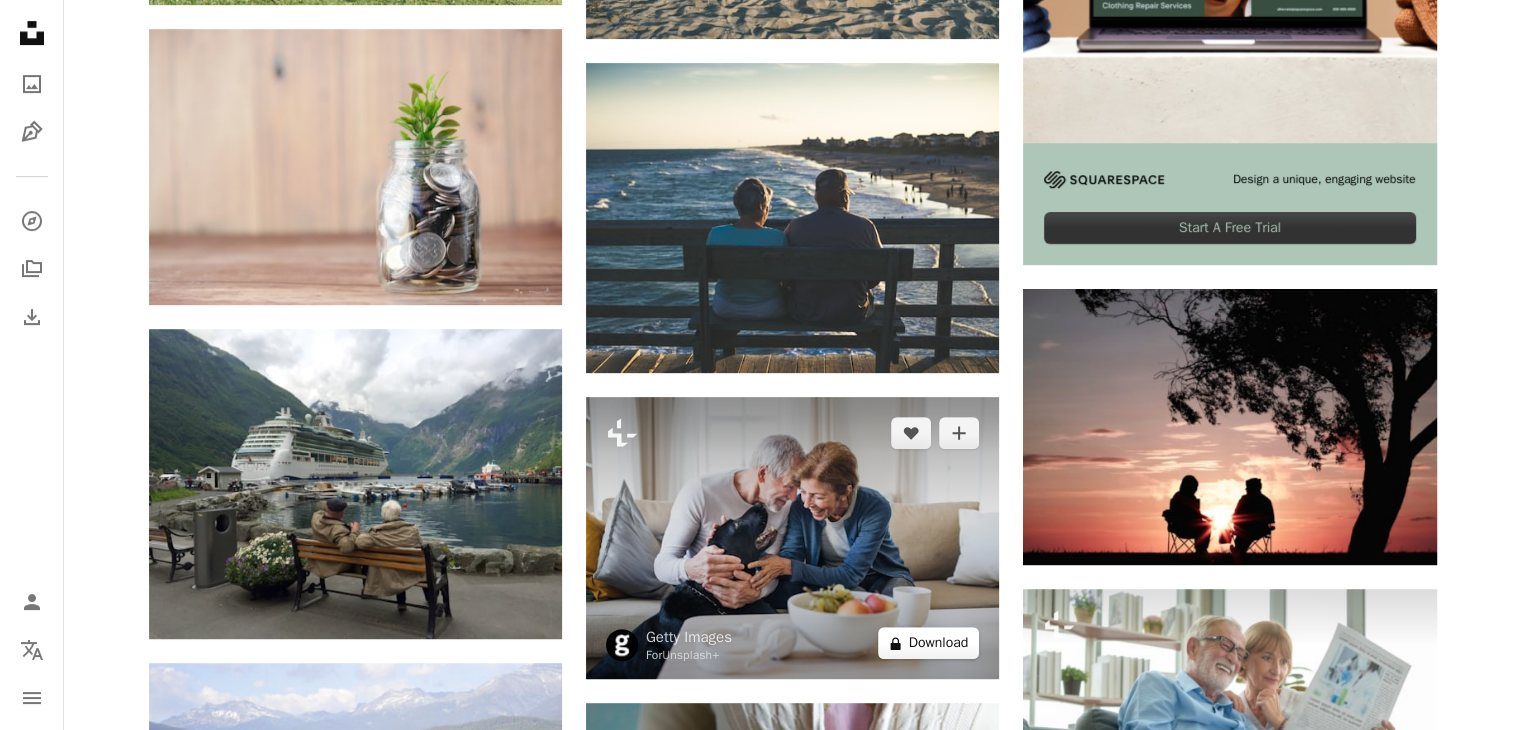click on "A lock Download" at bounding box center (929, 643) 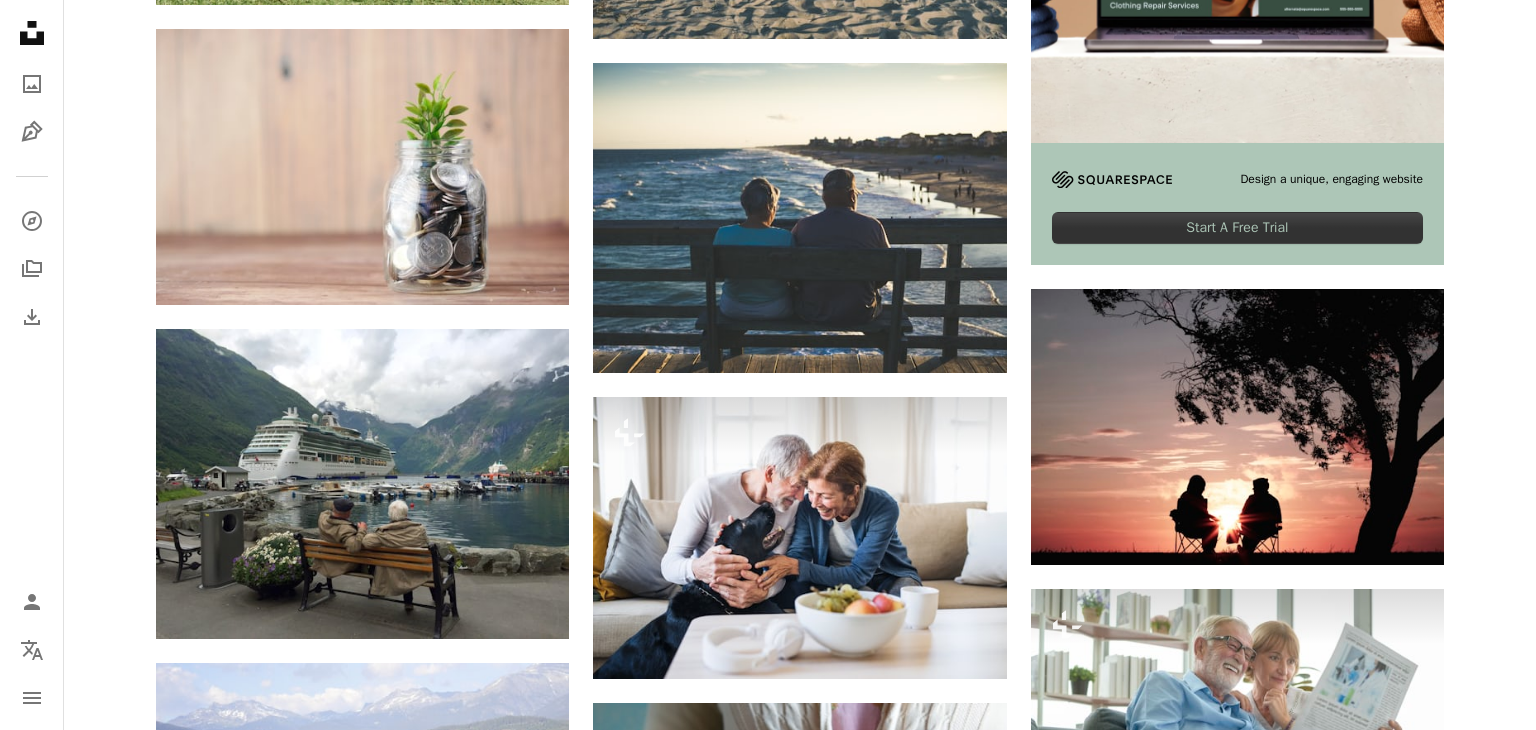 click on "An X shape Premium, ready to use images. Get unlimited access. A plus sign Members-only content added monthly A plus sign Unlimited royalty-free downloads A plus sign Illustrations  New A plus sign Enhanced legal protections yearly 65%  off monthly $20   $7 CAD per month * Get  Unsplash+ * When paid annually, billed upfront  $84 Taxes where applicable. Renews automatically. Cancel anytime." at bounding box center (768, 3989) 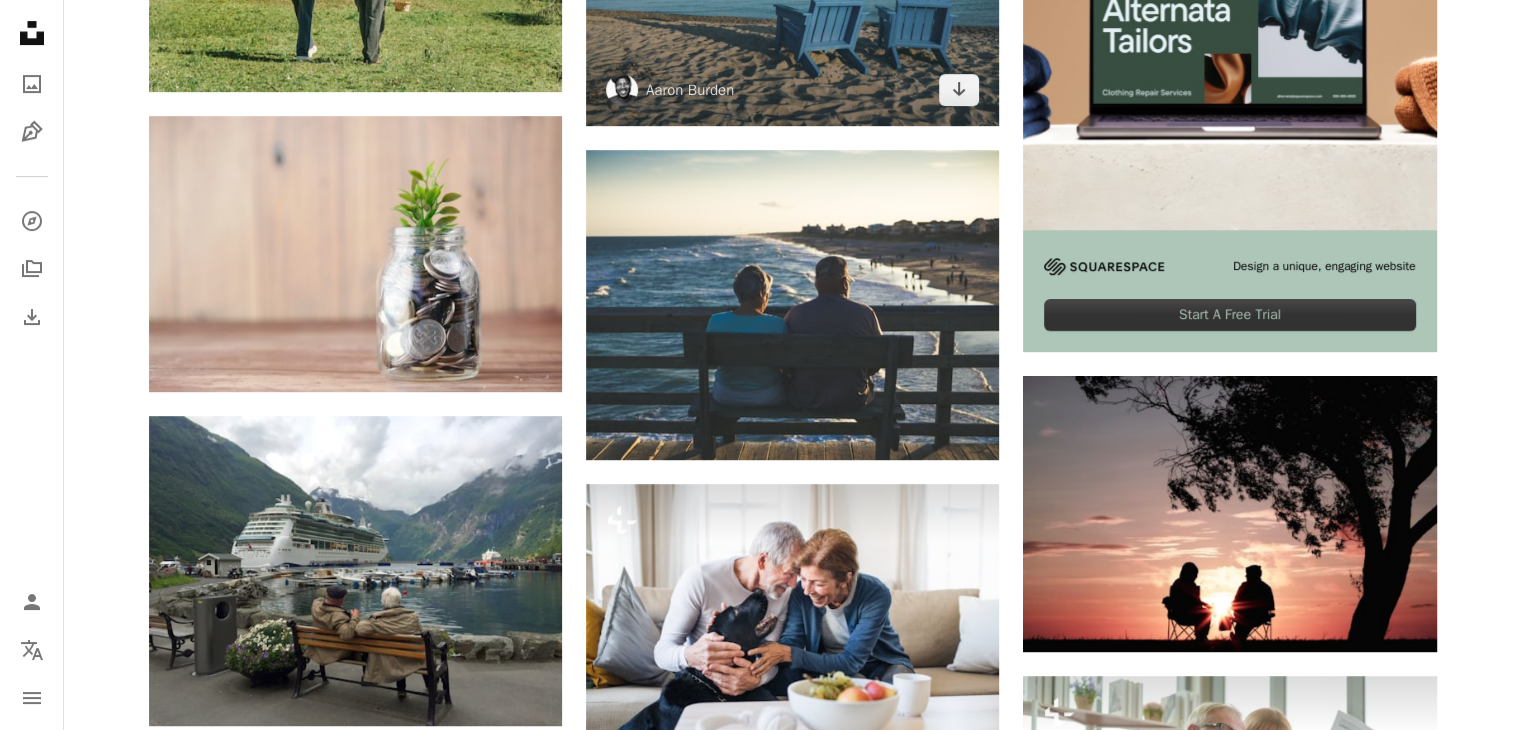 scroll, scrollTop: 456, scrollLeft: 0, axis: vertical 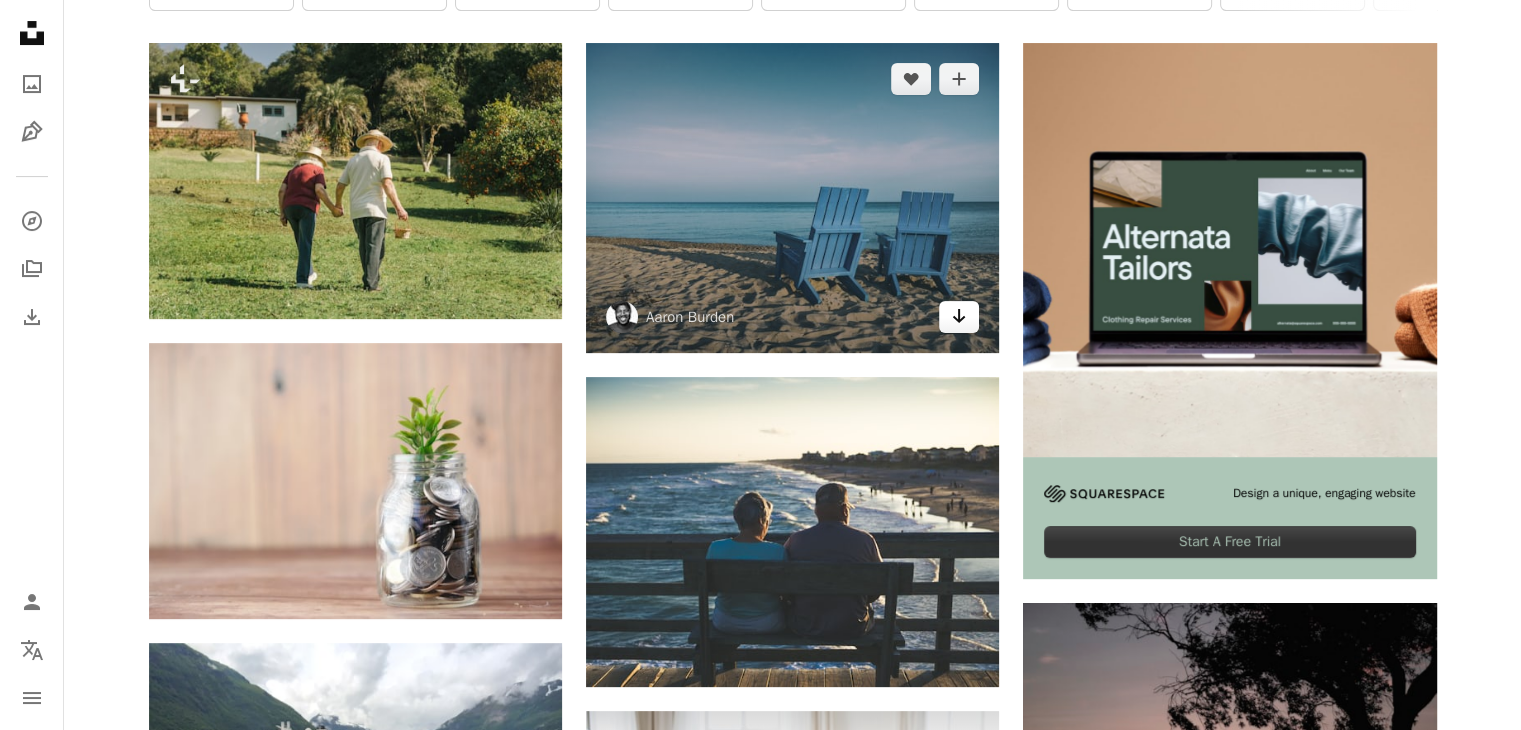 click on "Arrow pointing down" 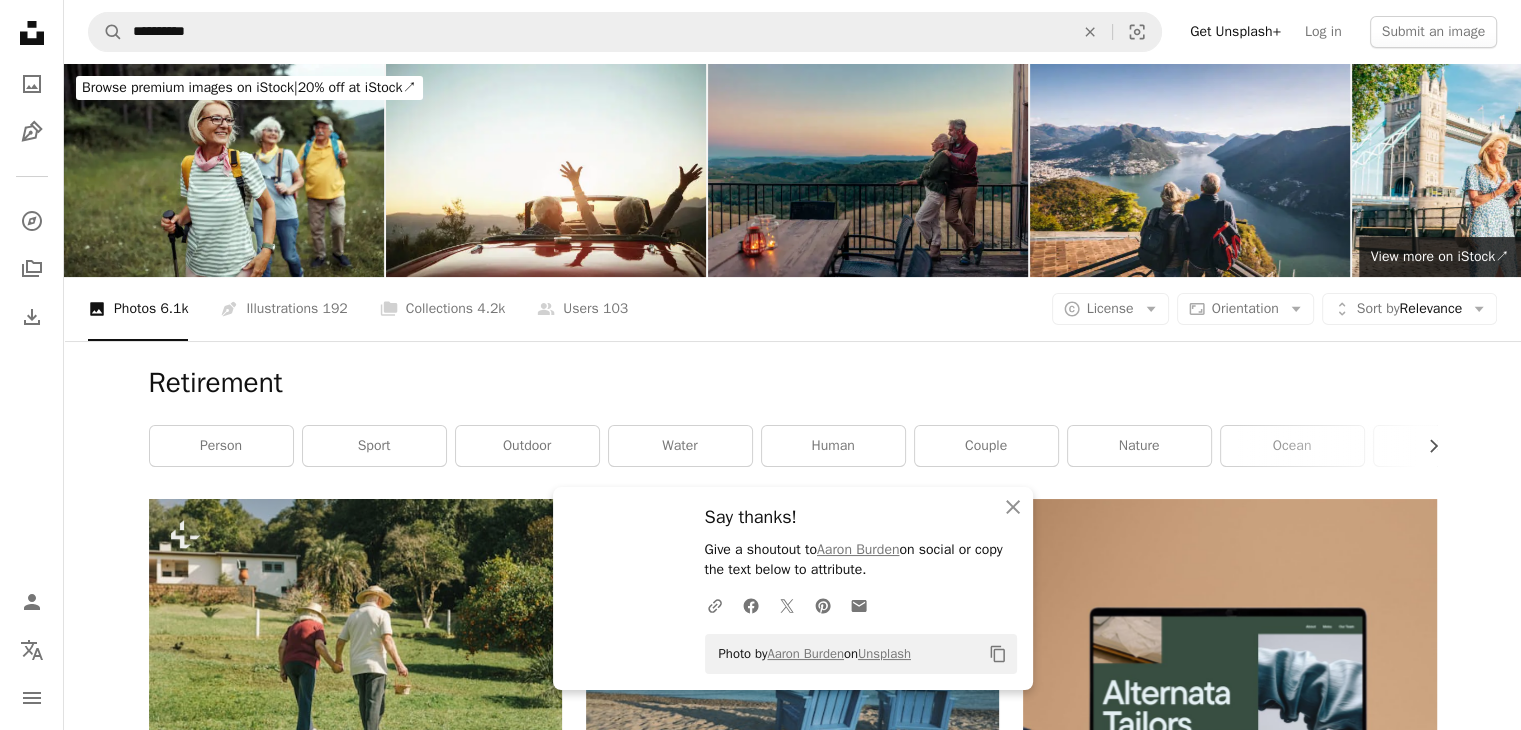 scroll, scrollTop: 0, scrollLeft: 0, axis: both 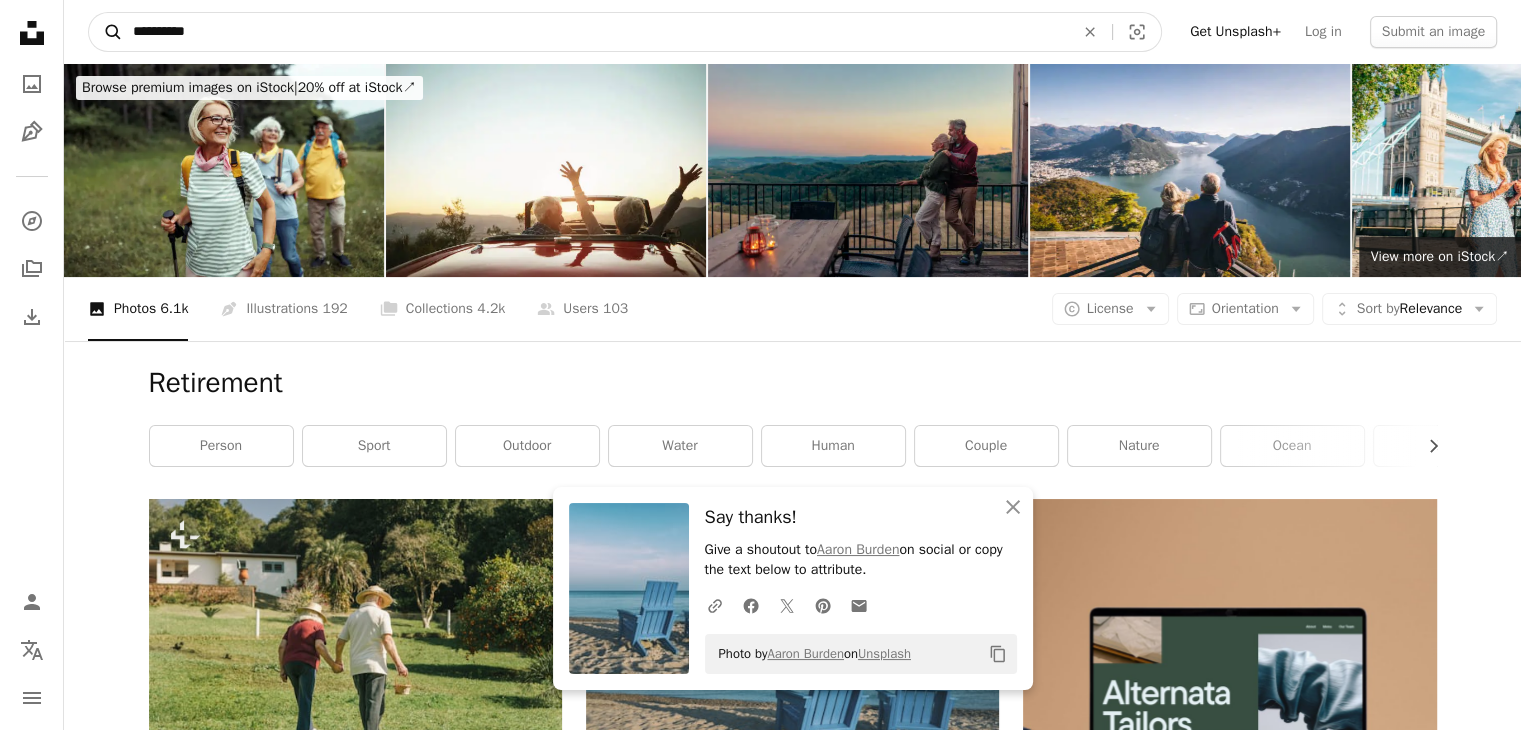 drag, startPoint x: 252, startPoint y: 17, endPoint x: 91, endPoint y: 21, distance: 161.04968 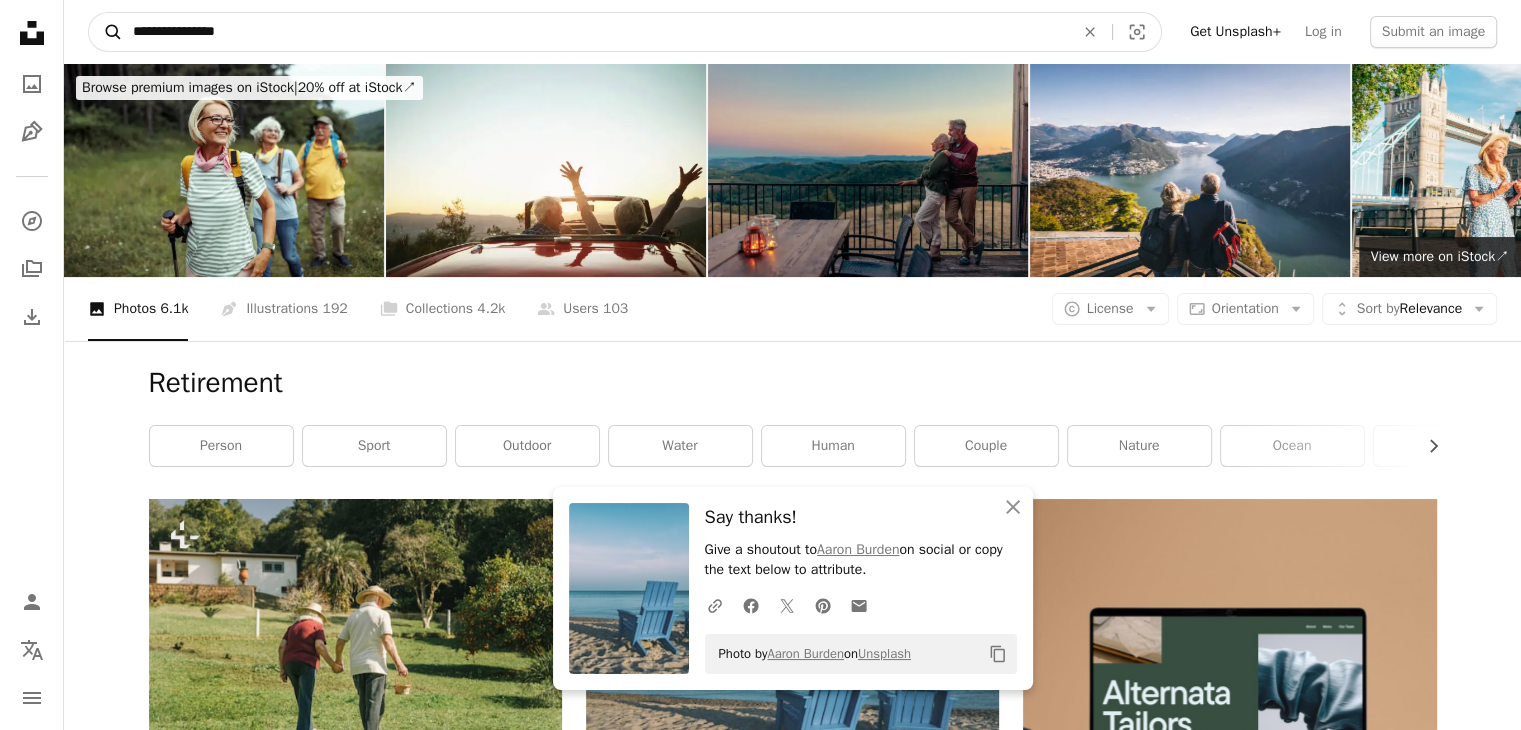type on "**********" 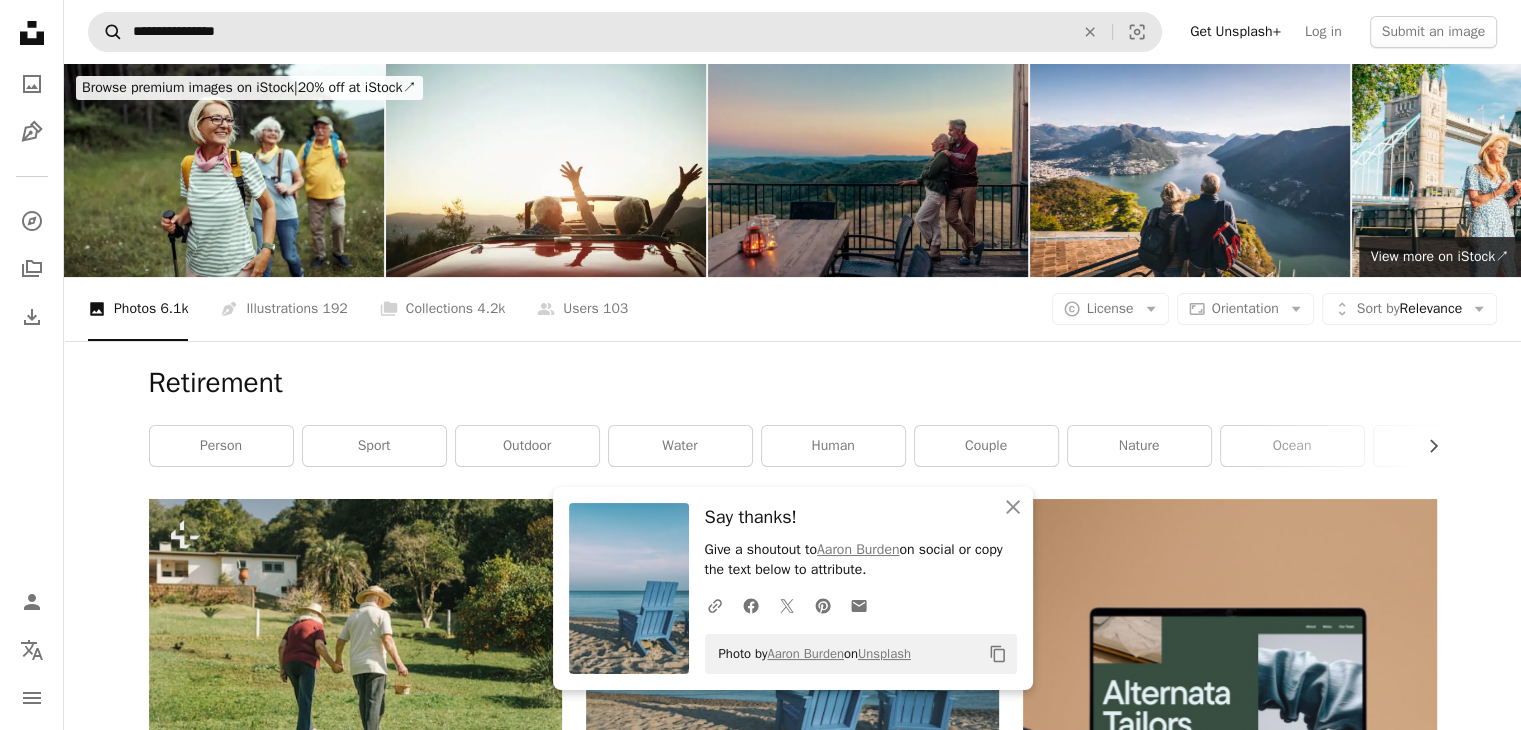 scroll, scrollTop: 0, scrollLeft: 0, axis: both 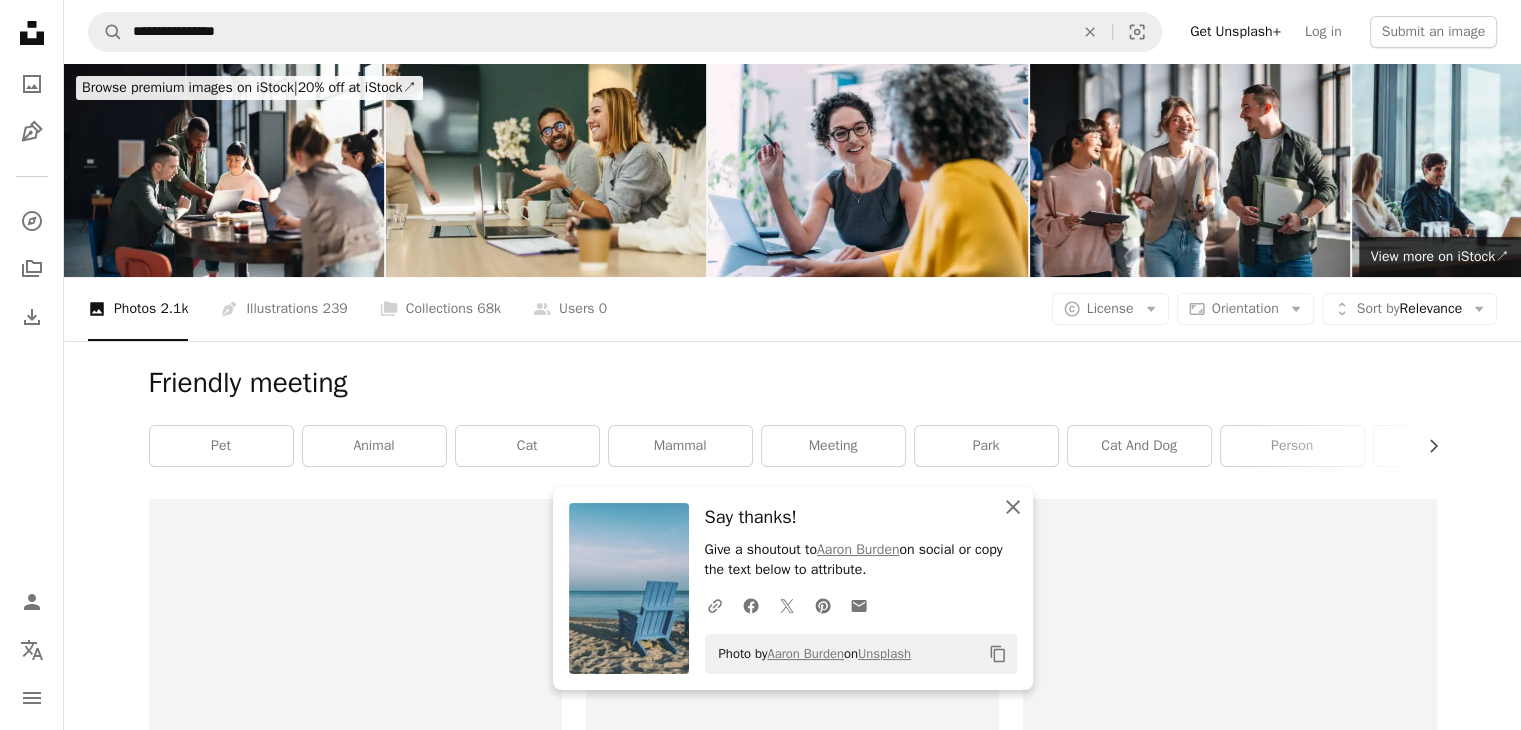 click on "An X shape" 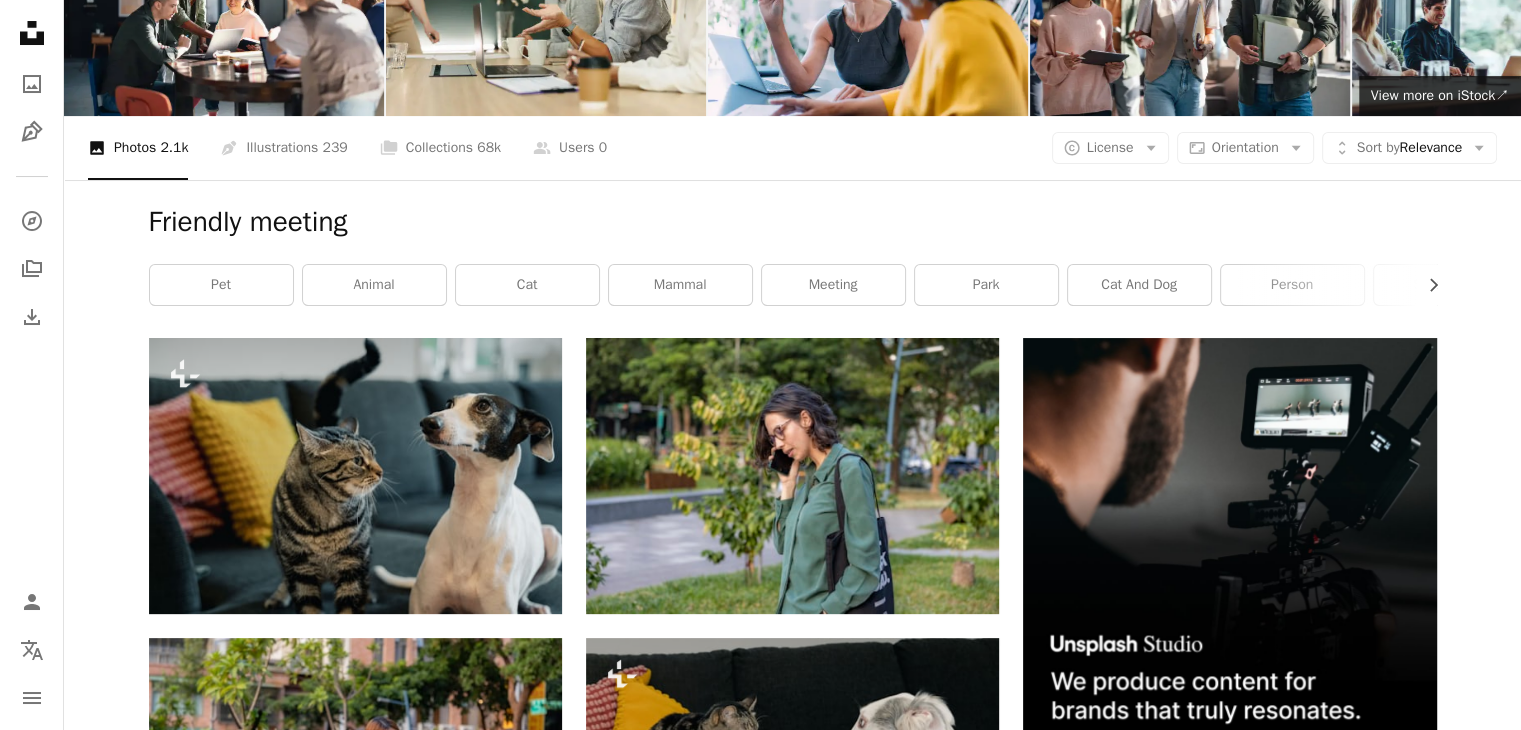 scroll, scrollTop: 0, scrollLeft: 0, axis: both 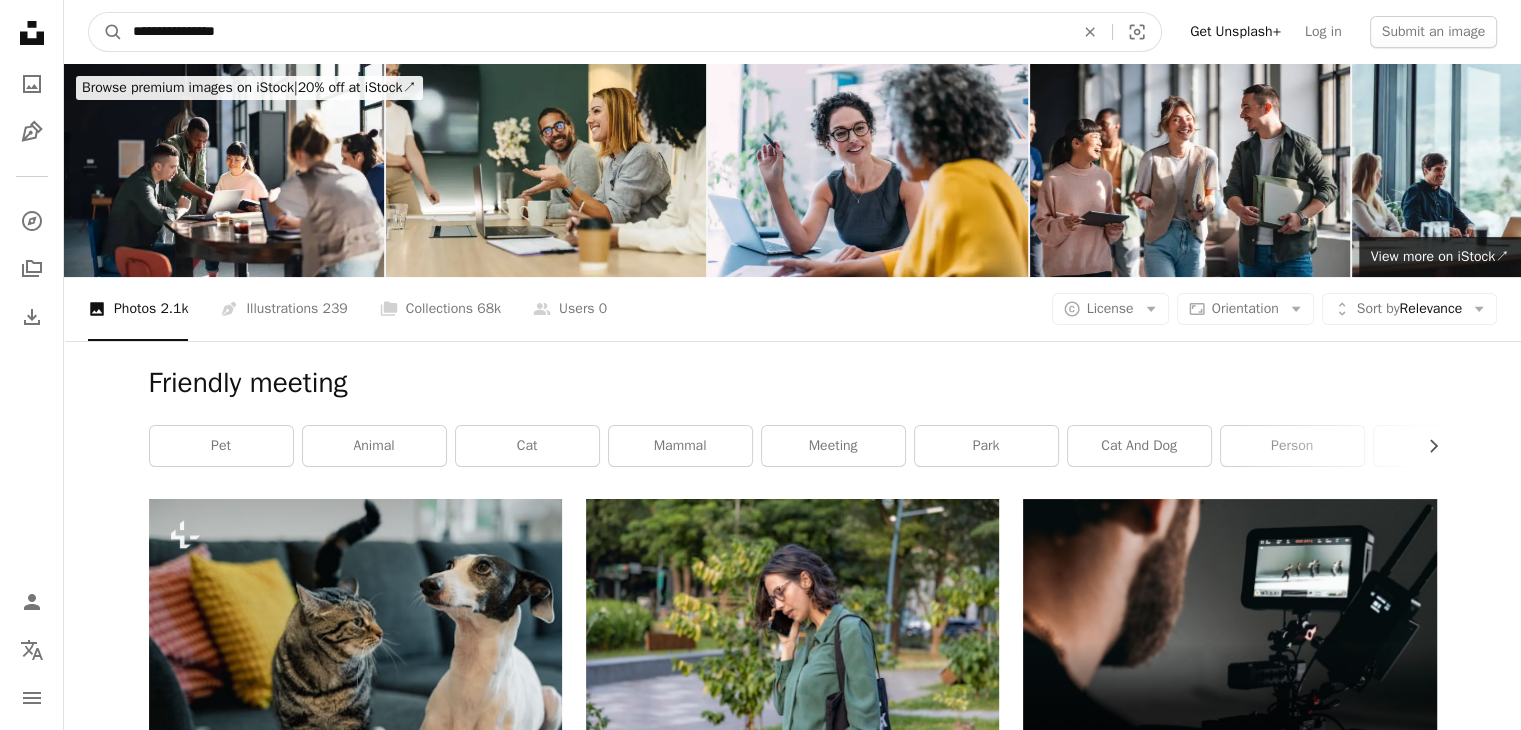 drag, startPoint x: 264, startPoint y: 34, endPoint x: 44, endPoint y: 26, distance: 220.1454 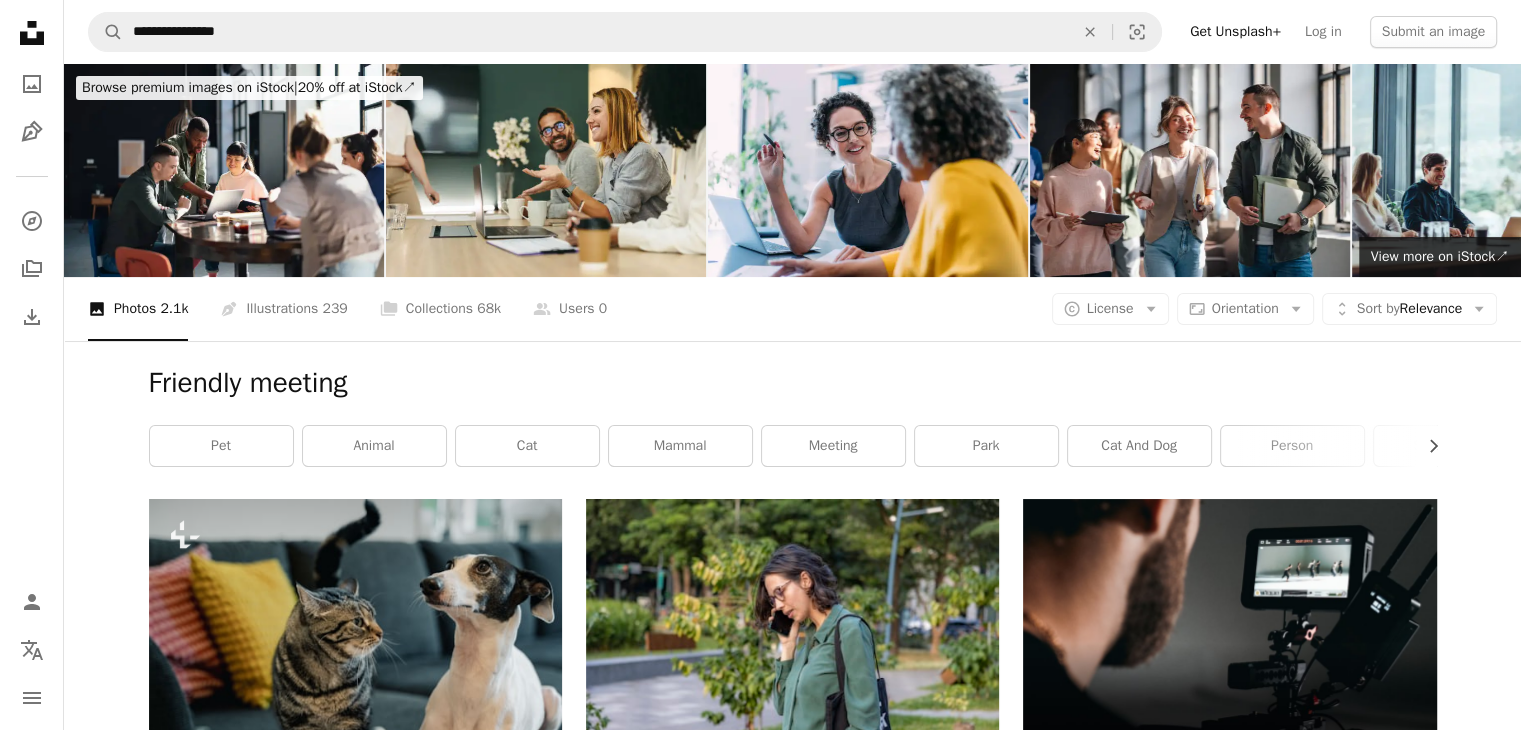 click on "Unsplash logo Unsplash Home" 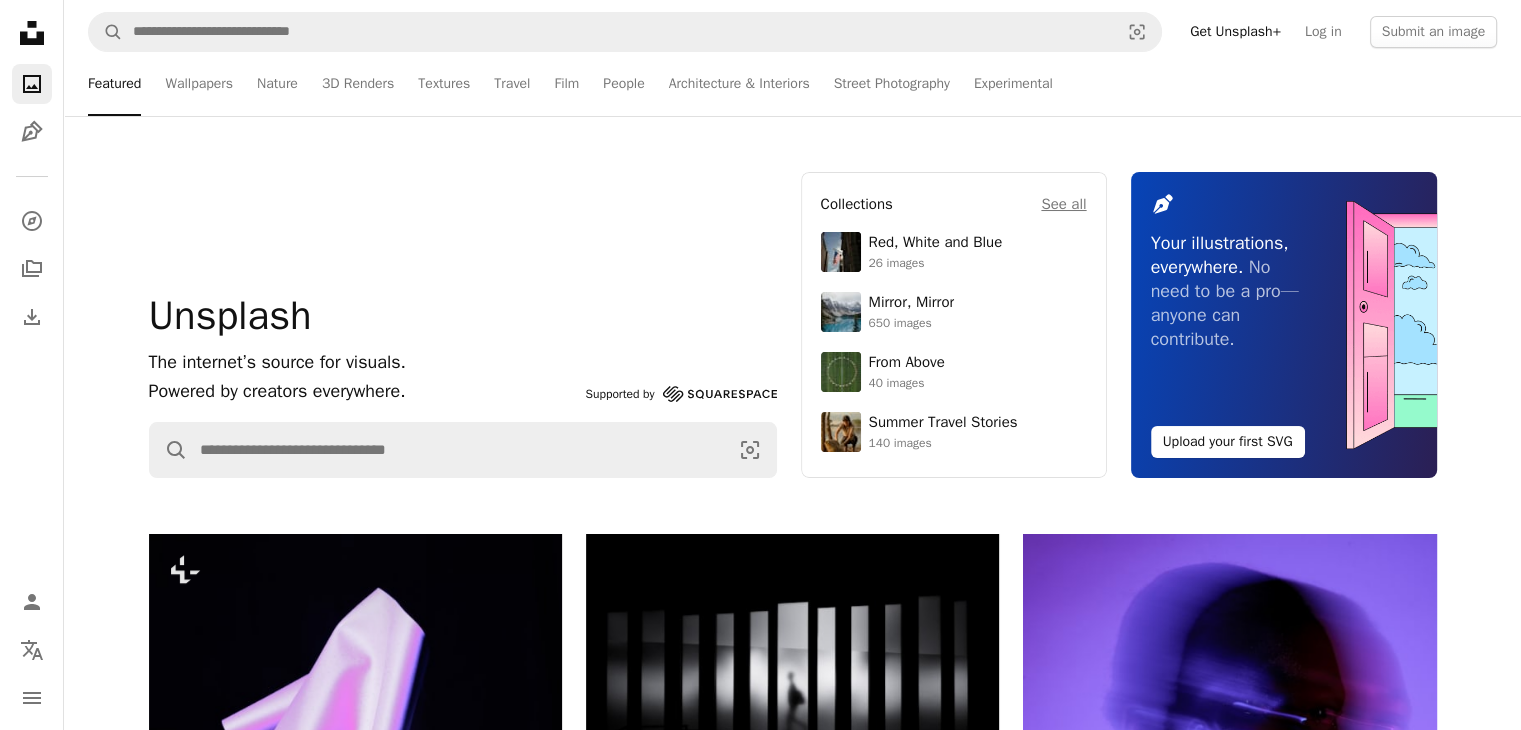 click on "Unsplash logo Unsplash Home" at bounding box center [32, 33] 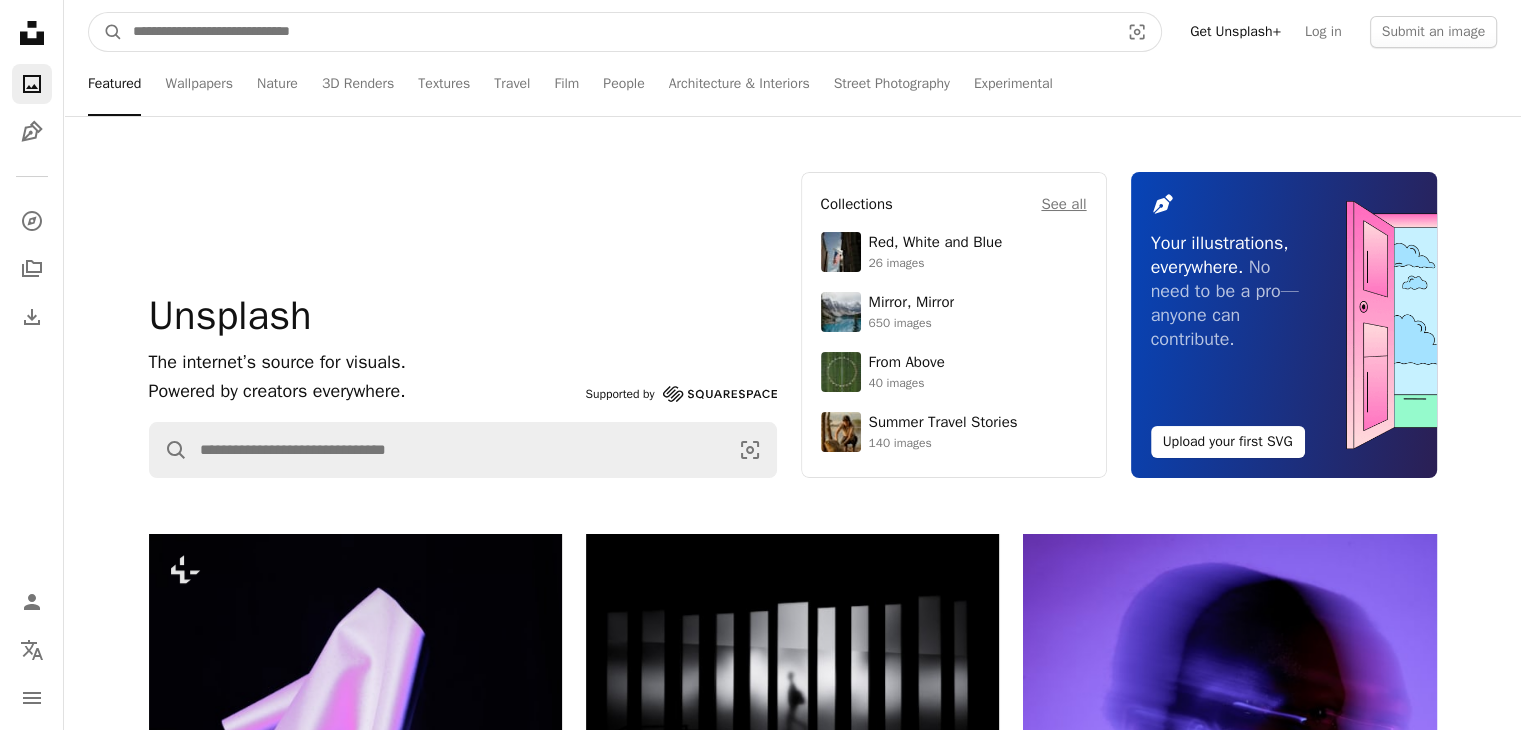 click at bounding box center (618, 32) 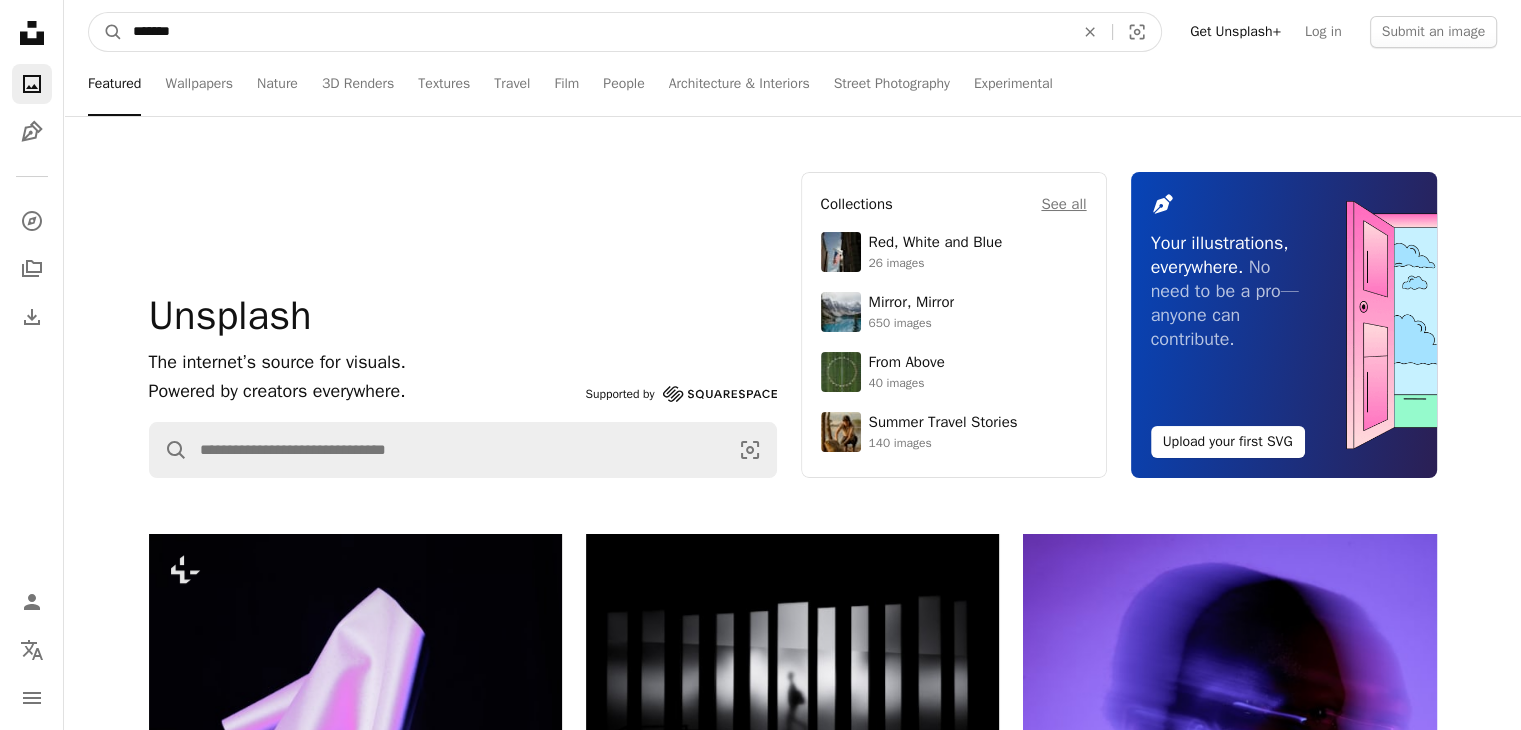 type on "*******" 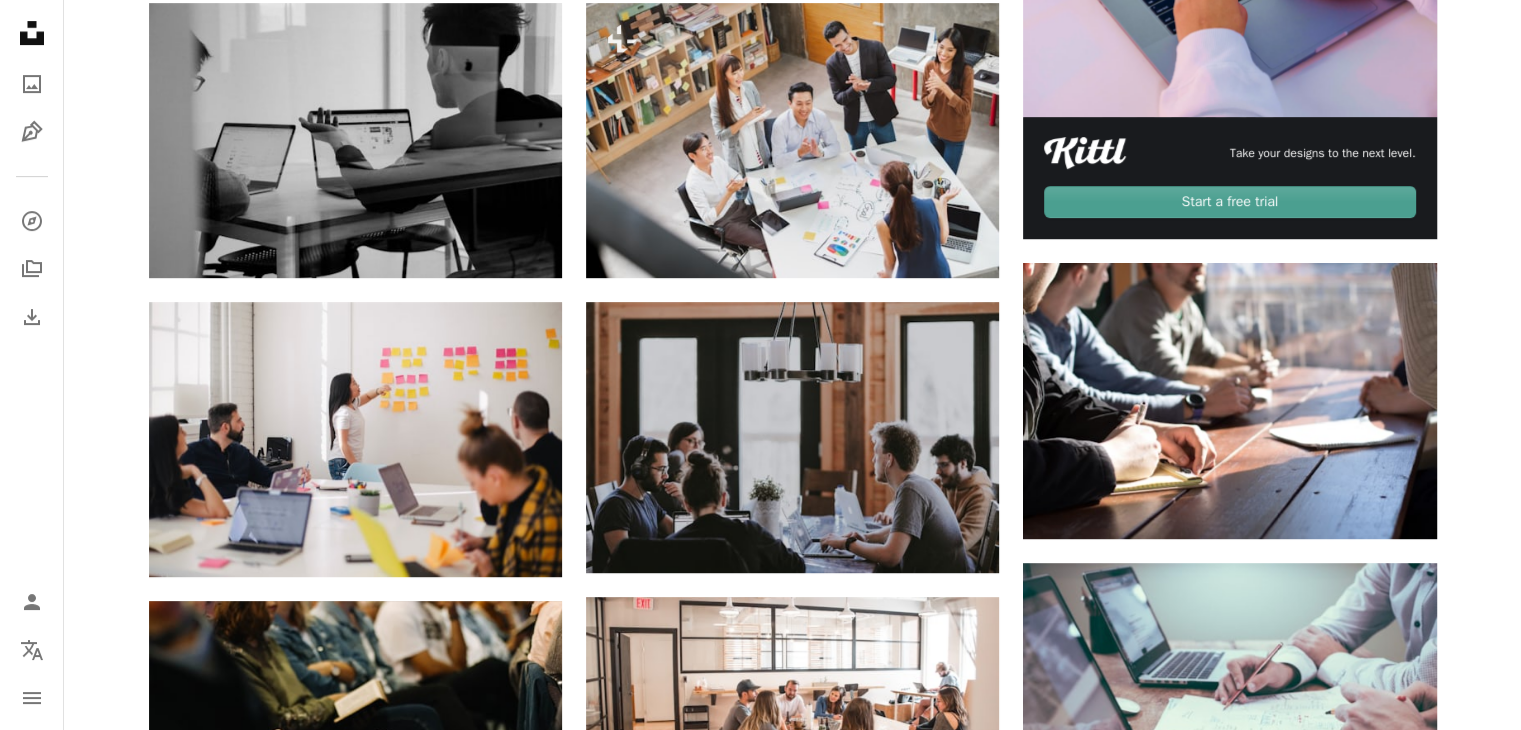 scroll, scrollTop: 0, scrollLeft: 0, axis: both 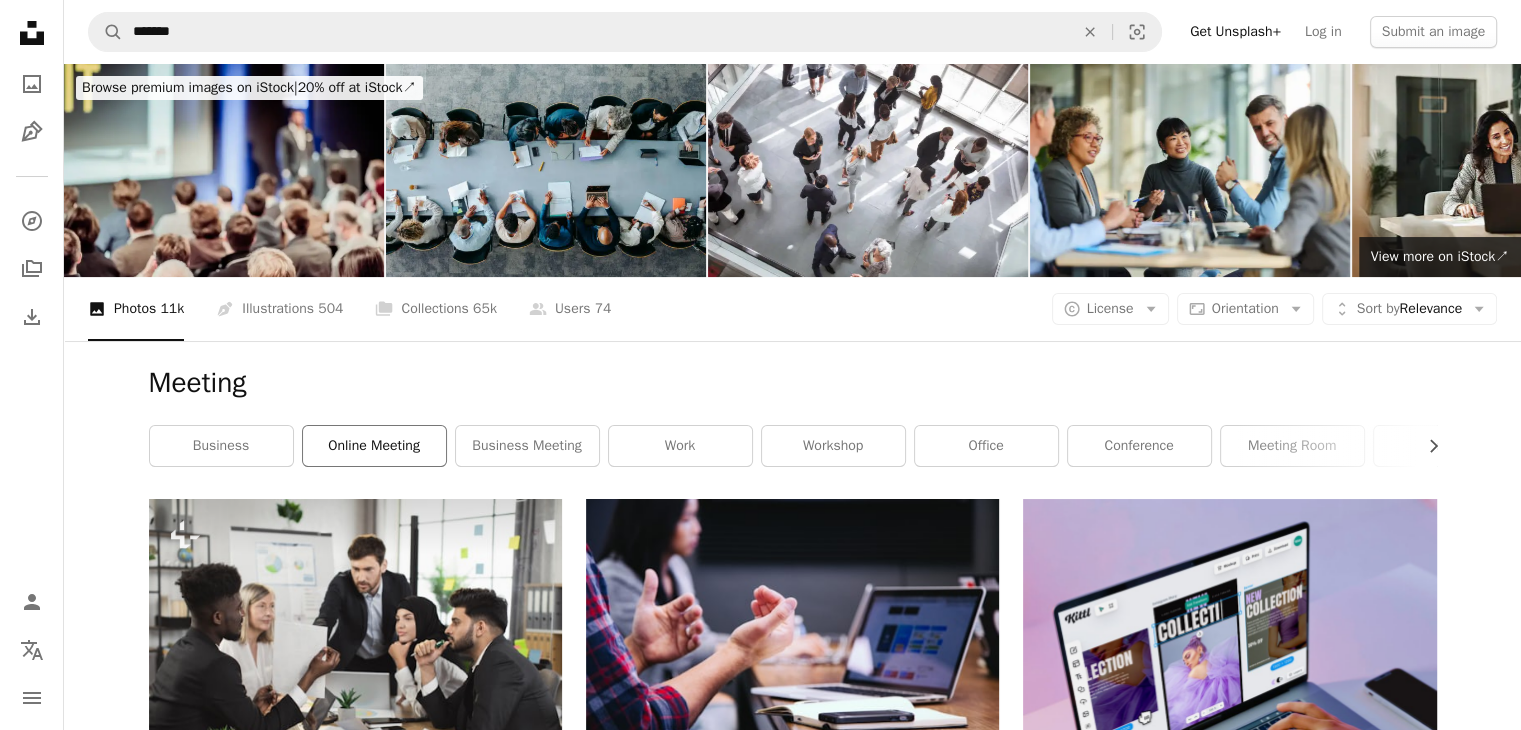 click on "online meeting" at bounding box center [374, 446] 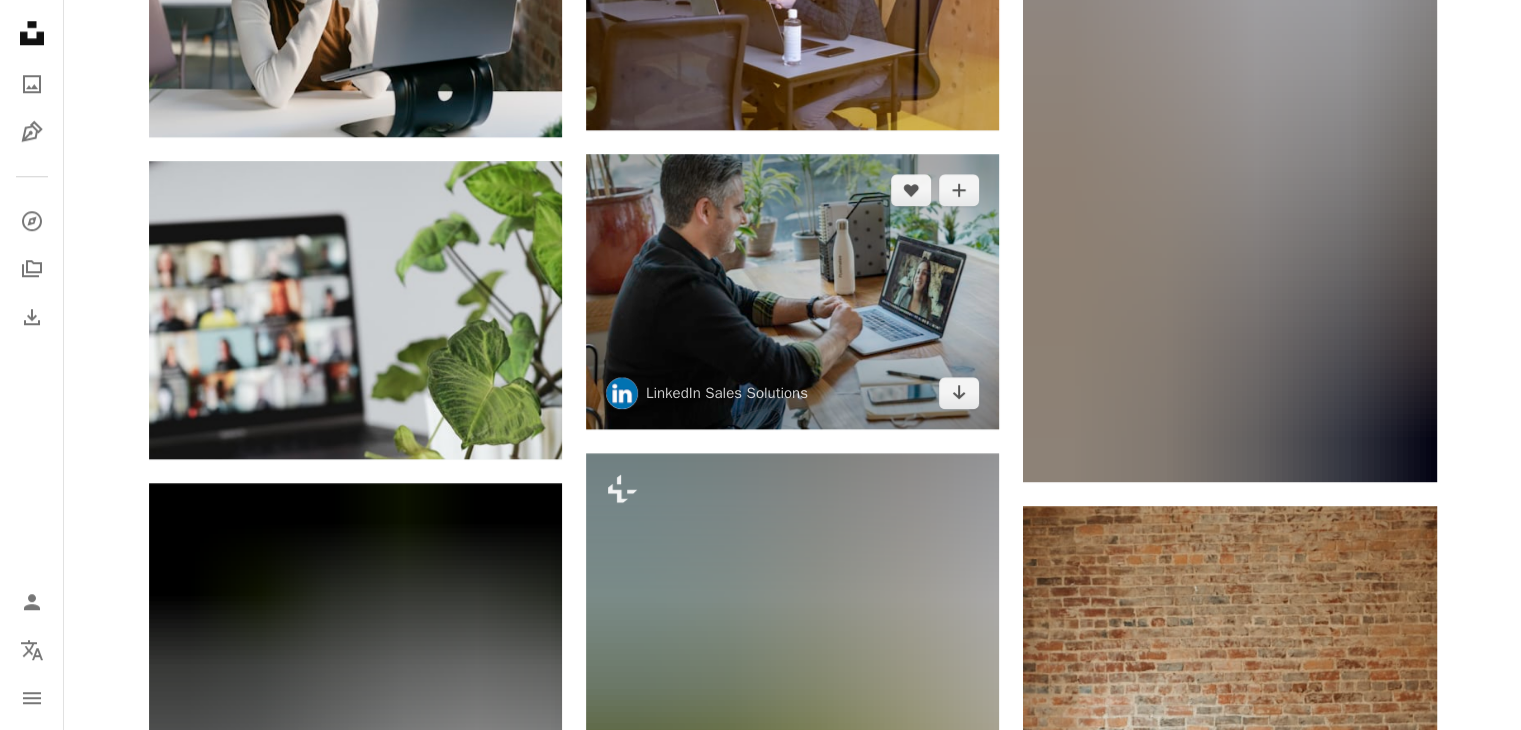 scroll, scrollTop: 1852, scrollLeft: 0, axis: vertical 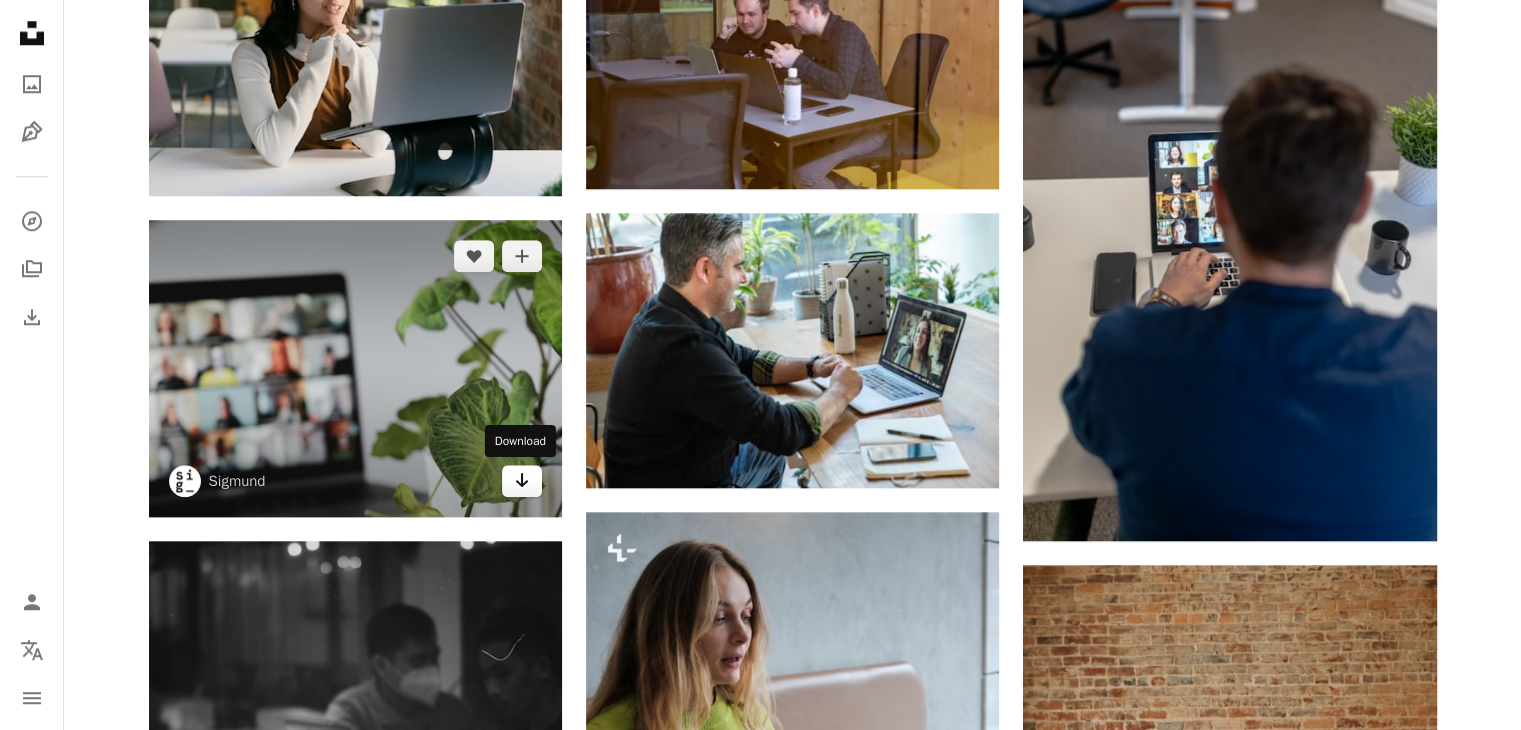 click on "Arrow pointing down" 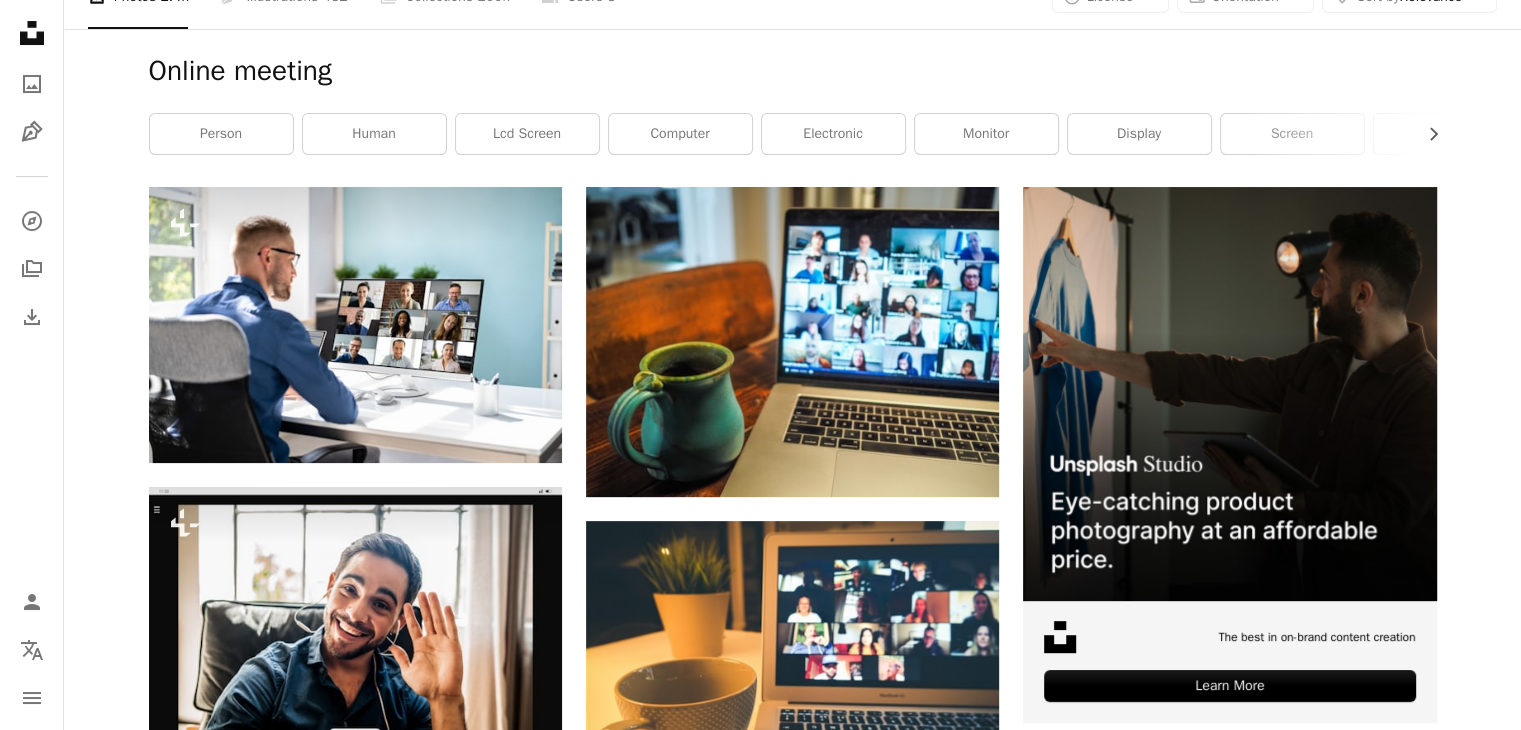 scroll, scrollTop: 16, scrollLeft: 0, axis: vertical 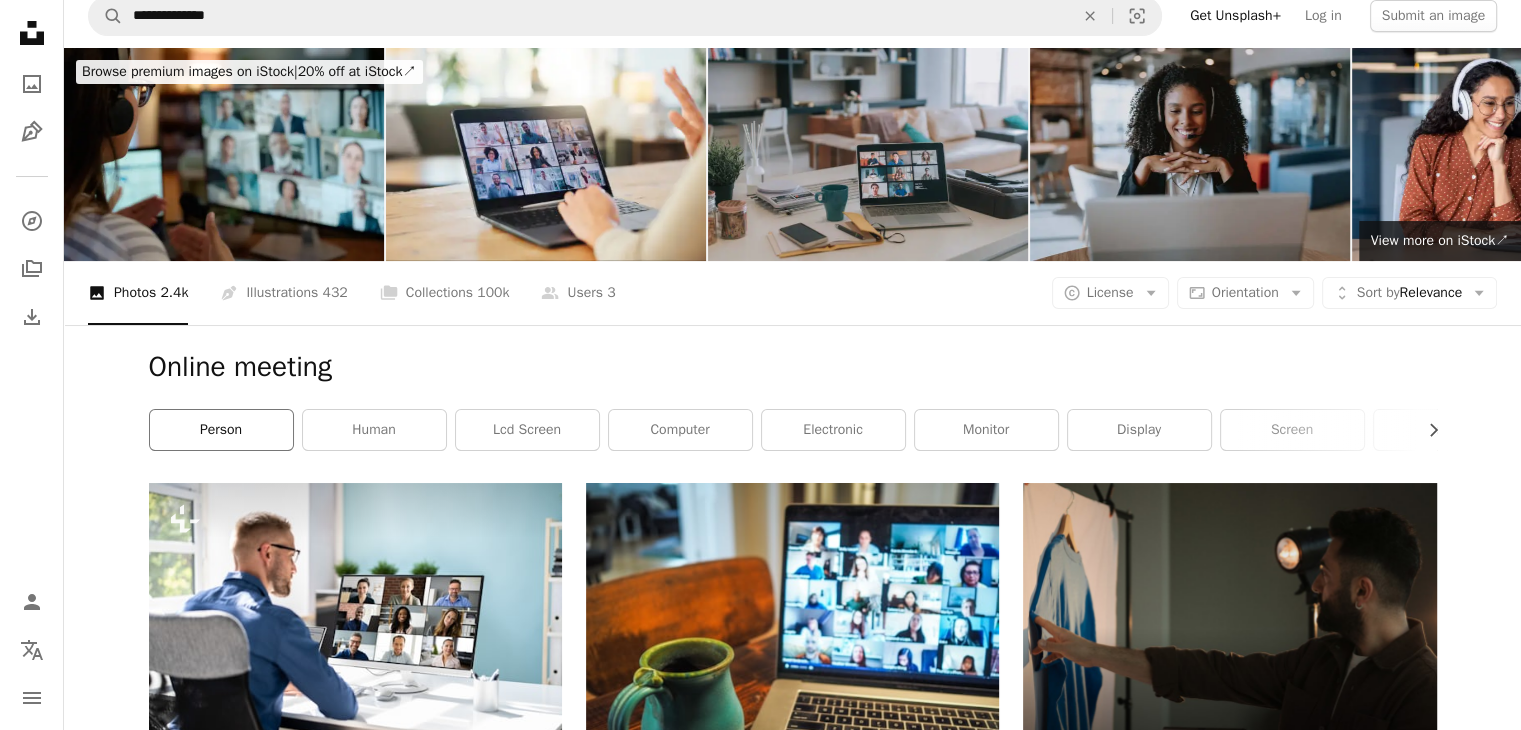 click on "person" at bounding box center (221, 430) 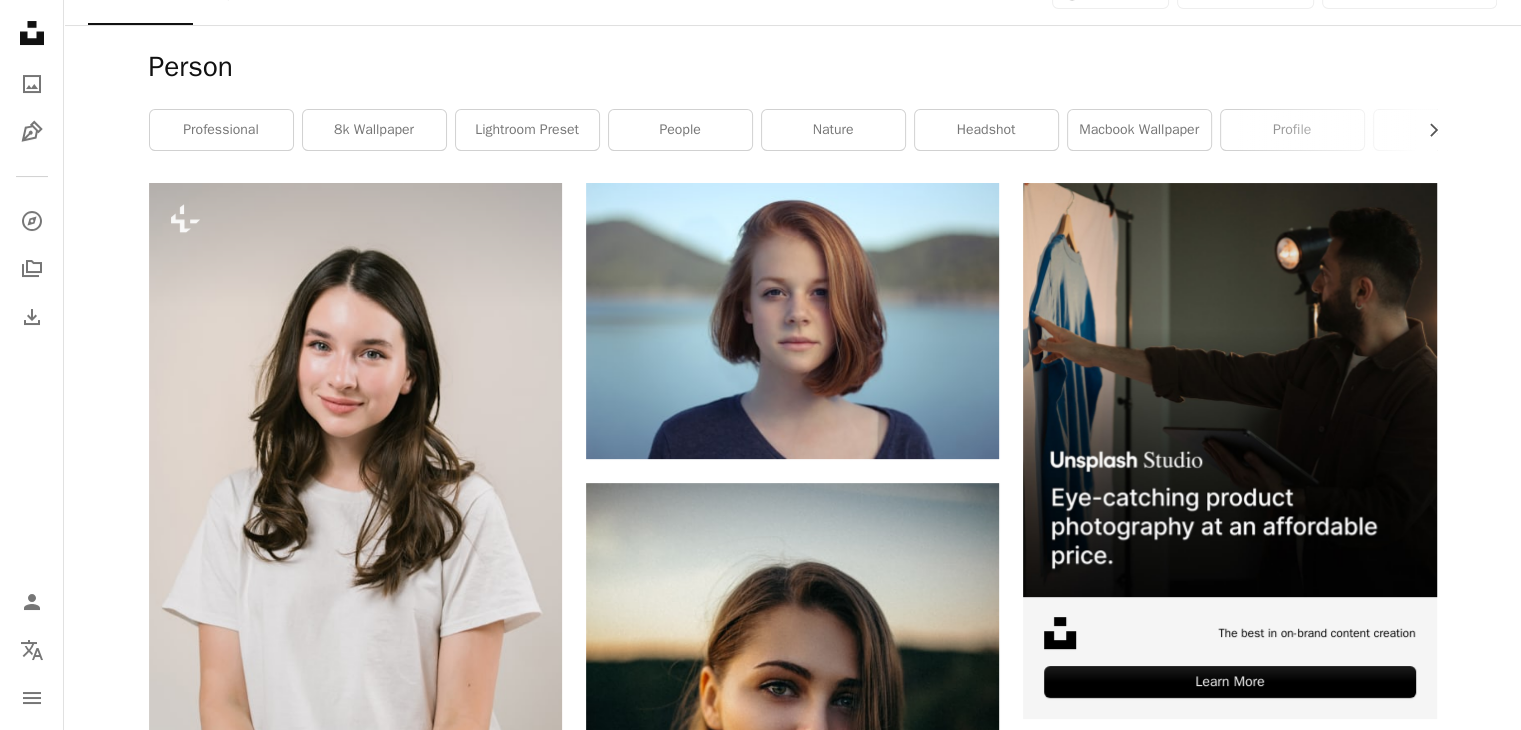 scroll, scrollTop: 0, scrollLeft: 0, axis: both 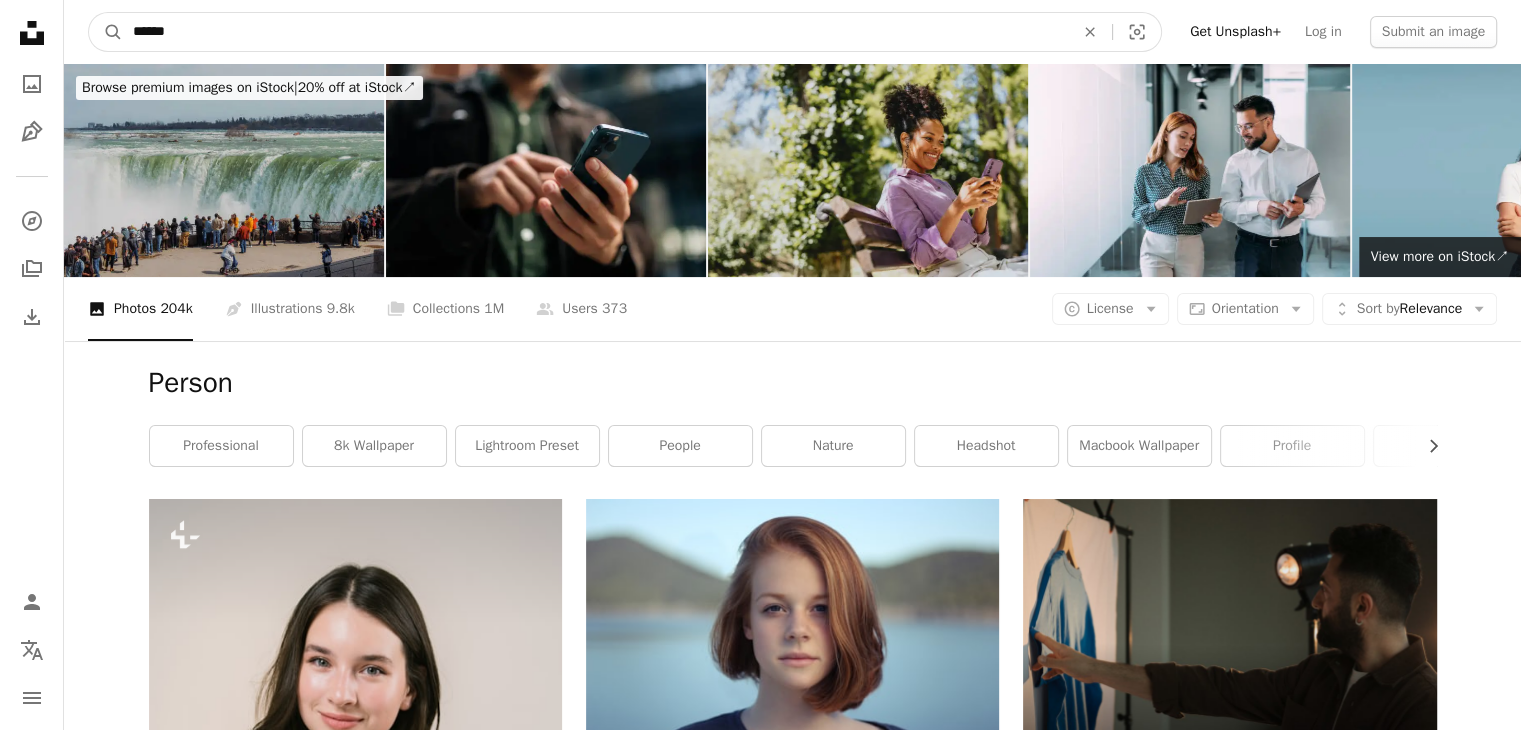 click on "******" at bounding box center (595, 32) 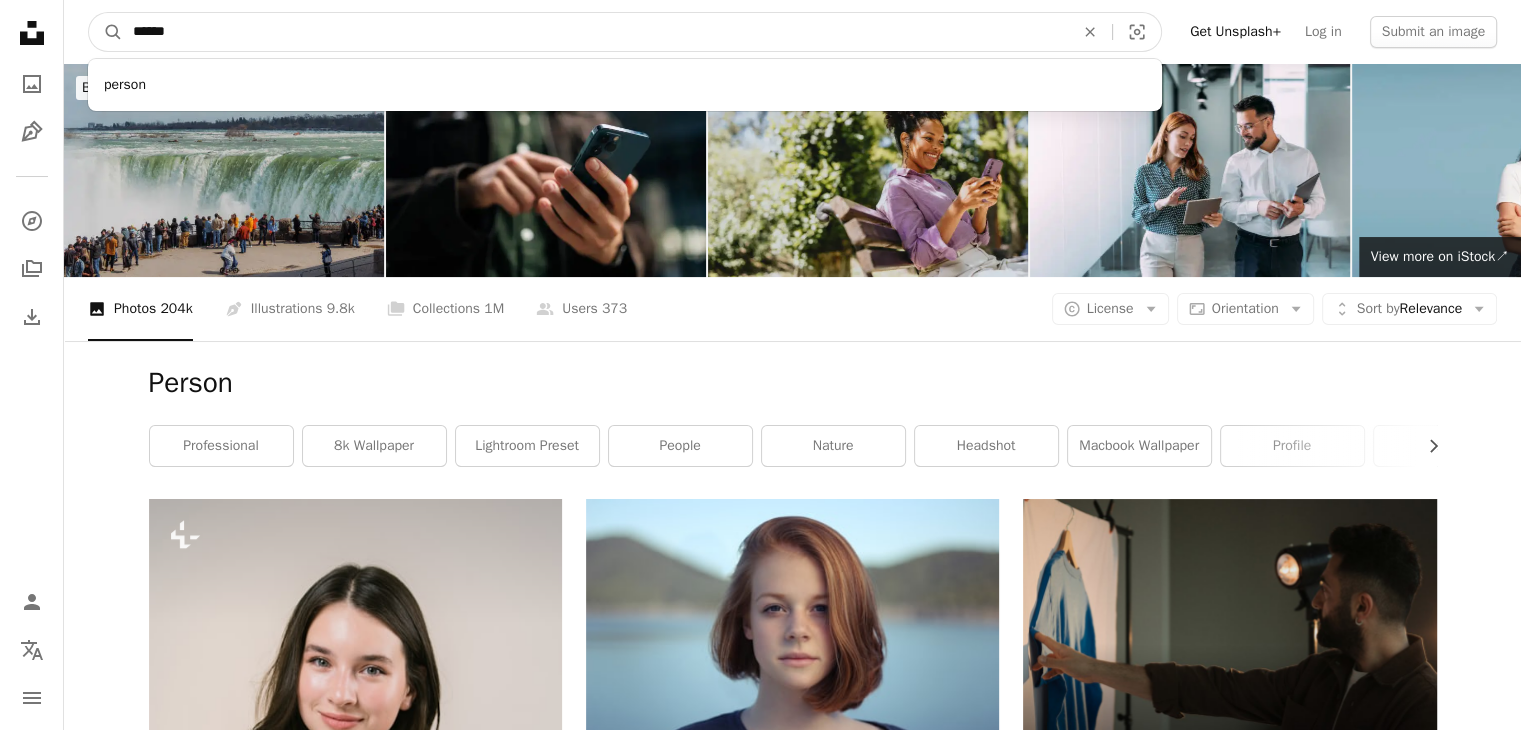 drag, startPoint x: 216, startPoint y: 35, endPoint x: 68, endPoint y: 34, distance: 148.00337 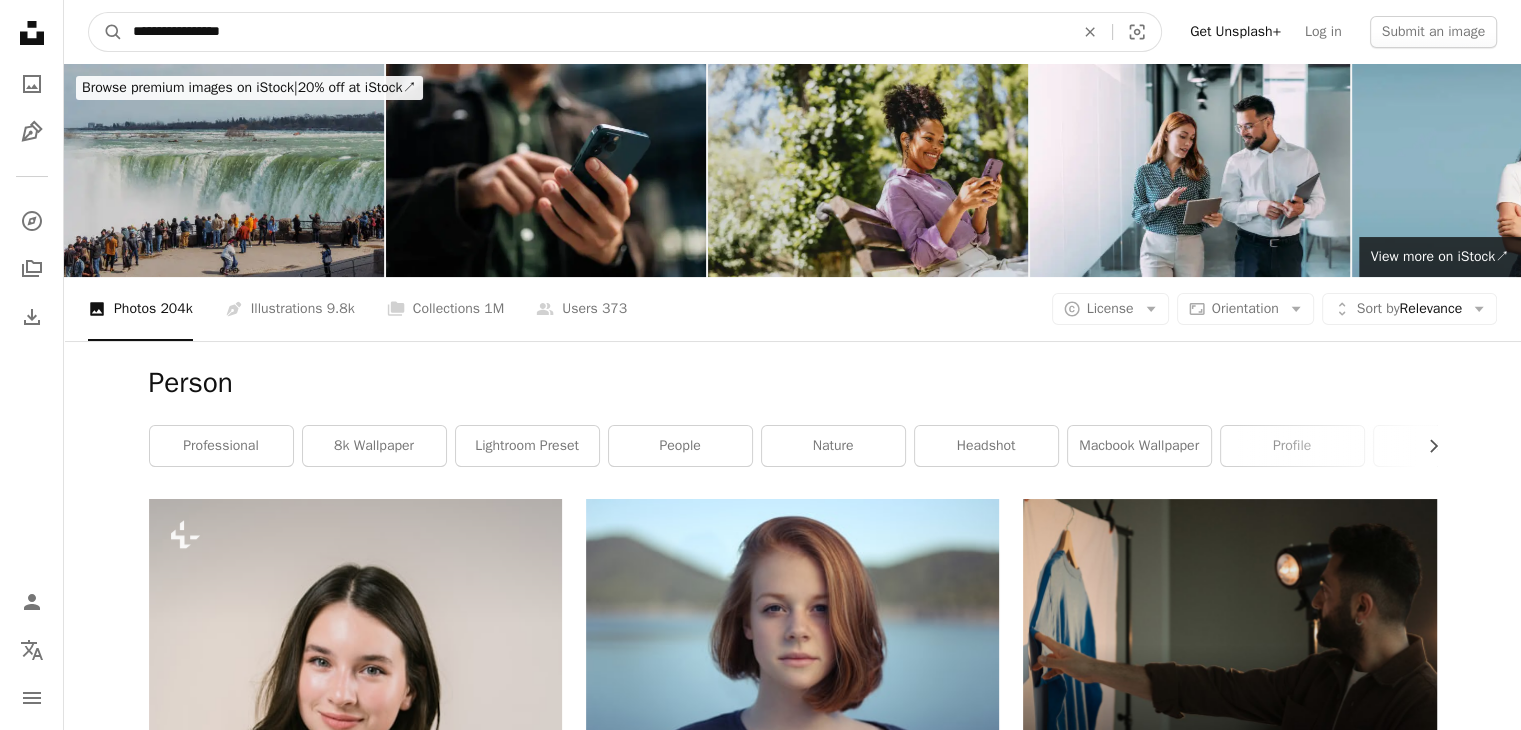 type on "**********" 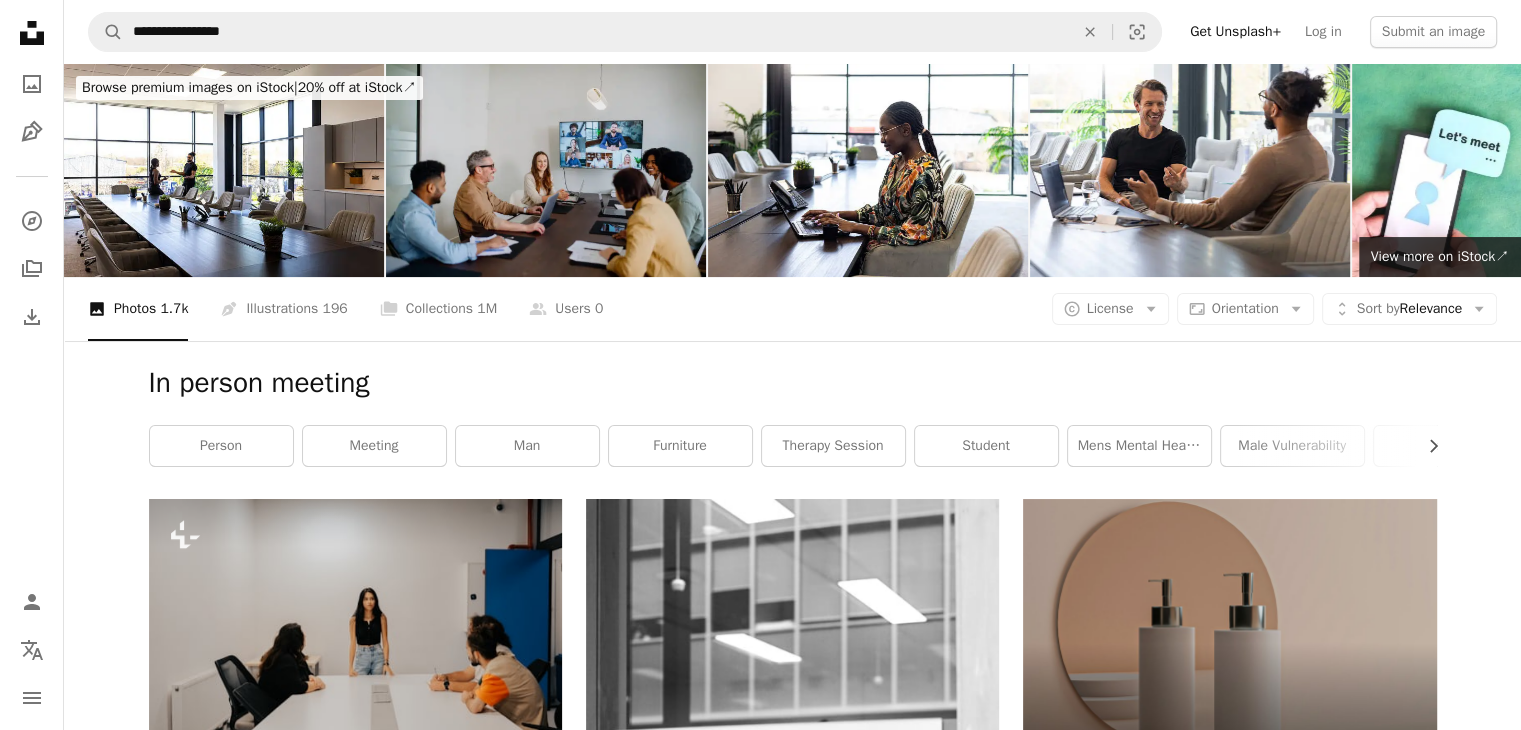 scroll, scrollTop: 0, scrollLeft: 0, axis: both 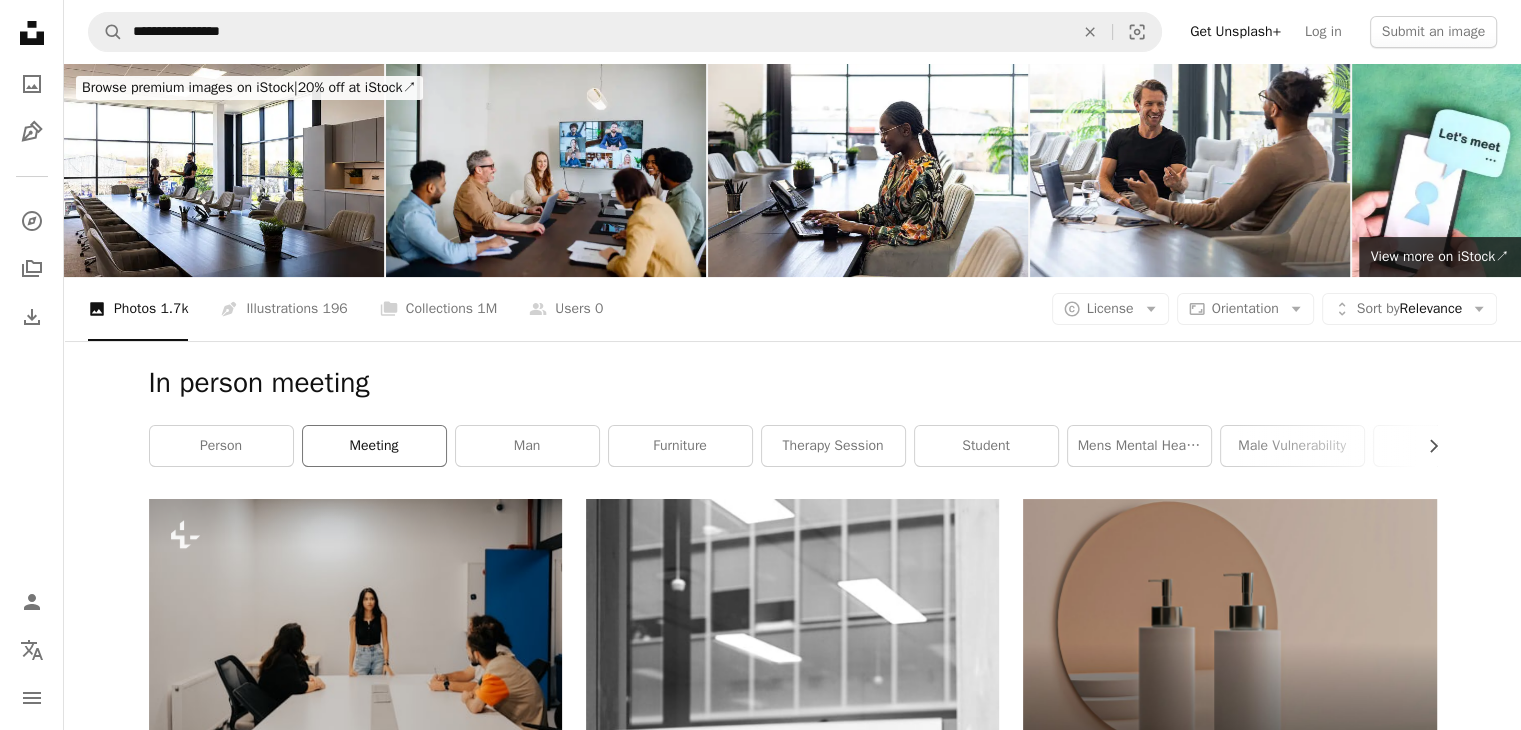 click on "meeting" at bounding box center (374, 446) 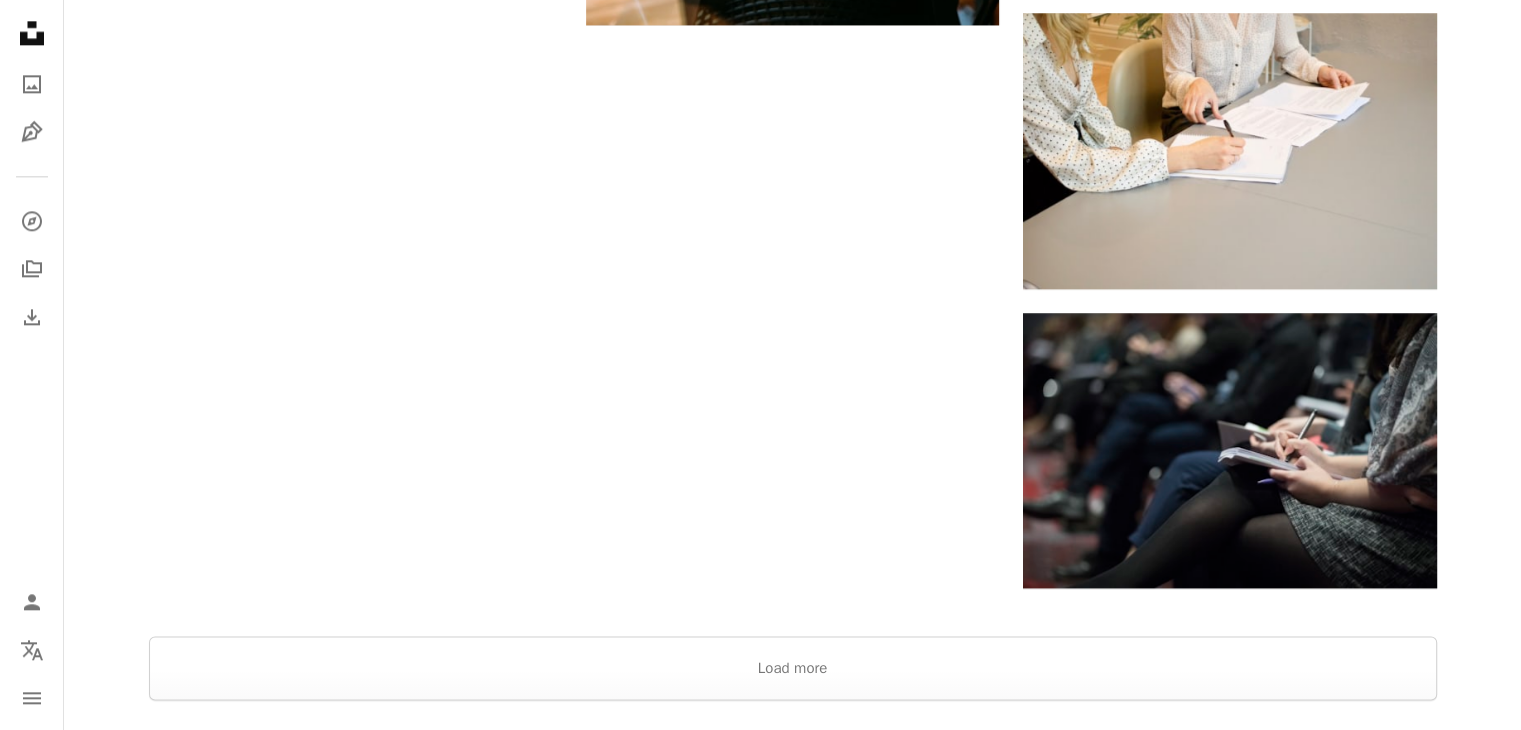 scroll, scrollTop: 2546, scrollLeft: 0, axis: vertical 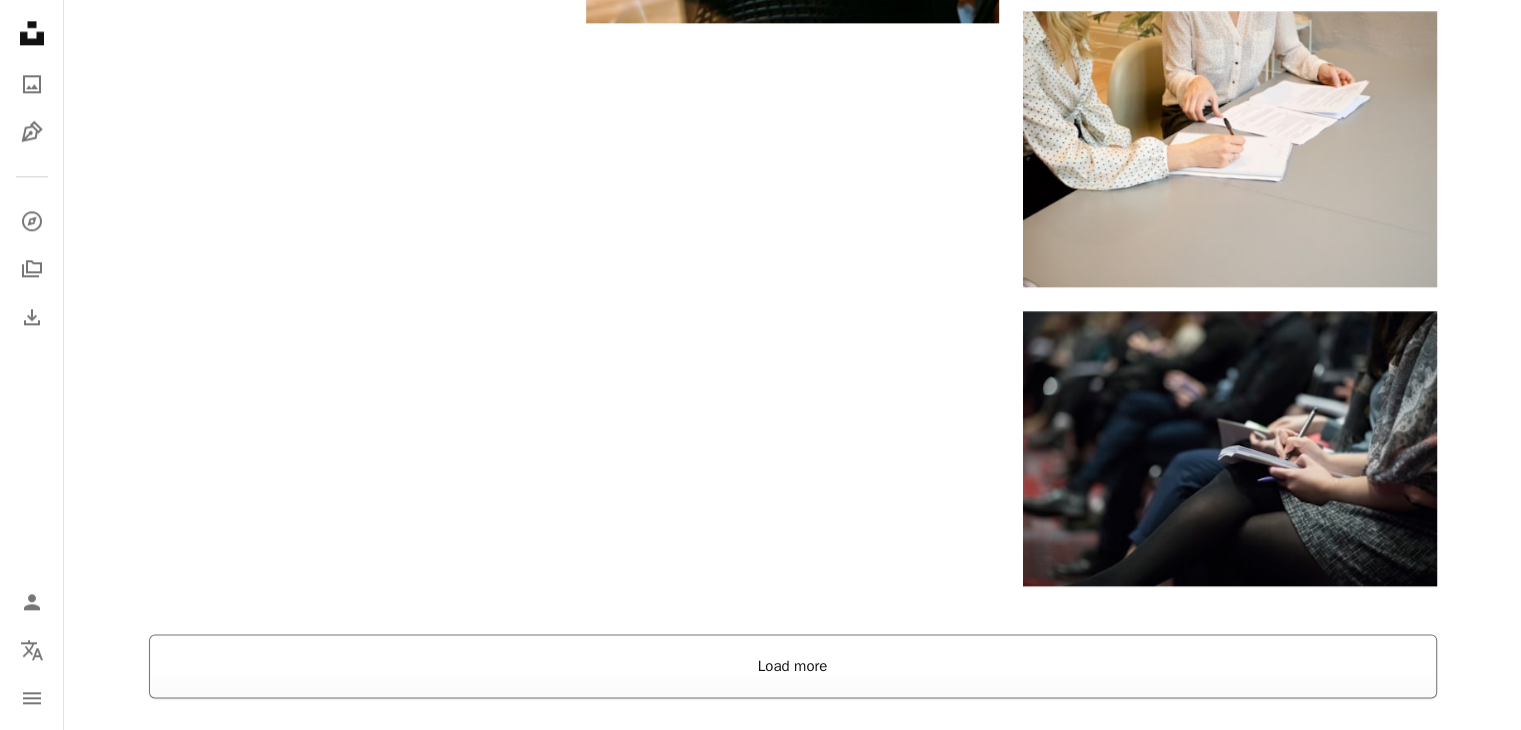 click on "Load more" at bounding box center [793, 666] 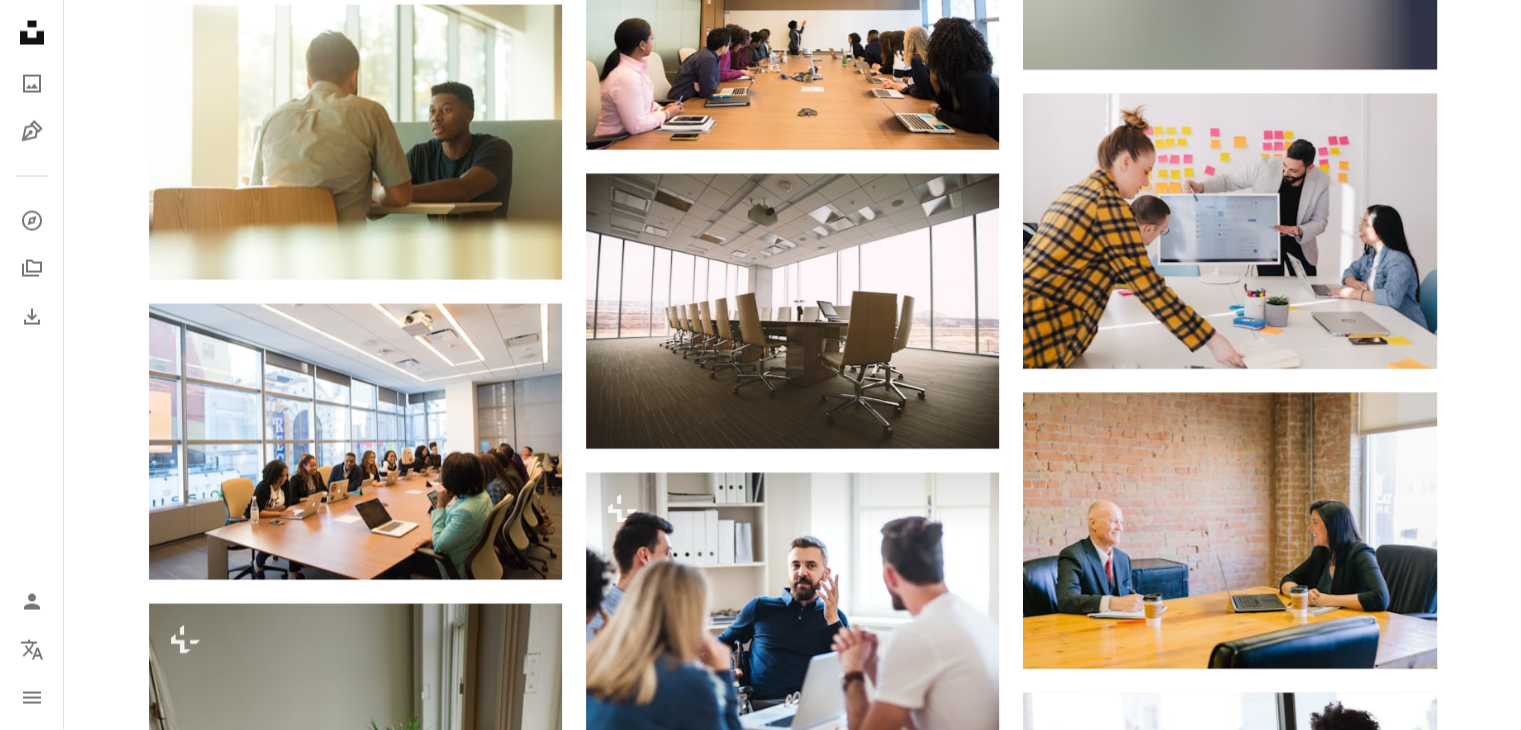 scroll, scrollTop: 4267, scrollLeft: 0, axis: vertical 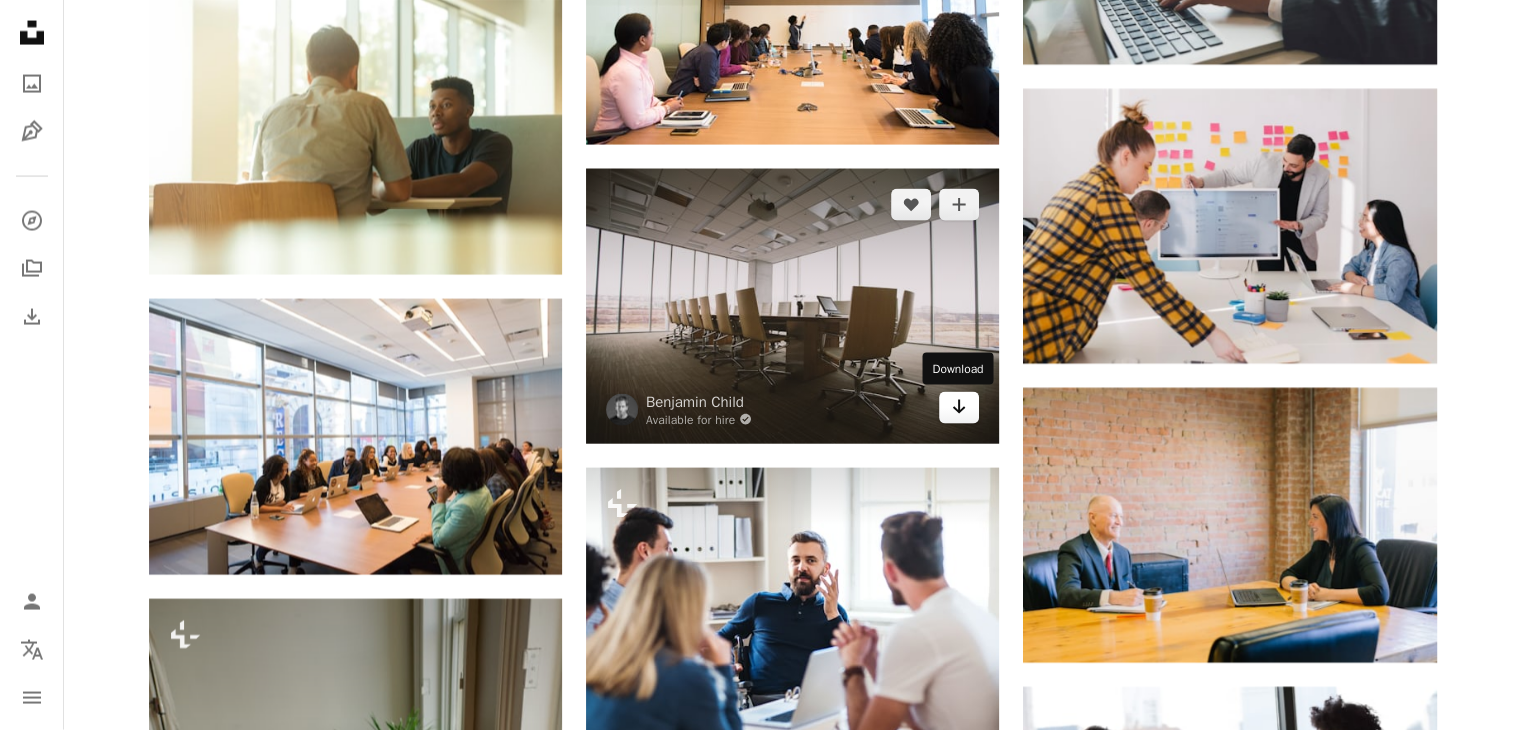 click on "Arrow pointing down" at bounding box center [959, 408] 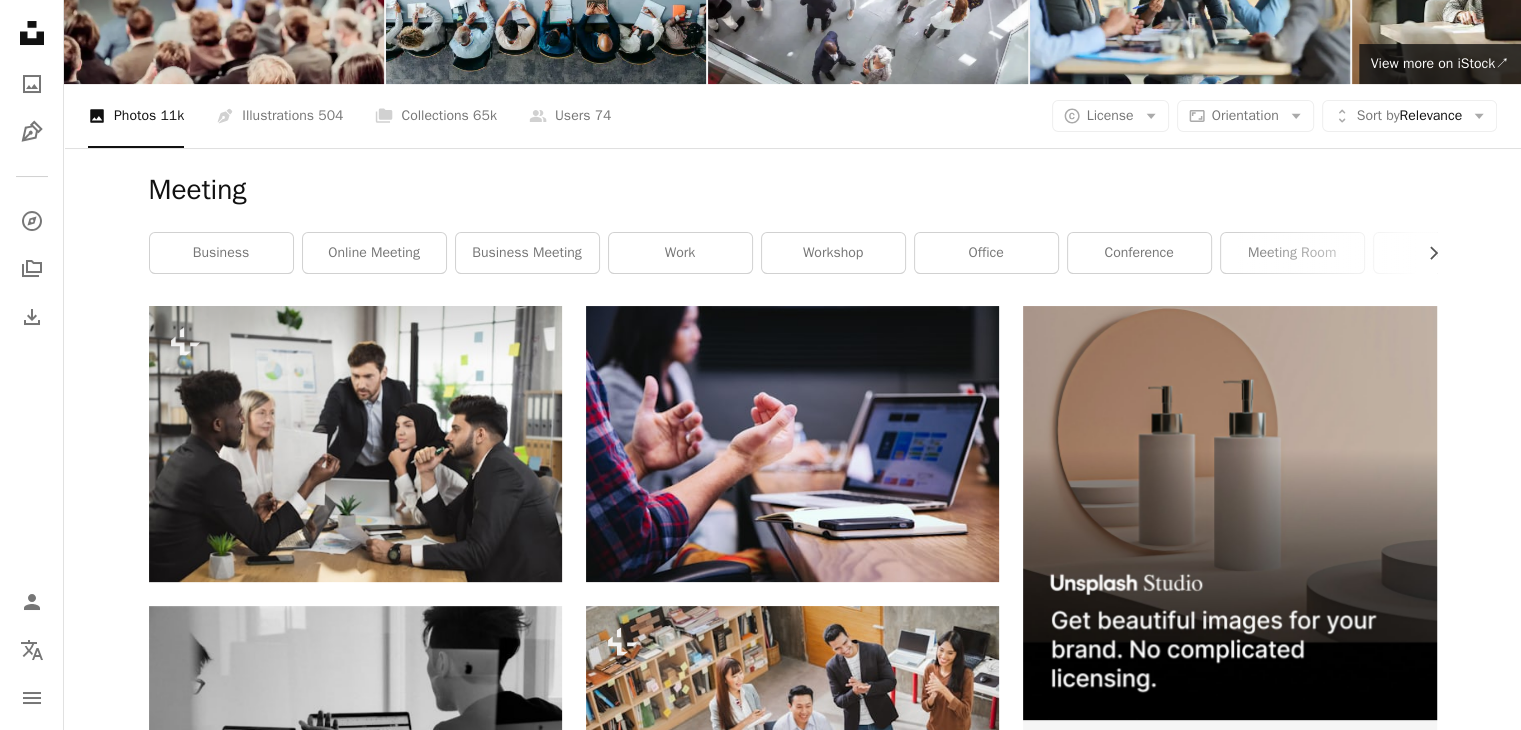 scroll, scrollTop: 0, scrollLeft: 0, axis: both 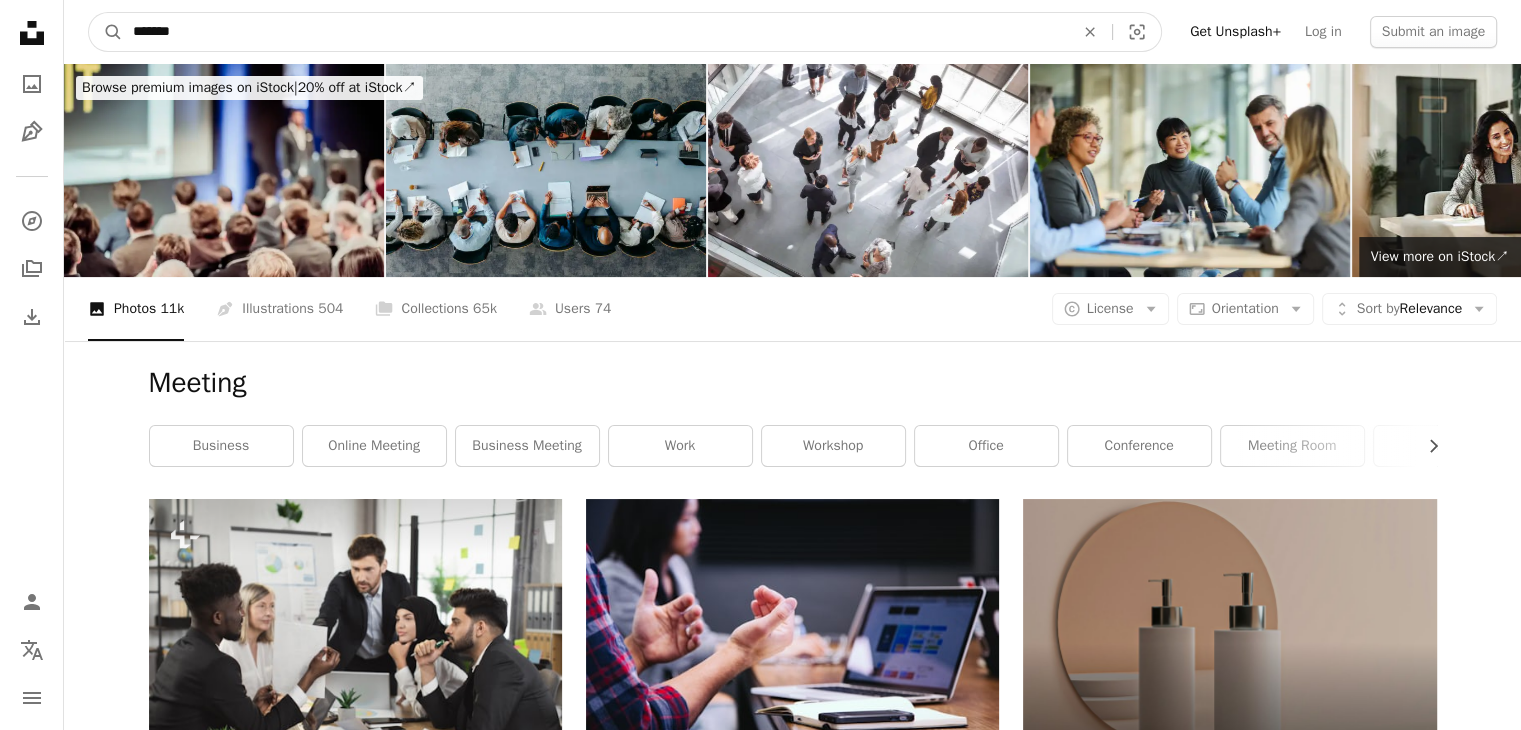 click on "*******" at bounding box center (595, 32) 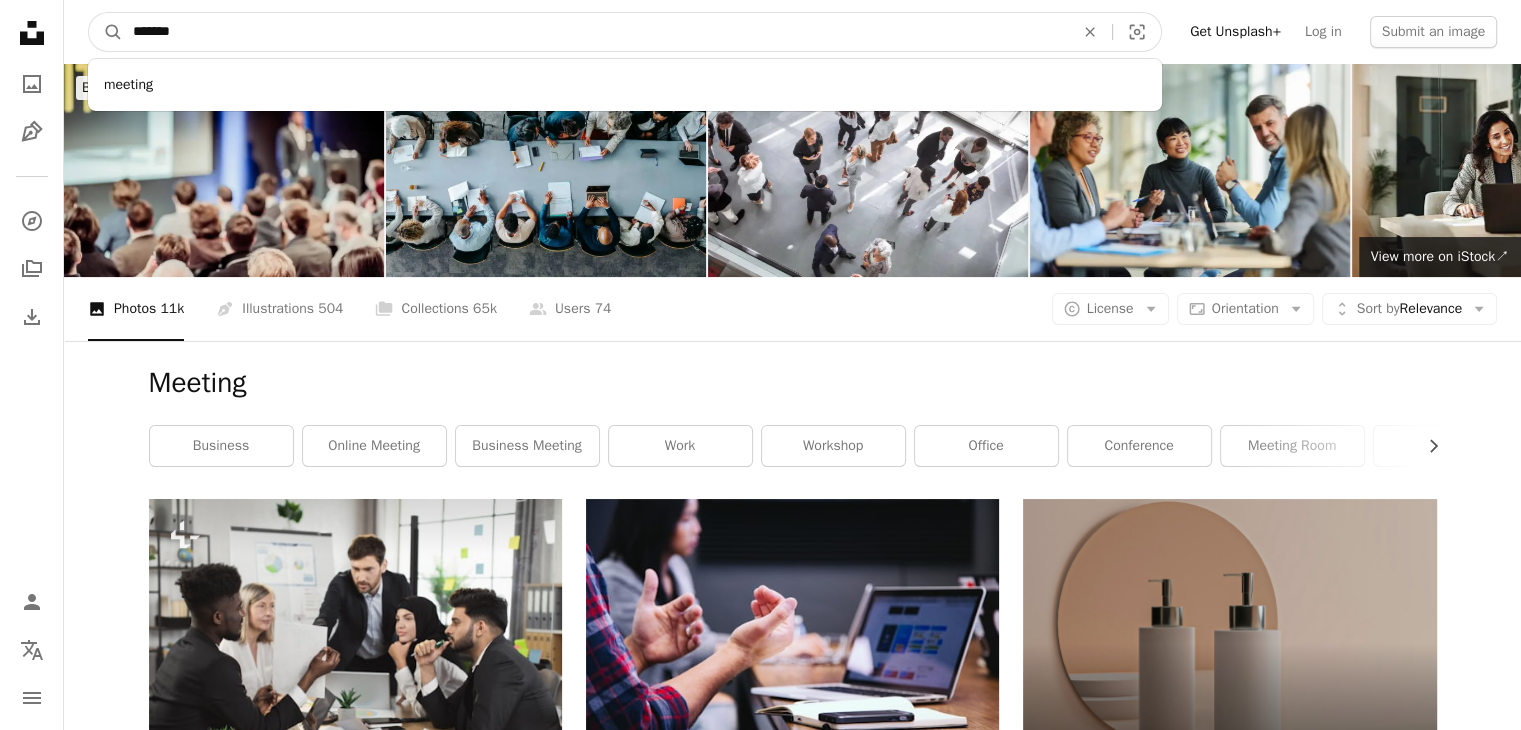 drag, startPoint x: 343, startPoint y: 27, endPoint x: 78, endPoint y: 18, distance: 265.15277 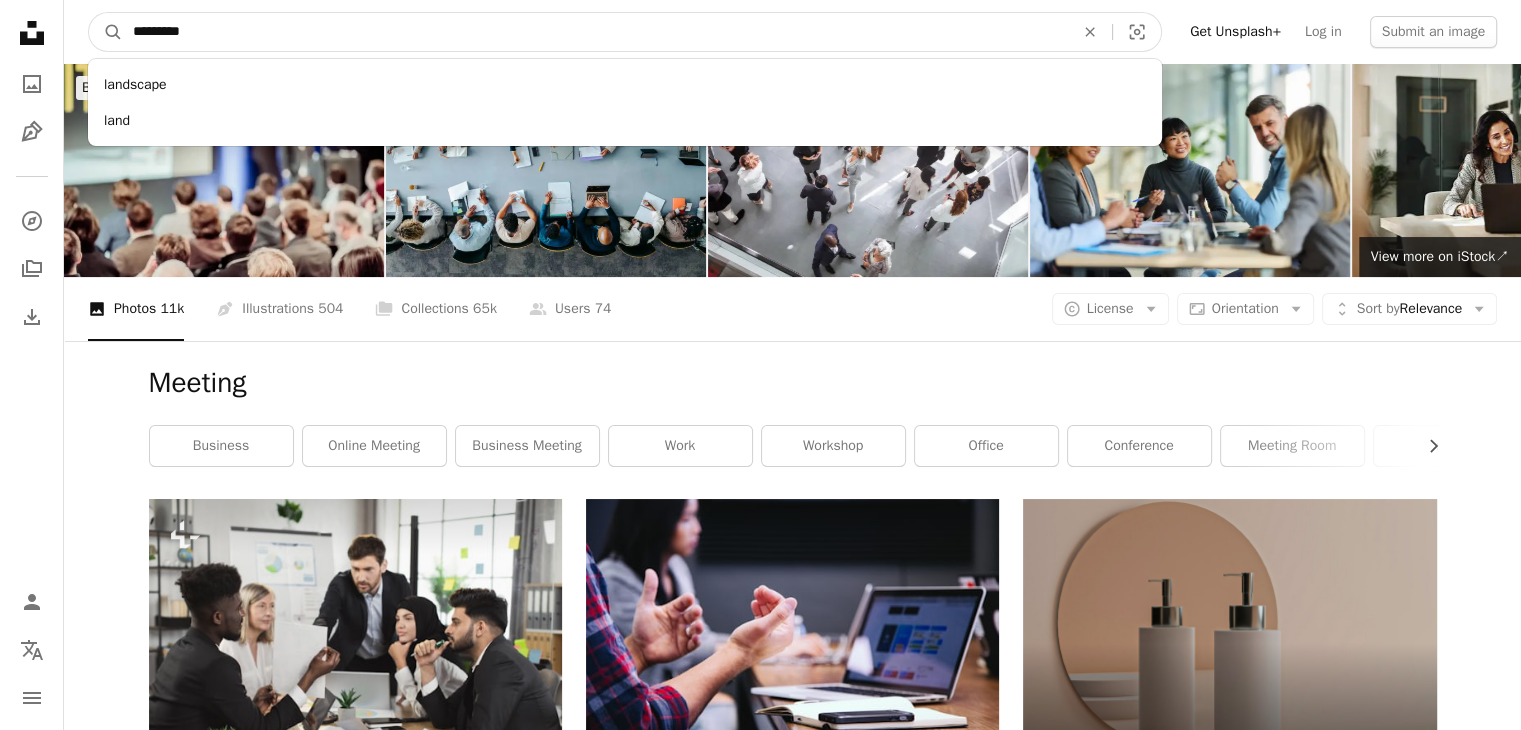type on "*********" 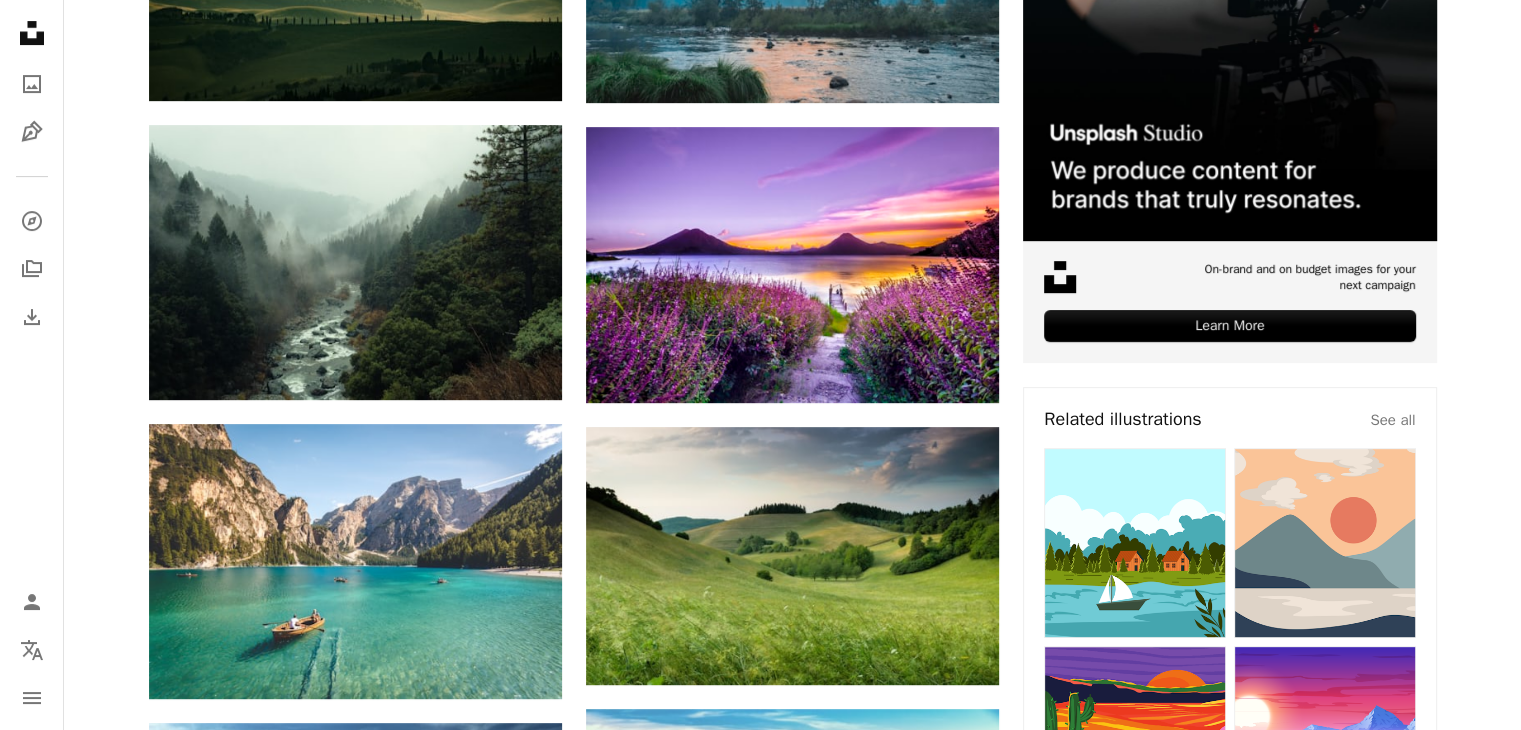 scroll, scrollTop: 0, scrollLeft: 0, axis: both 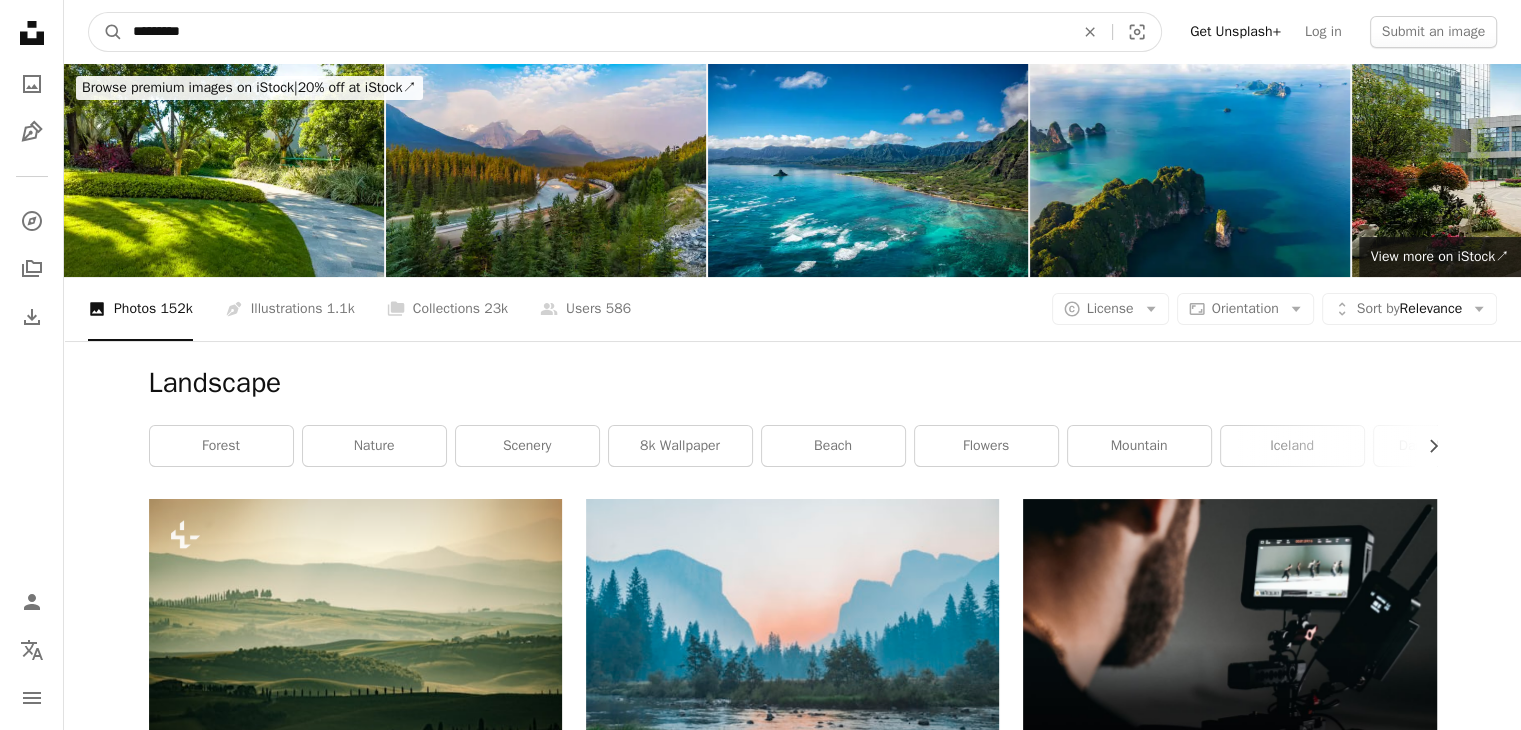 drag, startPoint x: 216, startPoint y: 32, endPoint x: 47, endPoint y: 28, distance: 169.04733 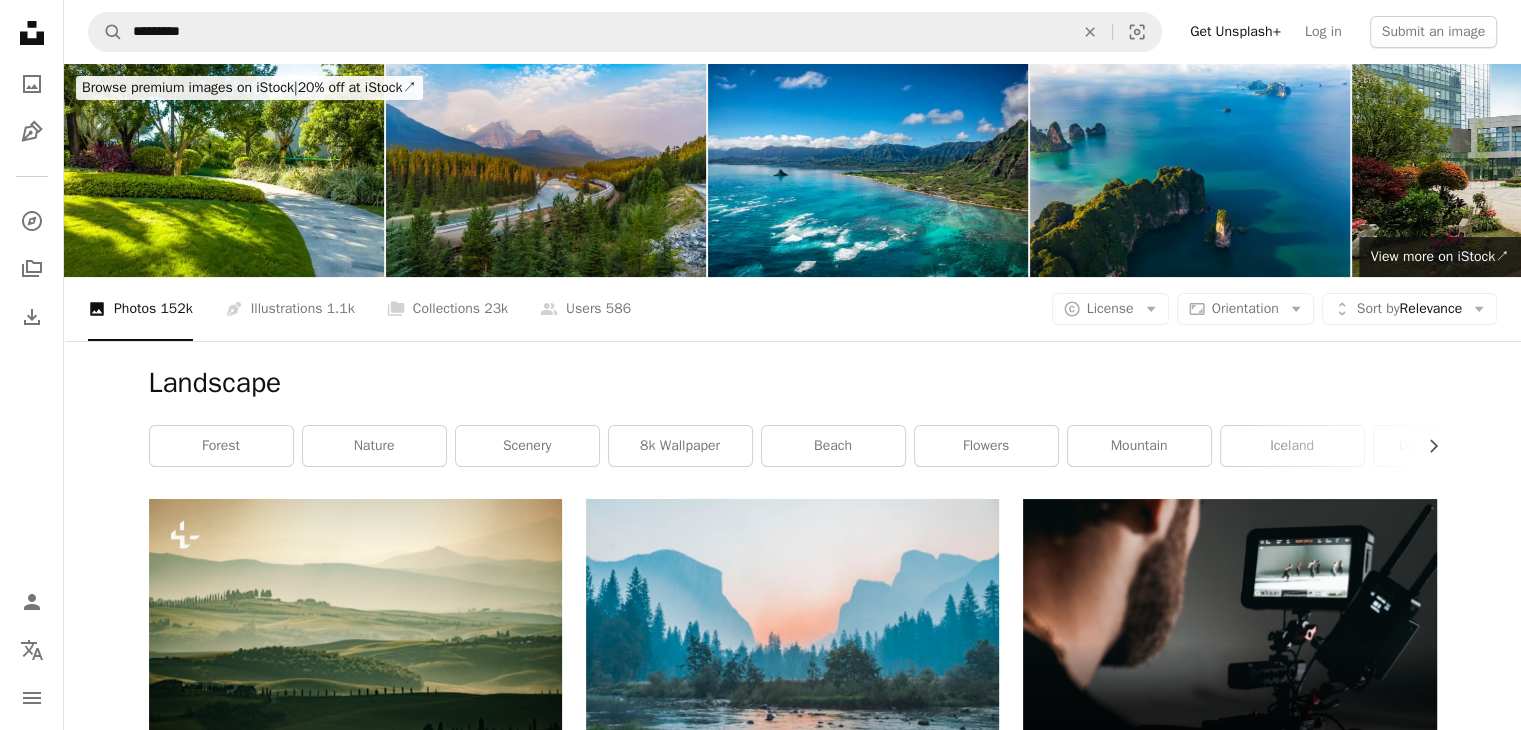 click on "Unsplash logo Unsplash Home" 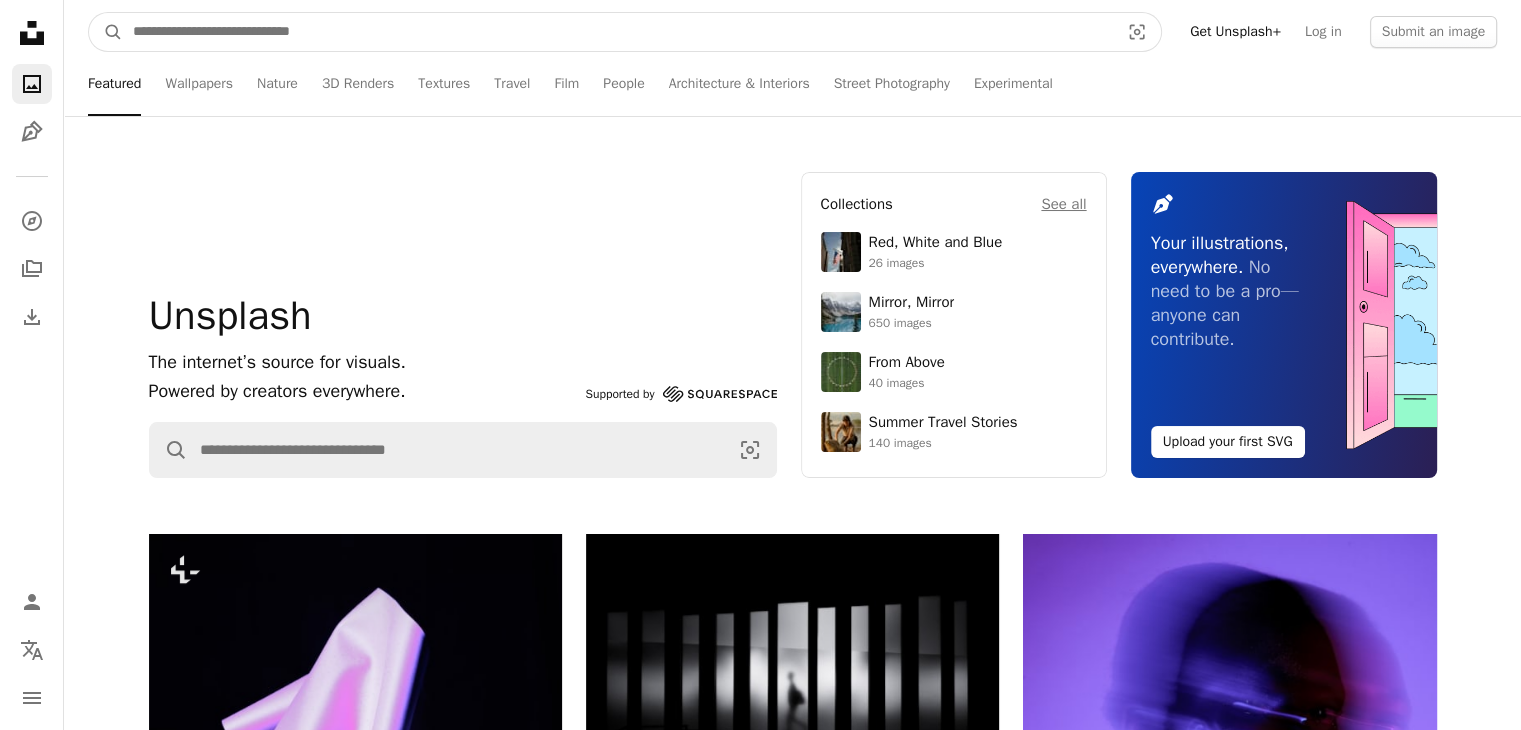 click at bounding box center (618, 32) 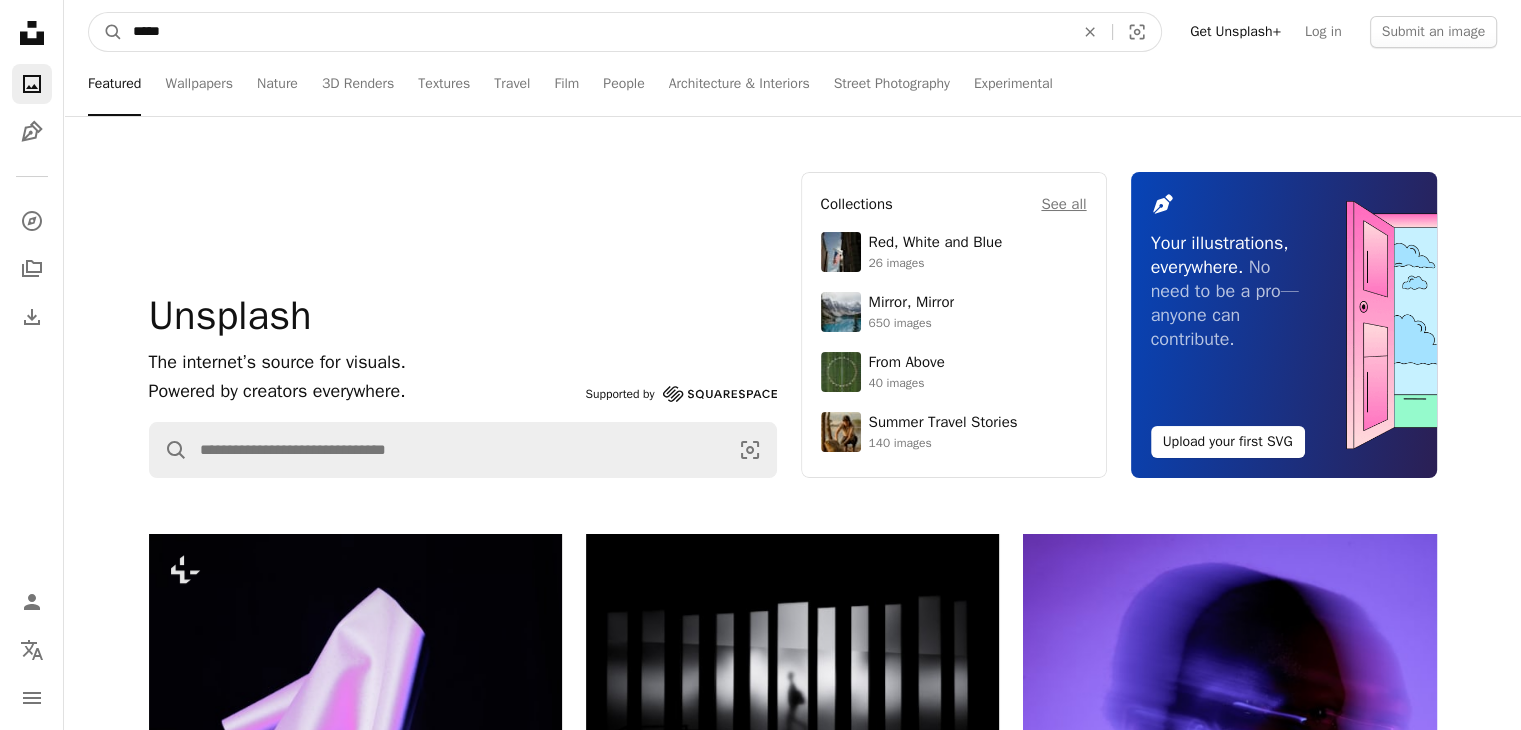 type on "******" 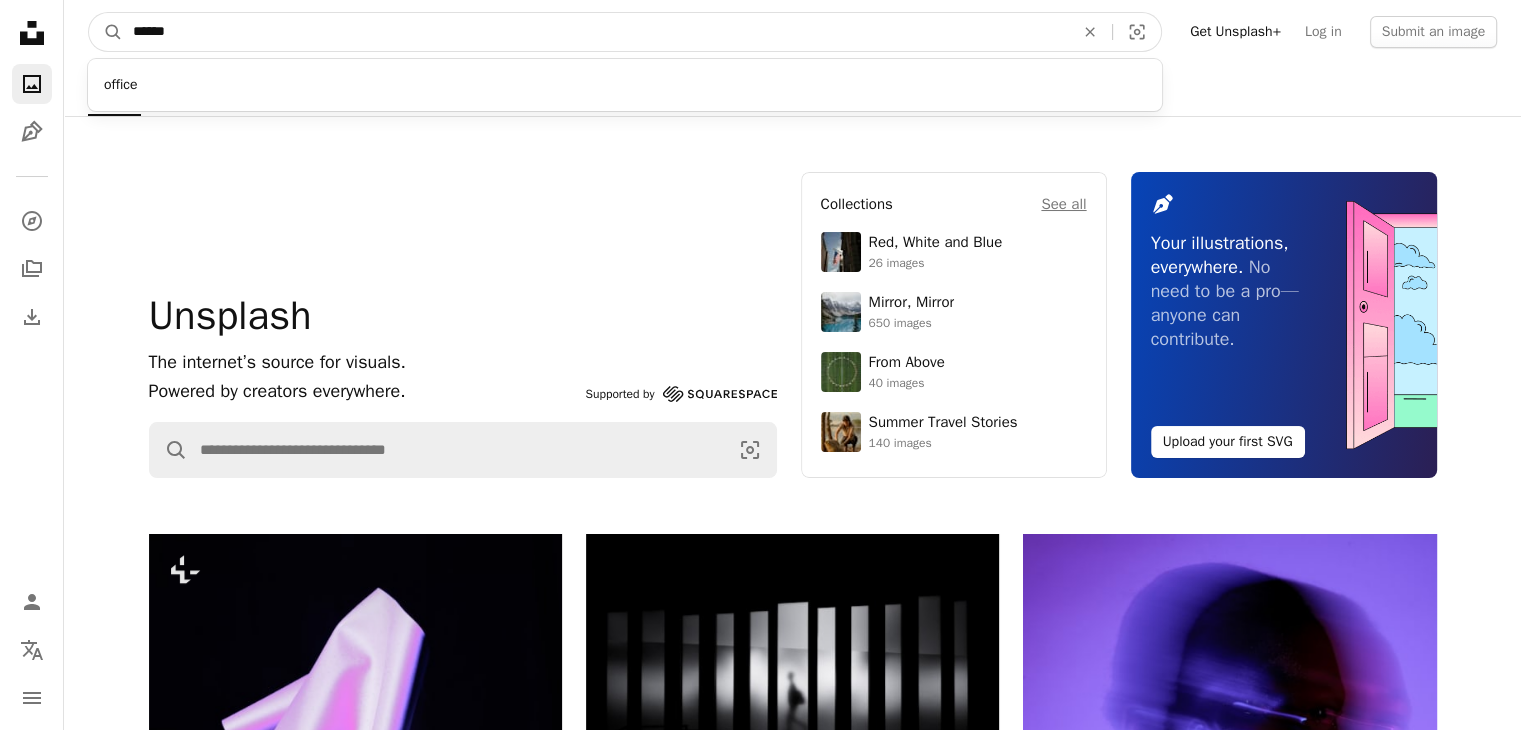 click on "A magnifying glass" at bounding box center (106, 32) 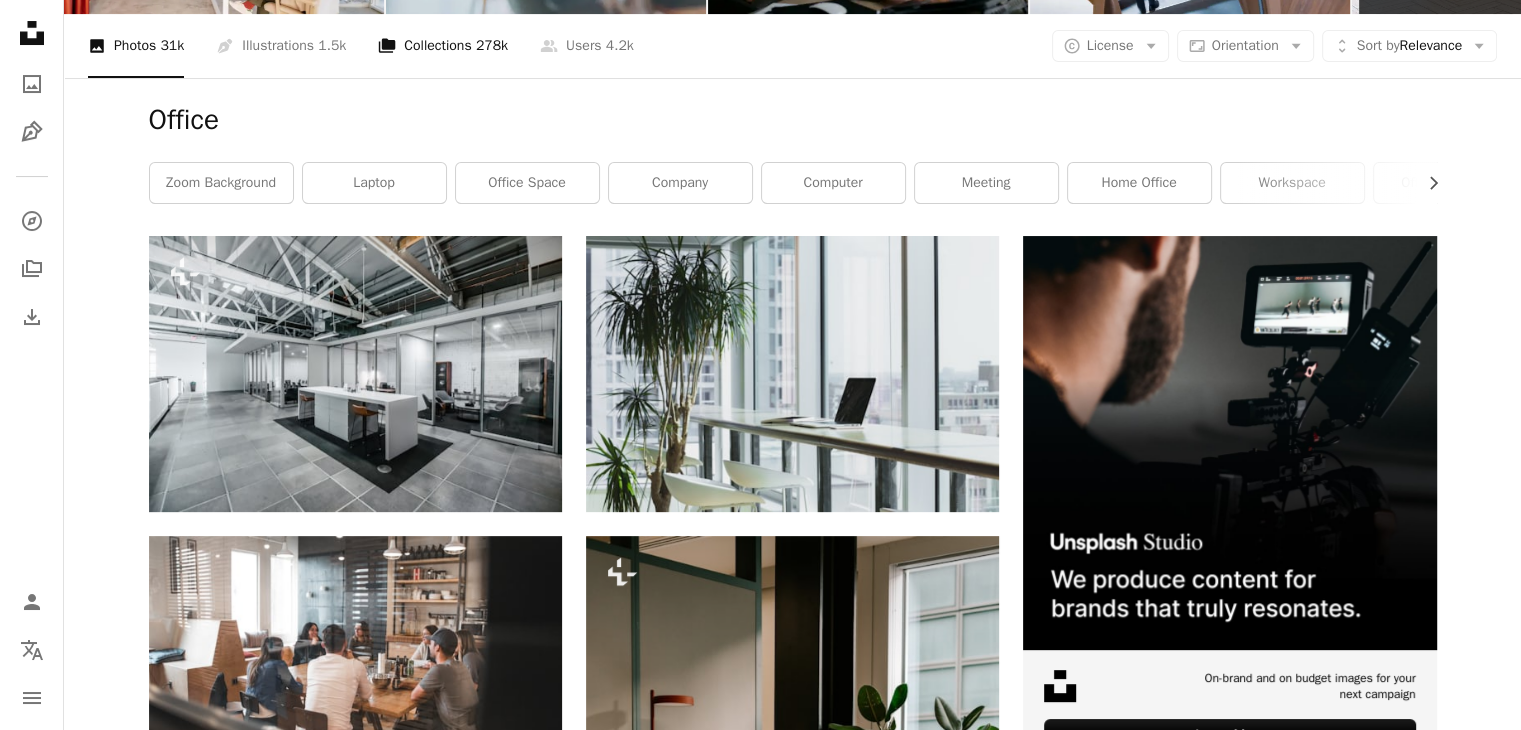 scroll, scrollTop: 0, scrollLeft: 0, axis: both 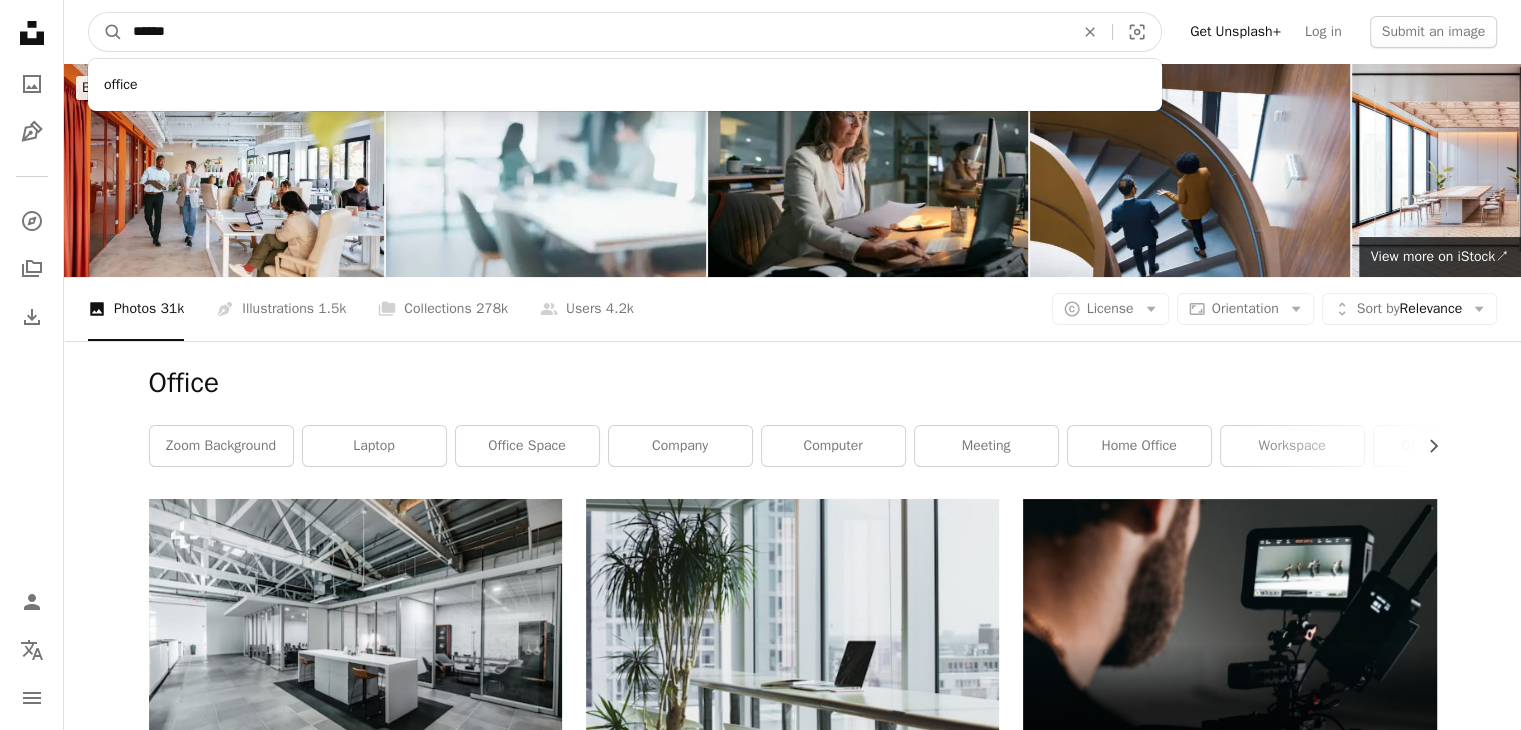 drag, startPoint x: 260, startPoint y: 29, endPoint x: 122, endPoint y: 37, distance: 138.23169 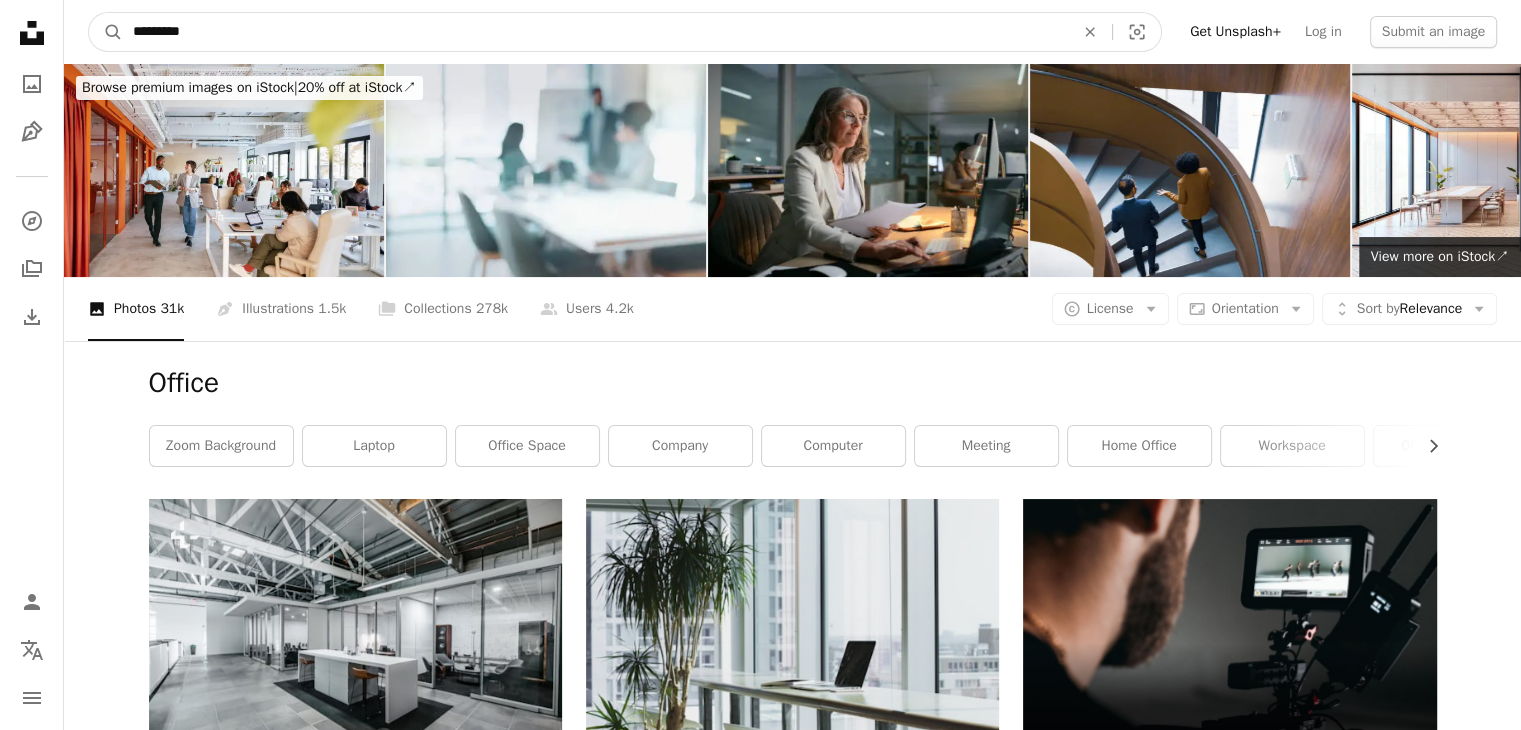 type on "**********" 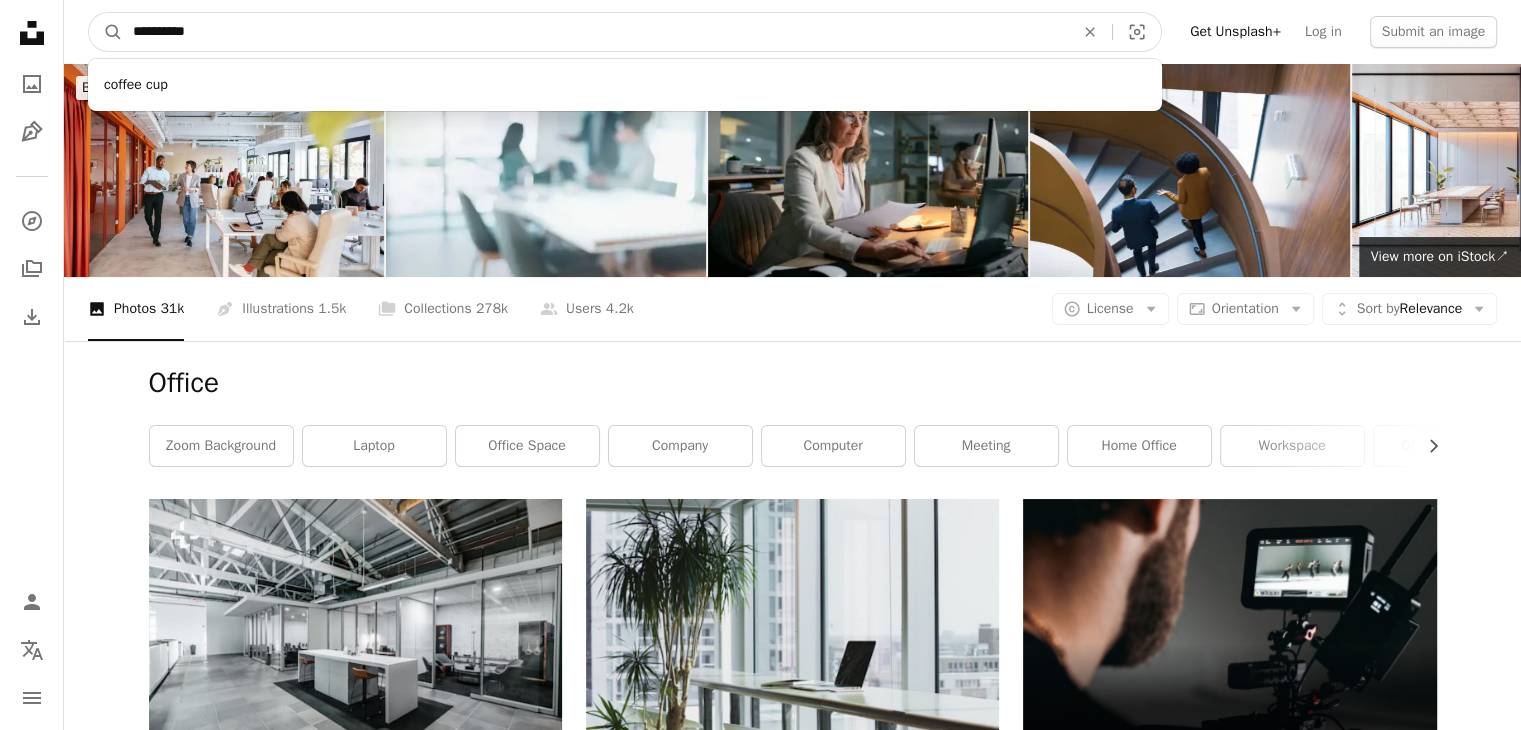 click on "A magnifying glass" at bounding box center (106, 32) 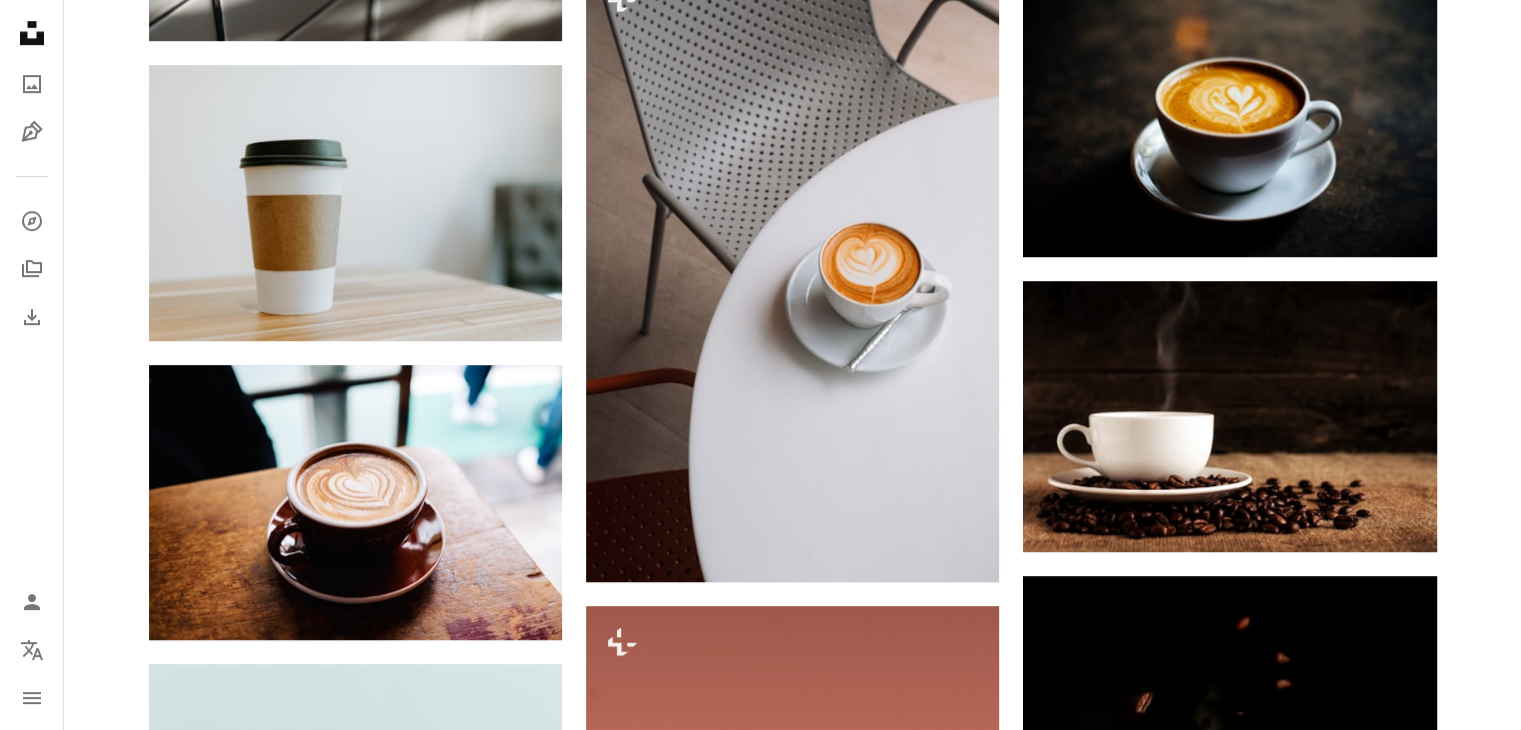scroll, scrollTop: 1076, scrollLeft: 0, axis: vertical 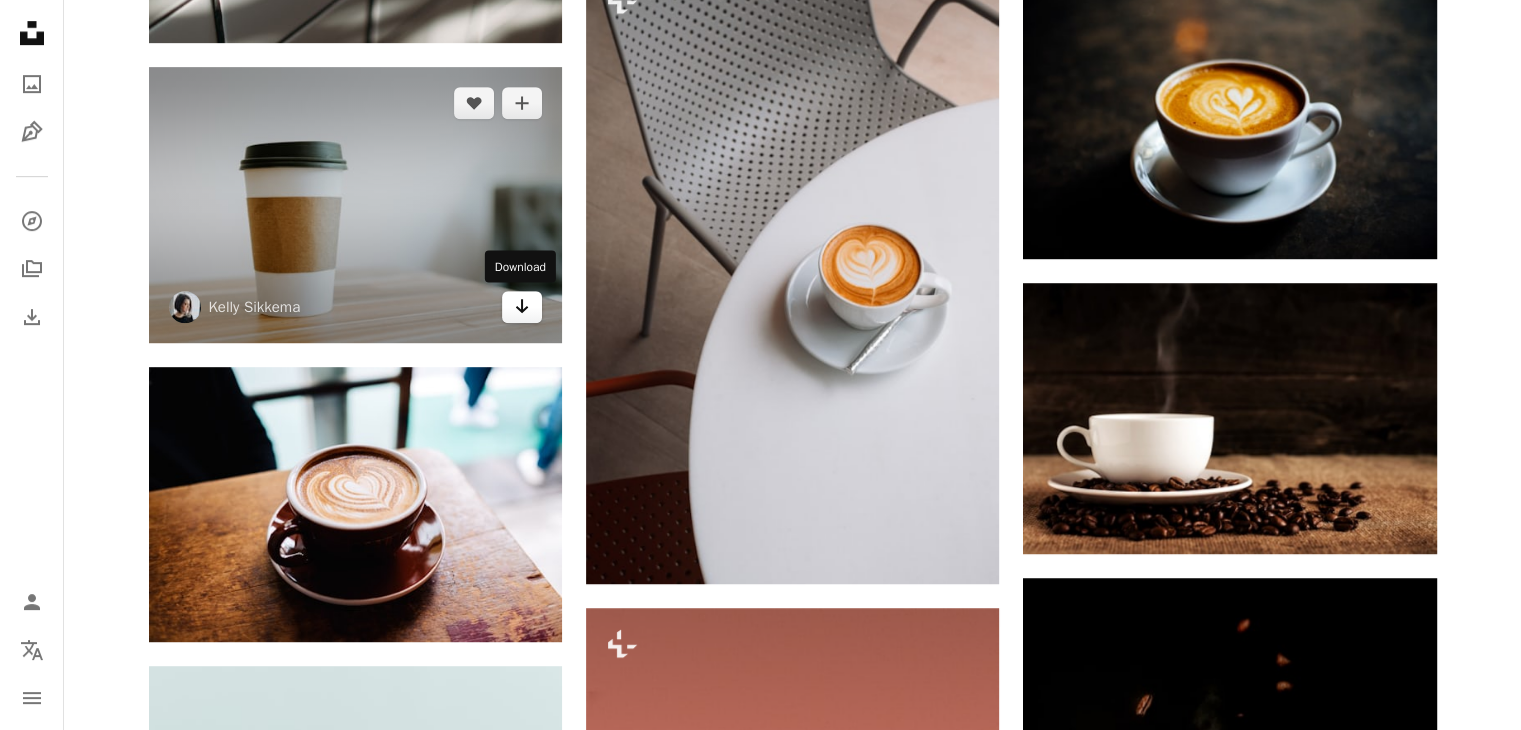 click on "Arrow pointing down" 